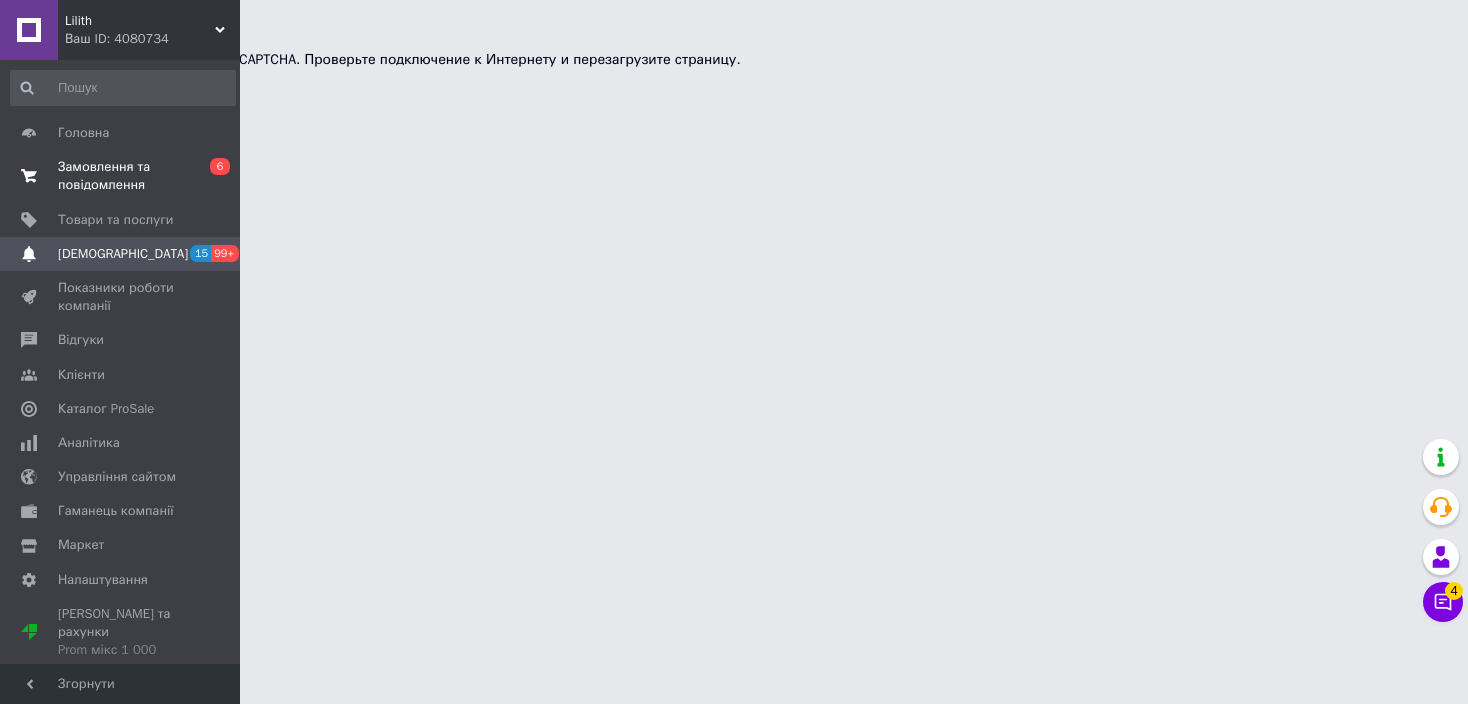 scroll, scrollTop: 0, scrollLeft: 0, axis: both 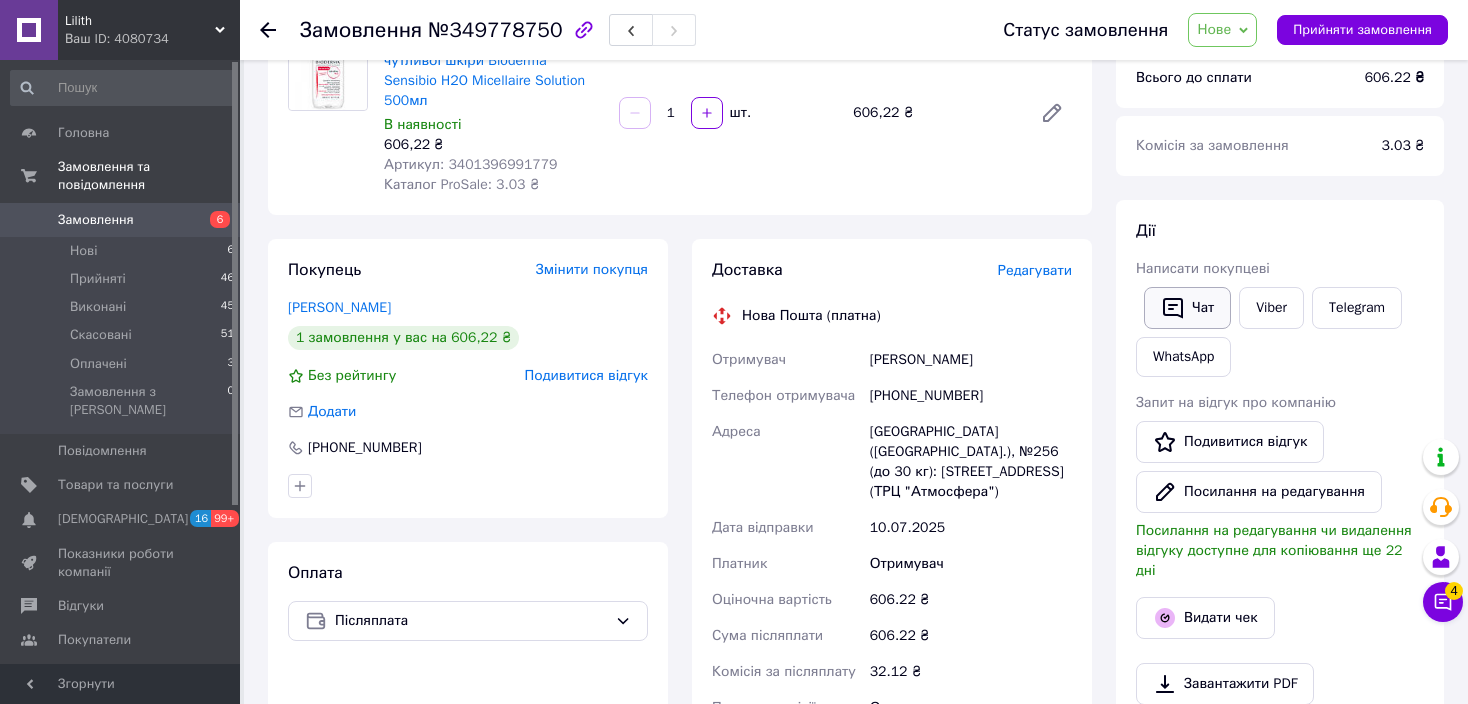 click on "Чат" at bounding box center (1187, 308) 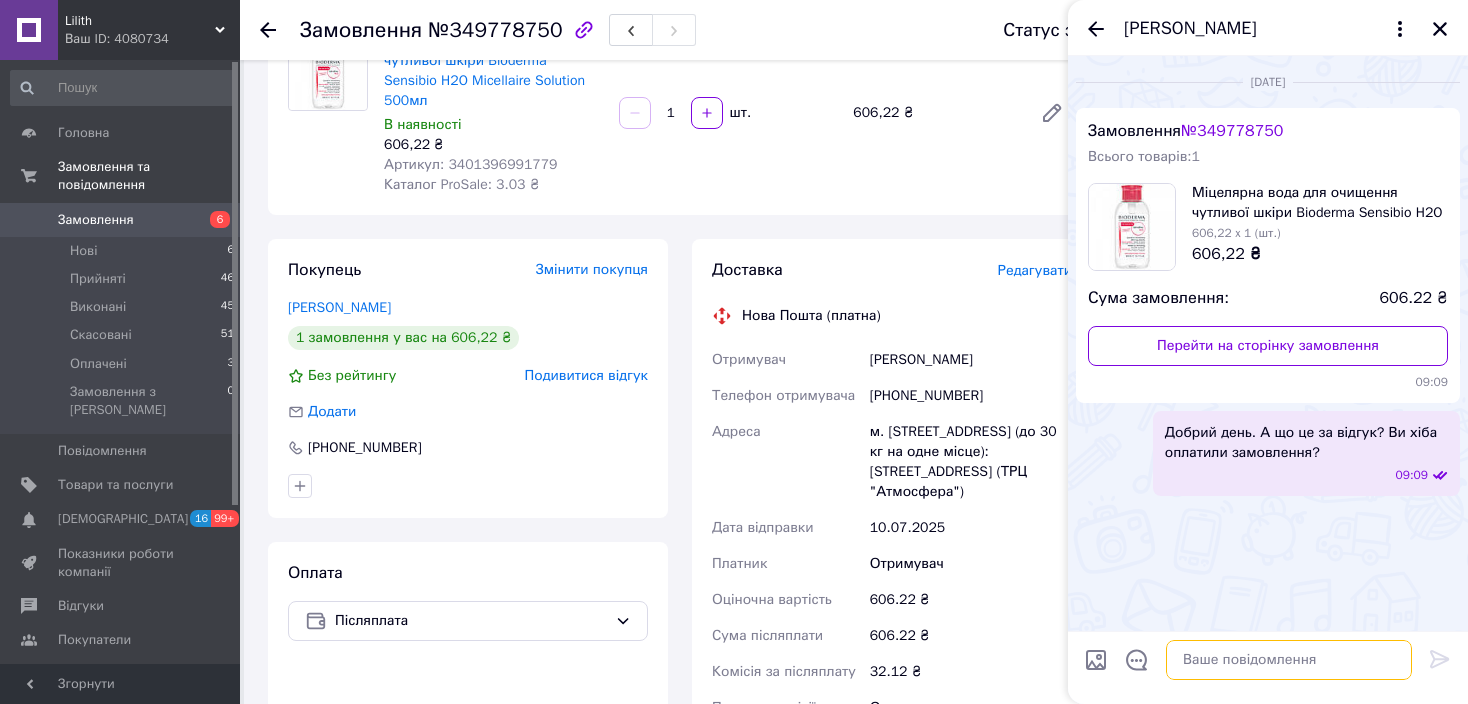 click at bounding box center [1289, 660] 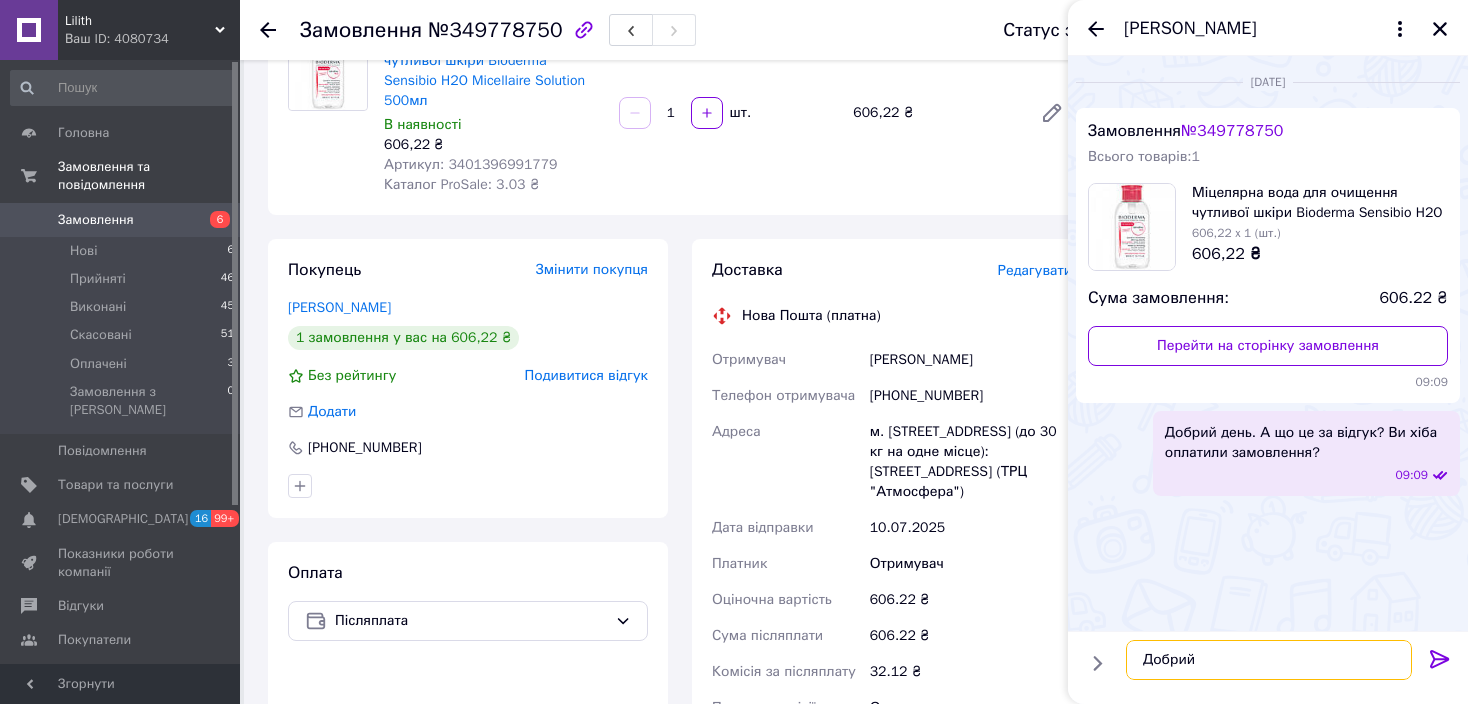 click on "Добрий" at bounding box center [1269, 660] 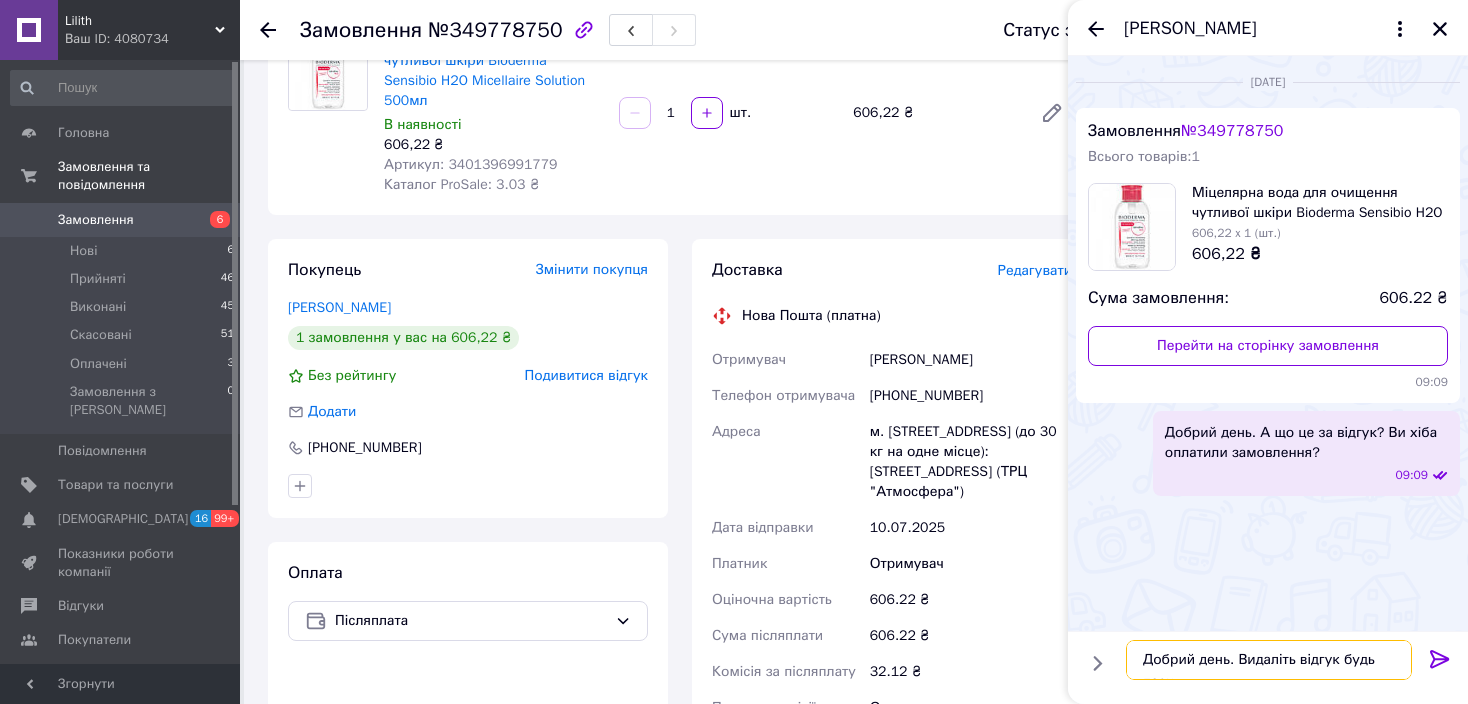 scroll, scrollTop: 1, scrollLeft: 0, axis: vertical 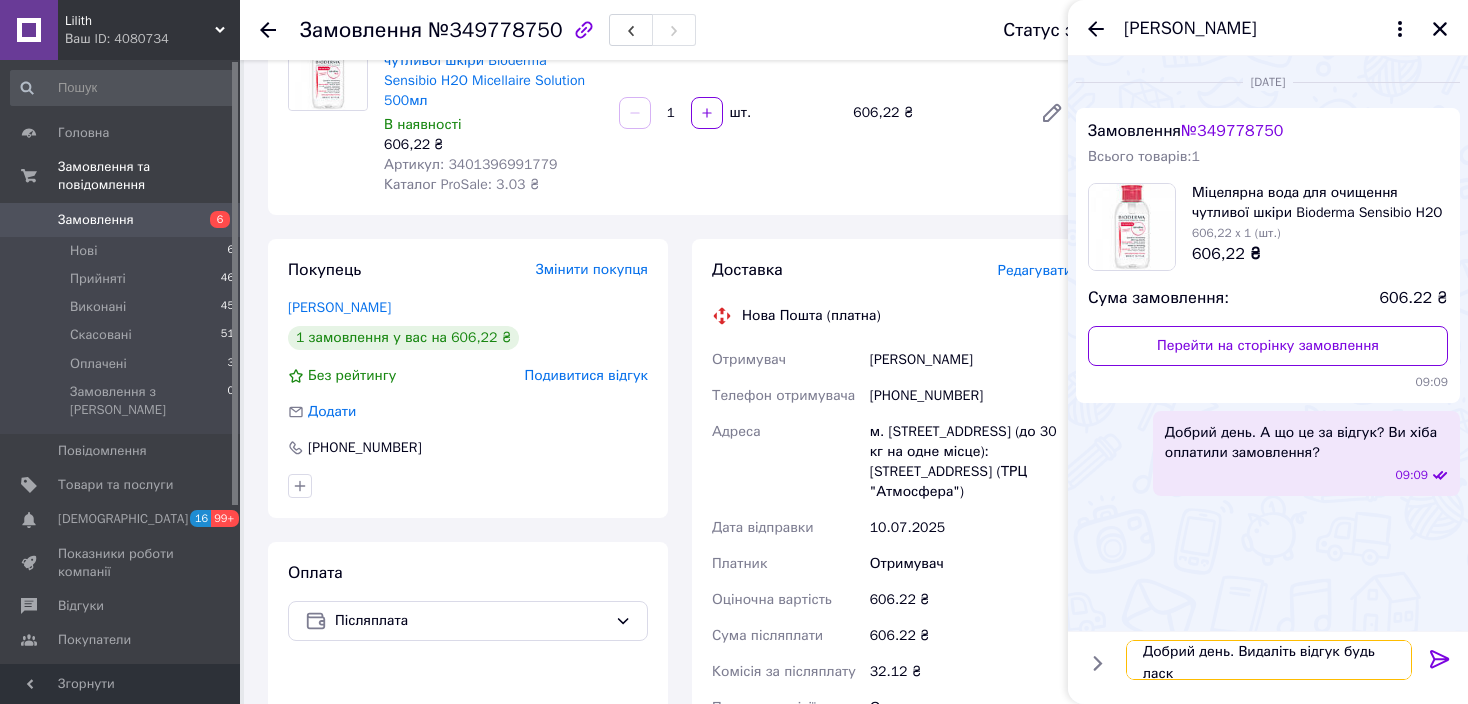 type on "Добрий день. Видаліть відгук будь ласка" 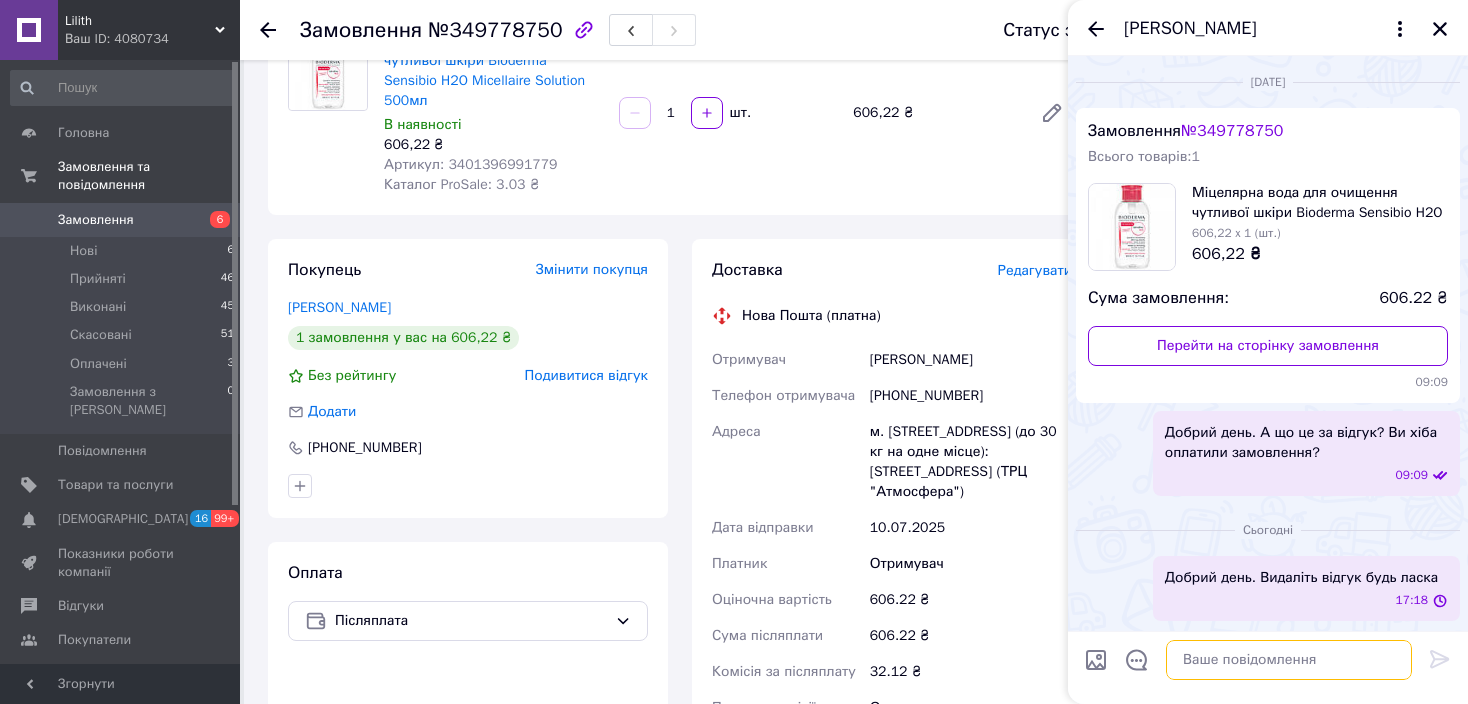 scroll, scrollTop: 0, scrollLeft: 0, axis: both 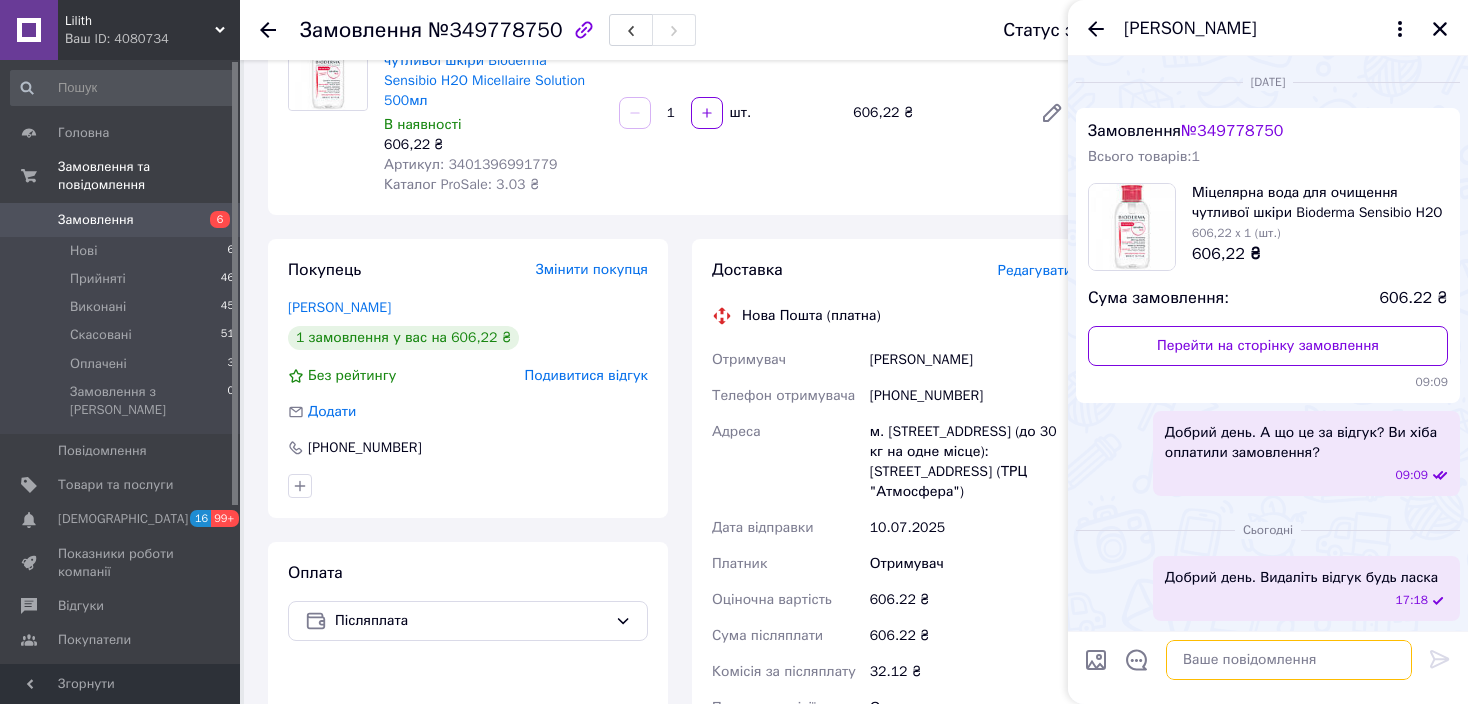 type 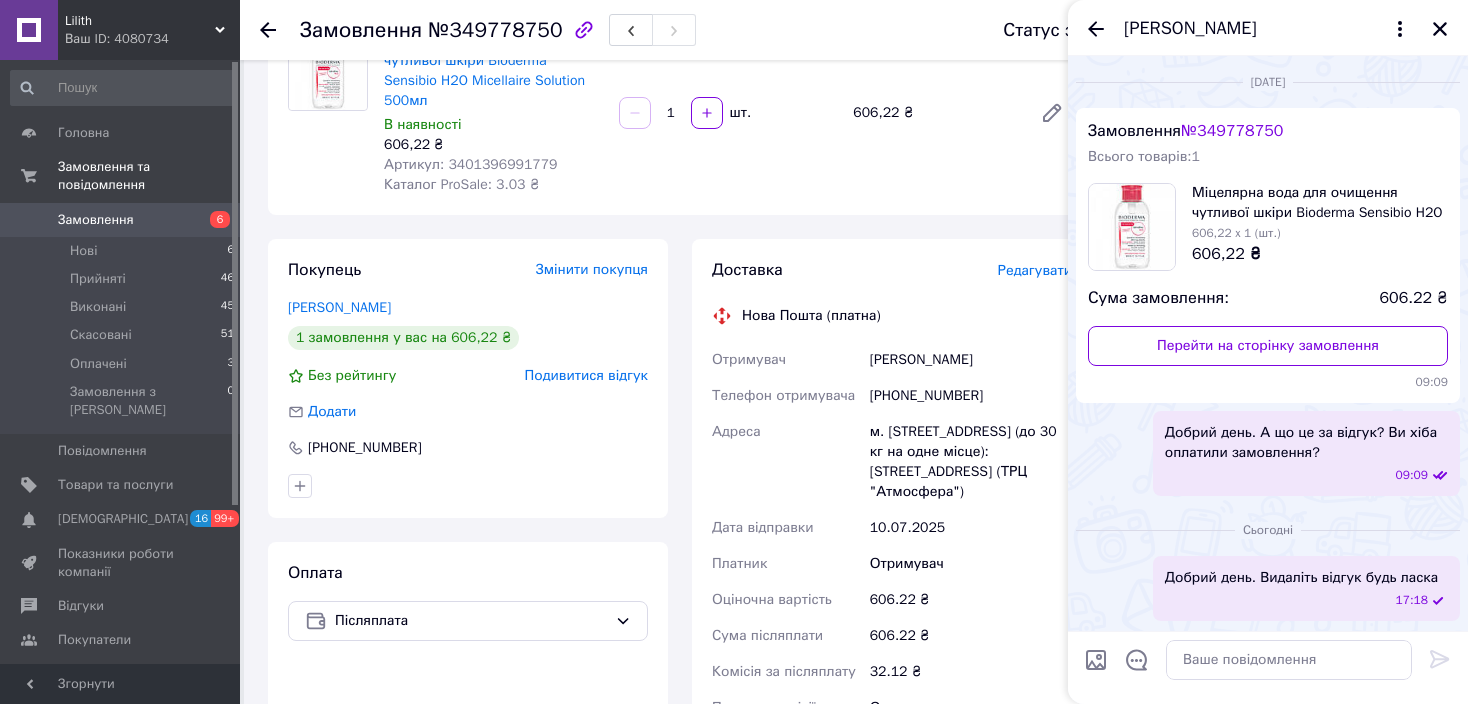 click on "[PERSON_NAME]" at bounding box center [1190, 29] 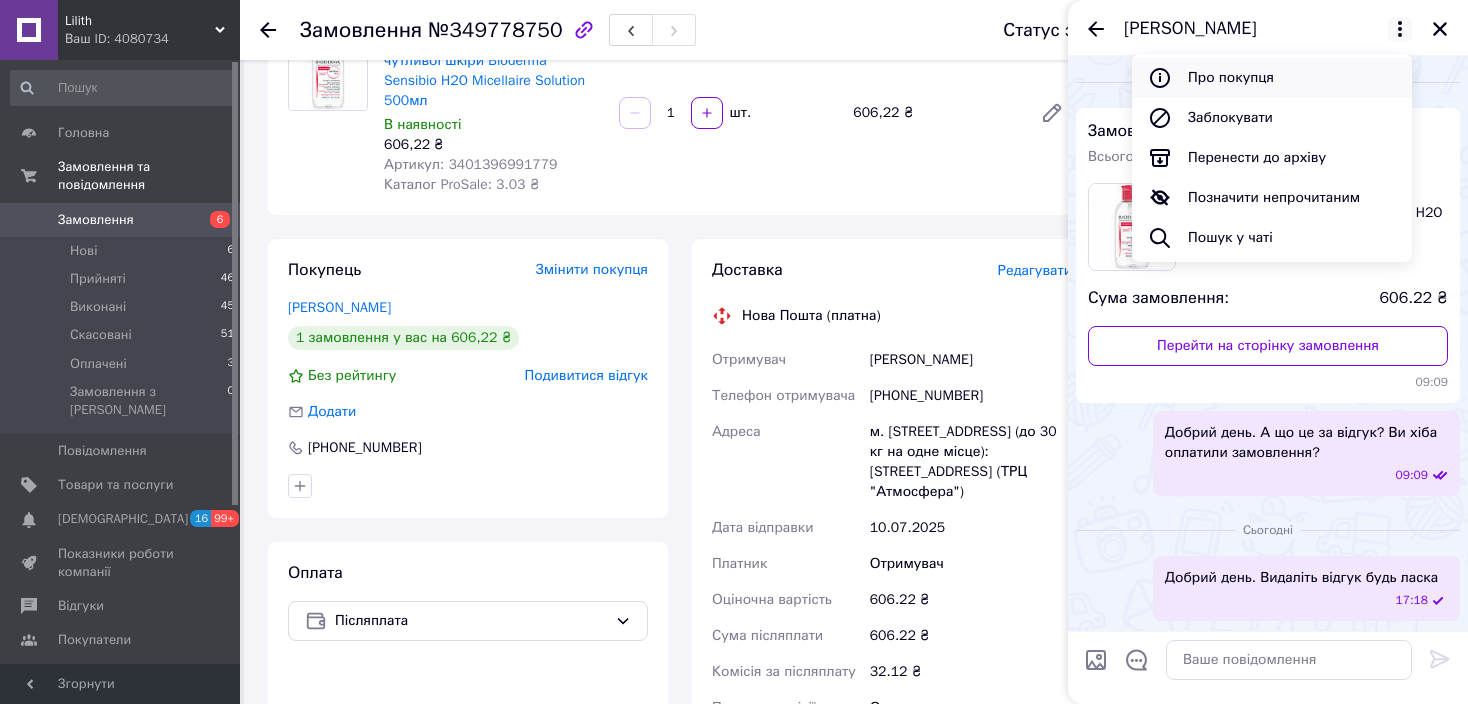 click on "Про покупця" at bounding box center [1272, 78] 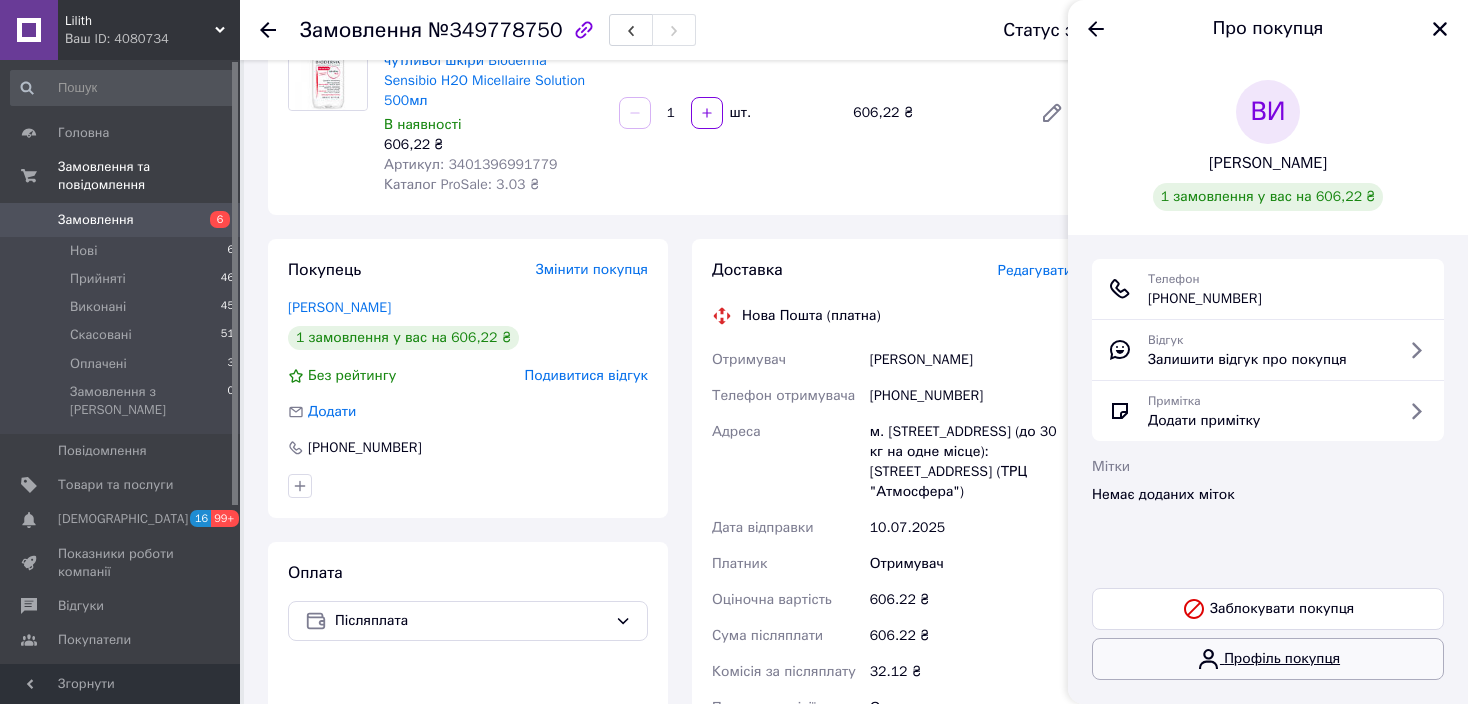 click on "Профіль покупця" at bounding box center [1268, 659] 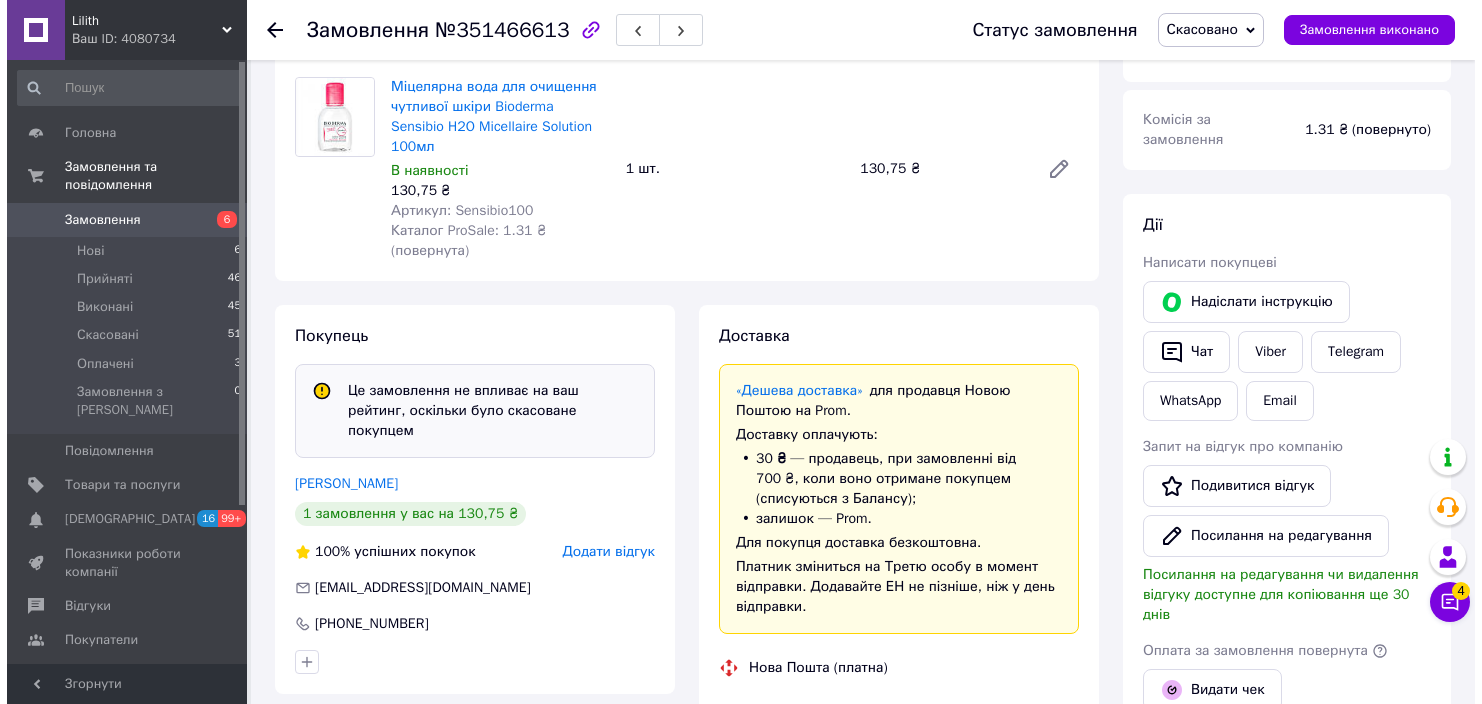 scroll, scrollTop: 500, scrollLeft: 0, axis: vertical 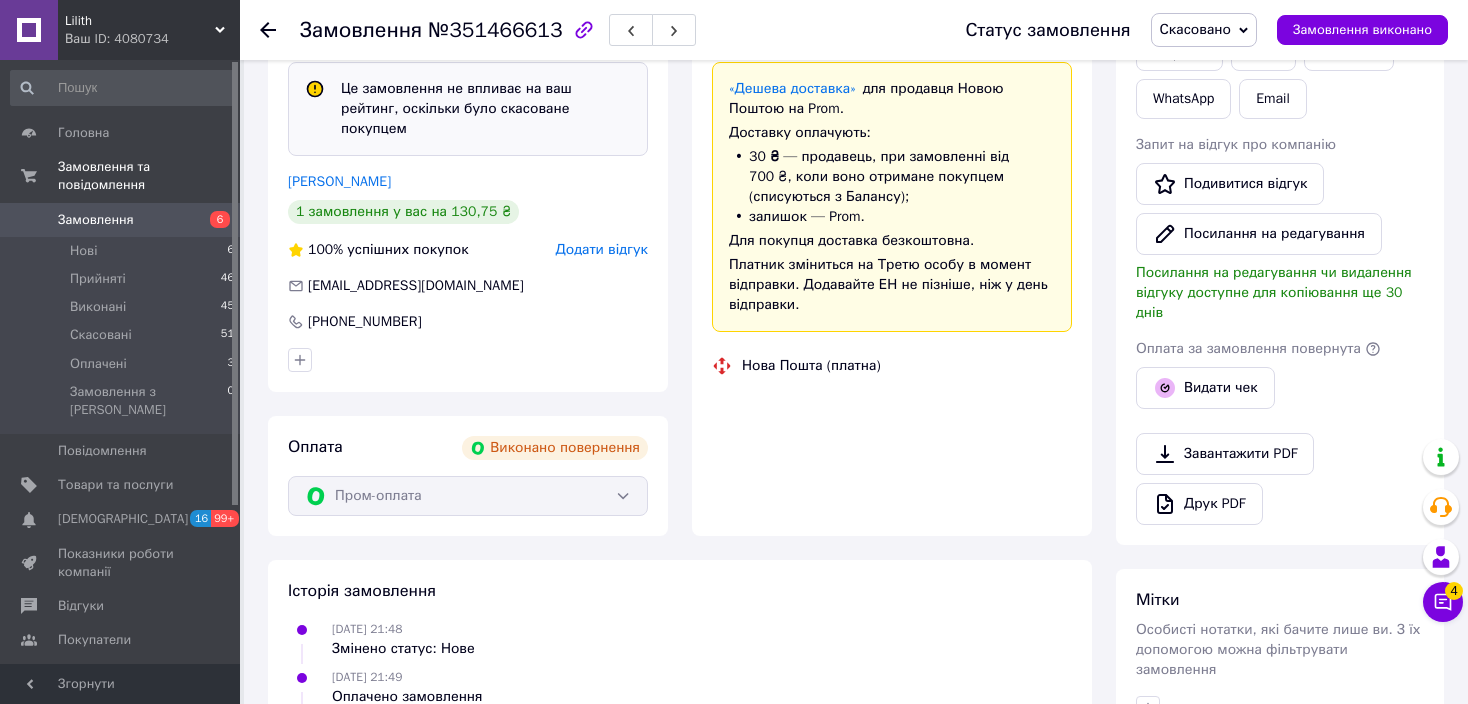 click on "Додати відгук" at bounding box center (602, 249) 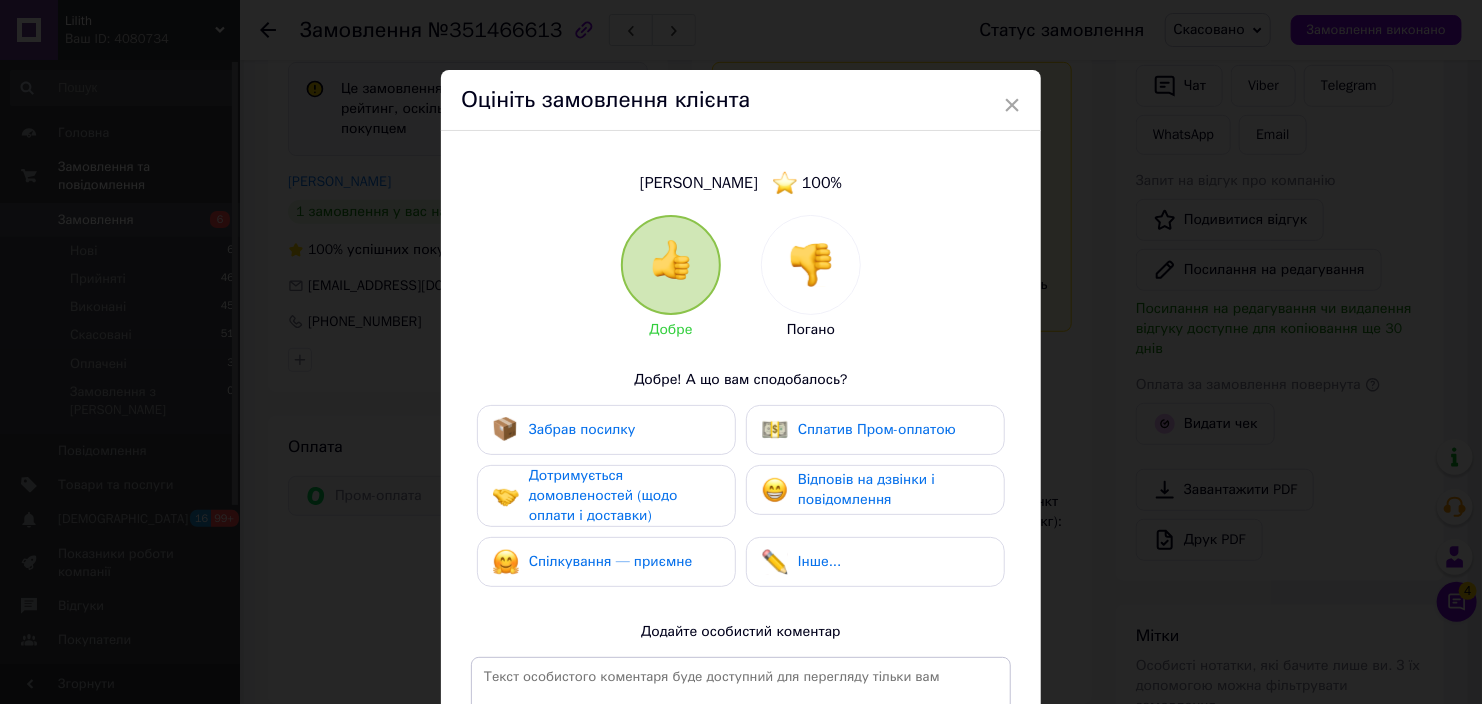 click at bounding box center (811, 265) 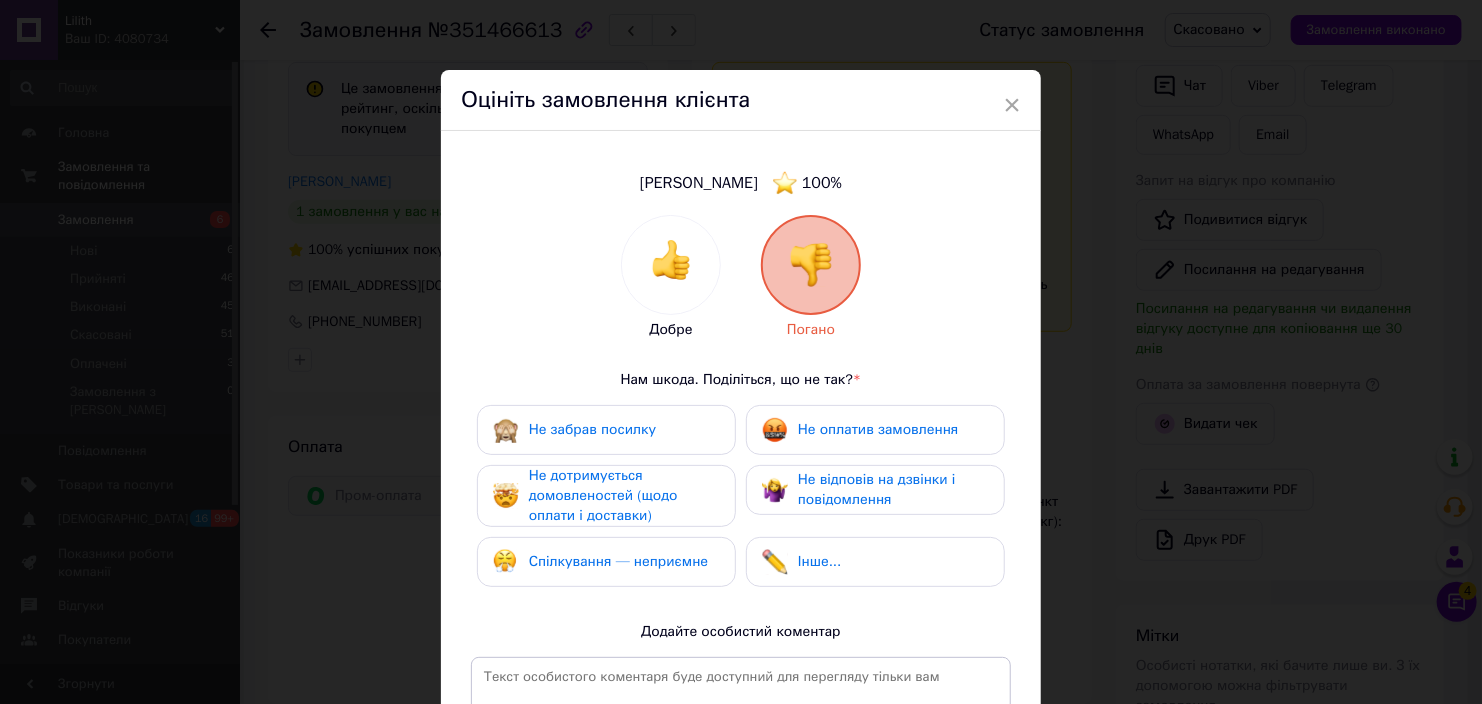 click on "Спілкування — неприємне" at bounding box center (618, 561) 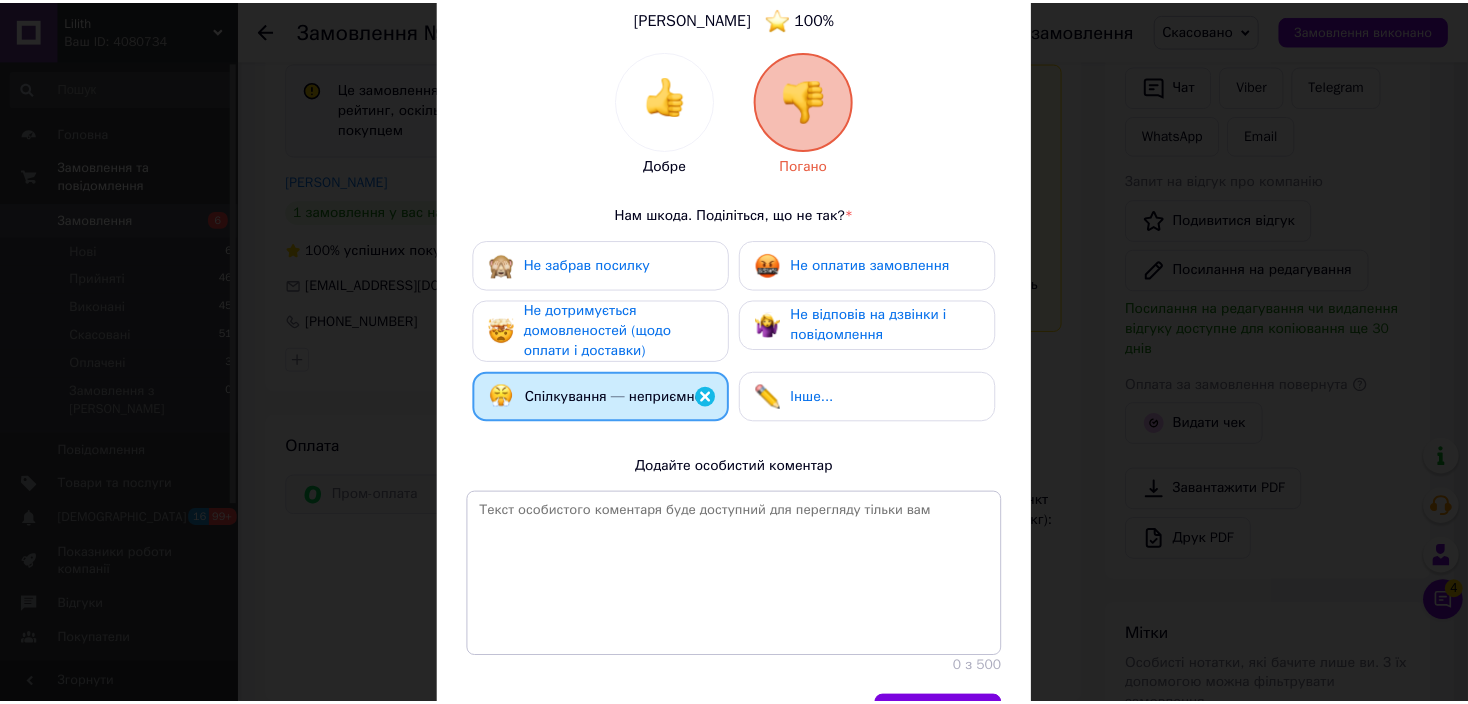 scroll, scrollTop: 286, scrollLeft: 0, axis: vertical 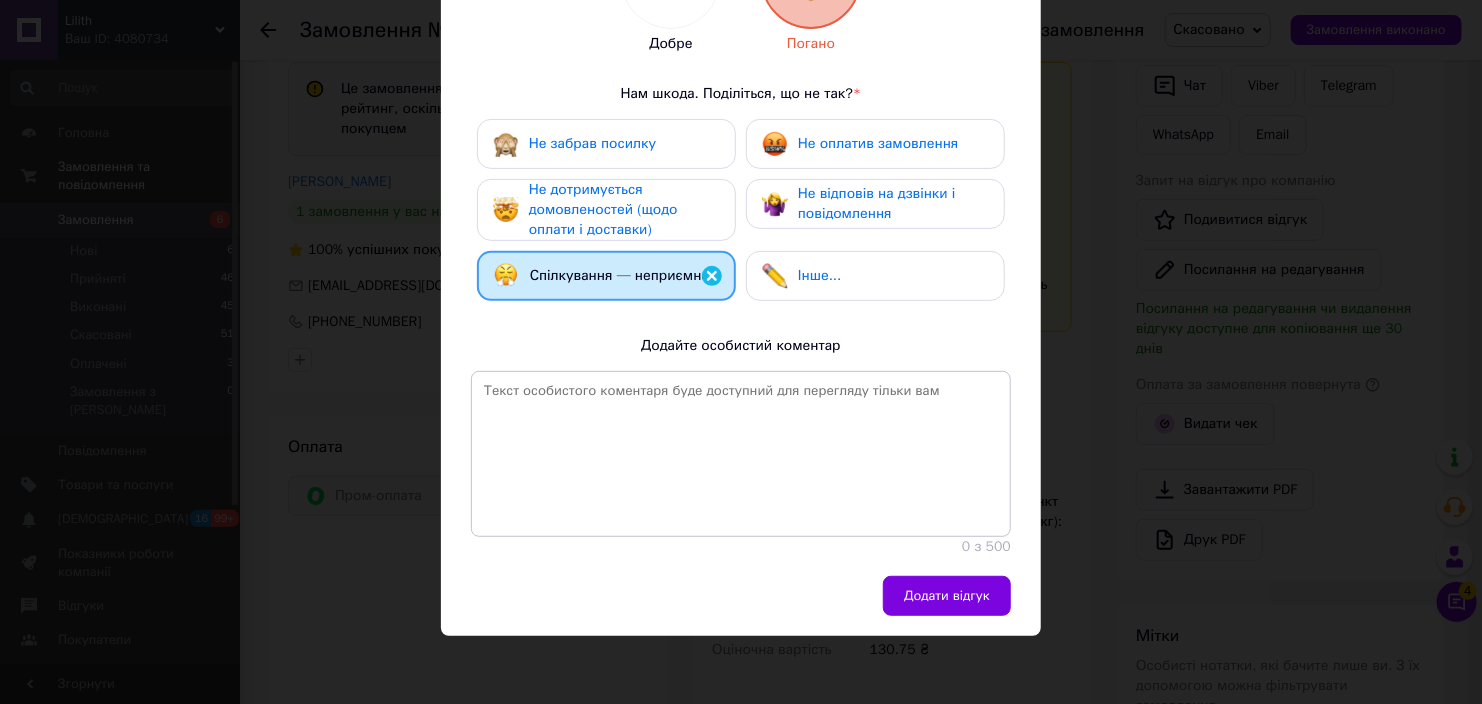 click on "Додати відгук" at bounding box center [947, 596] 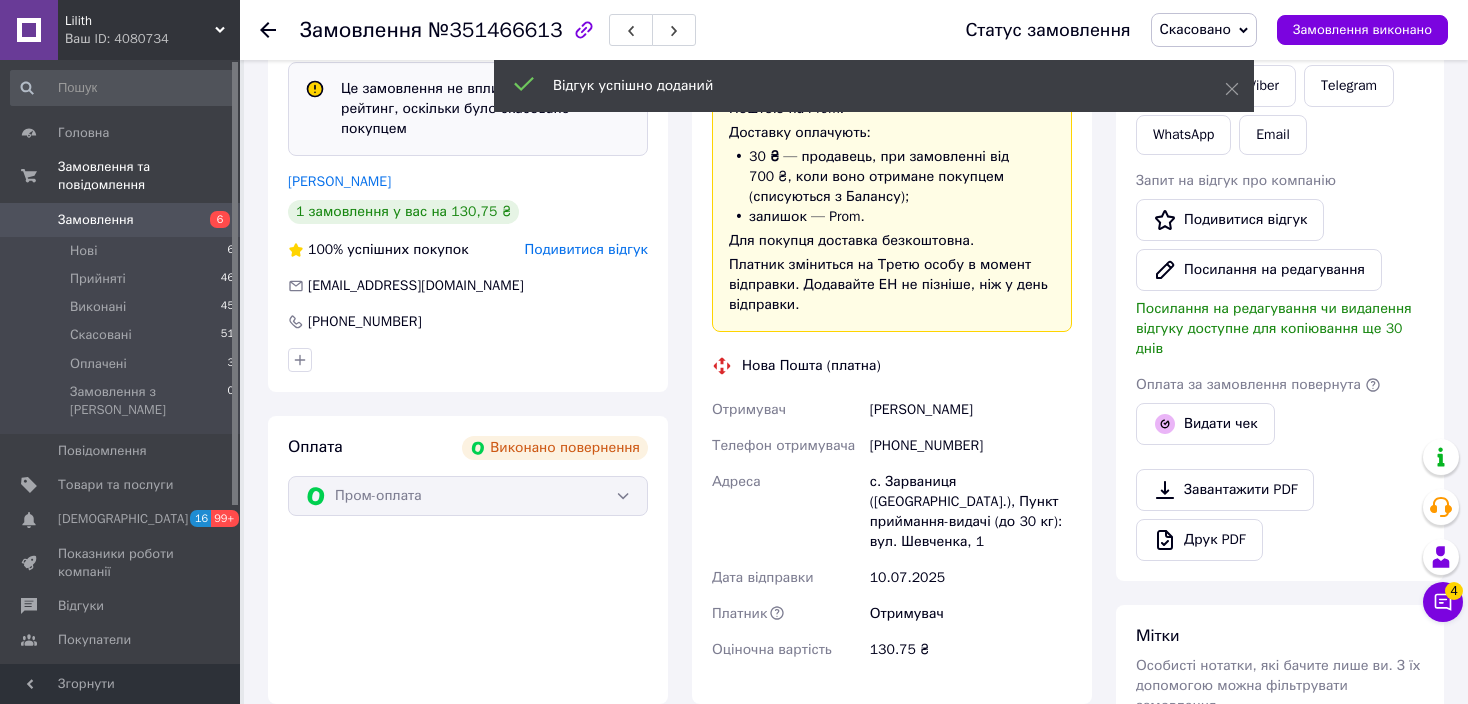 scroll, scrollTop: 200, scrollLeft: 0, axis: vertical 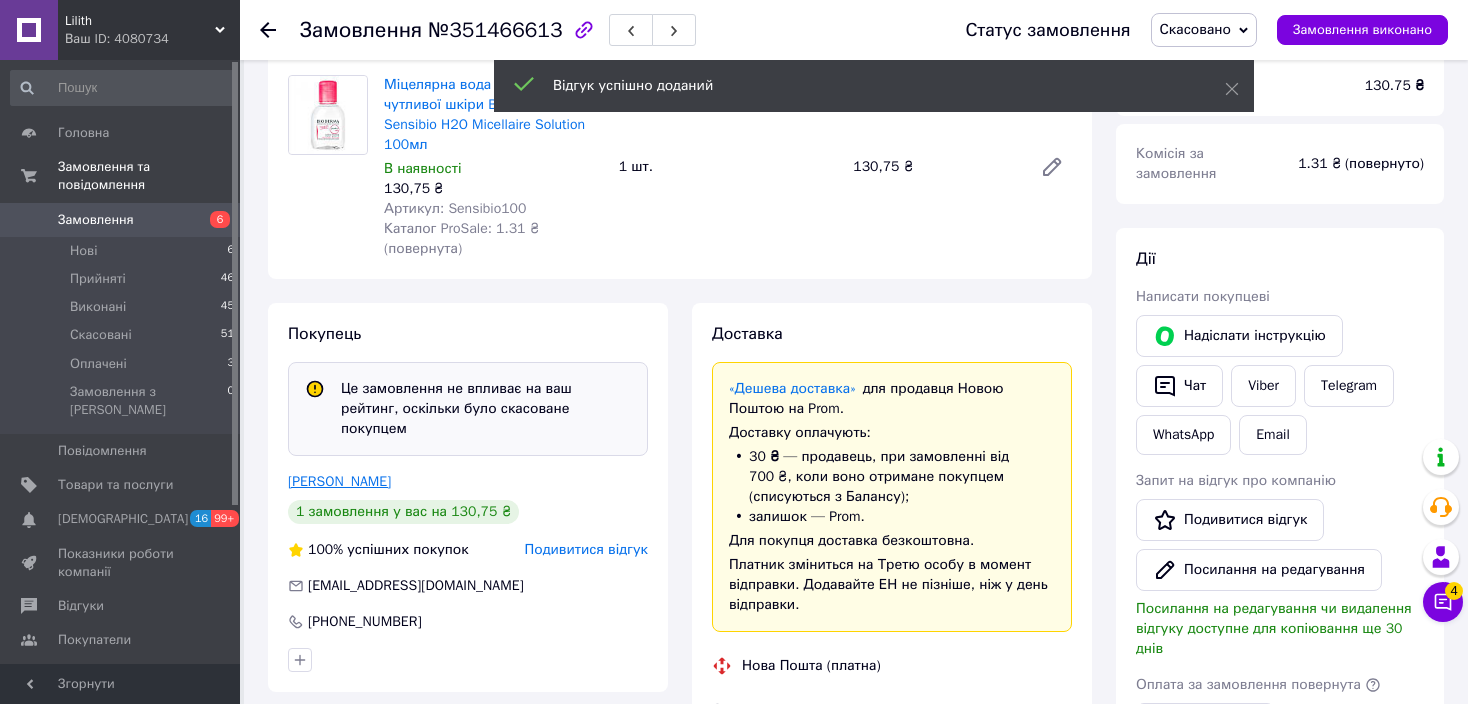 click on "Яблонська Ірина" at bounding box center (339, 481) 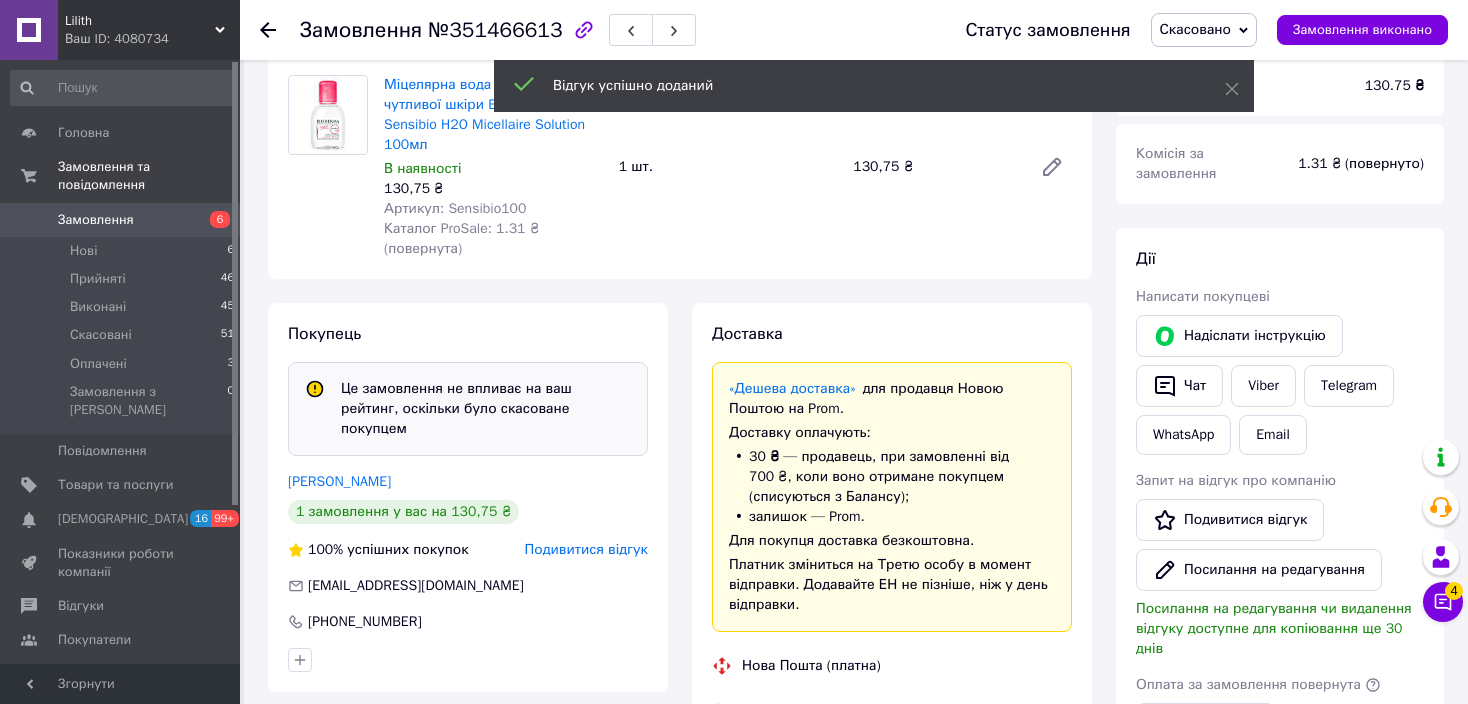 scroll, scrollTop: 0, scrollLeft: 0, axis: both 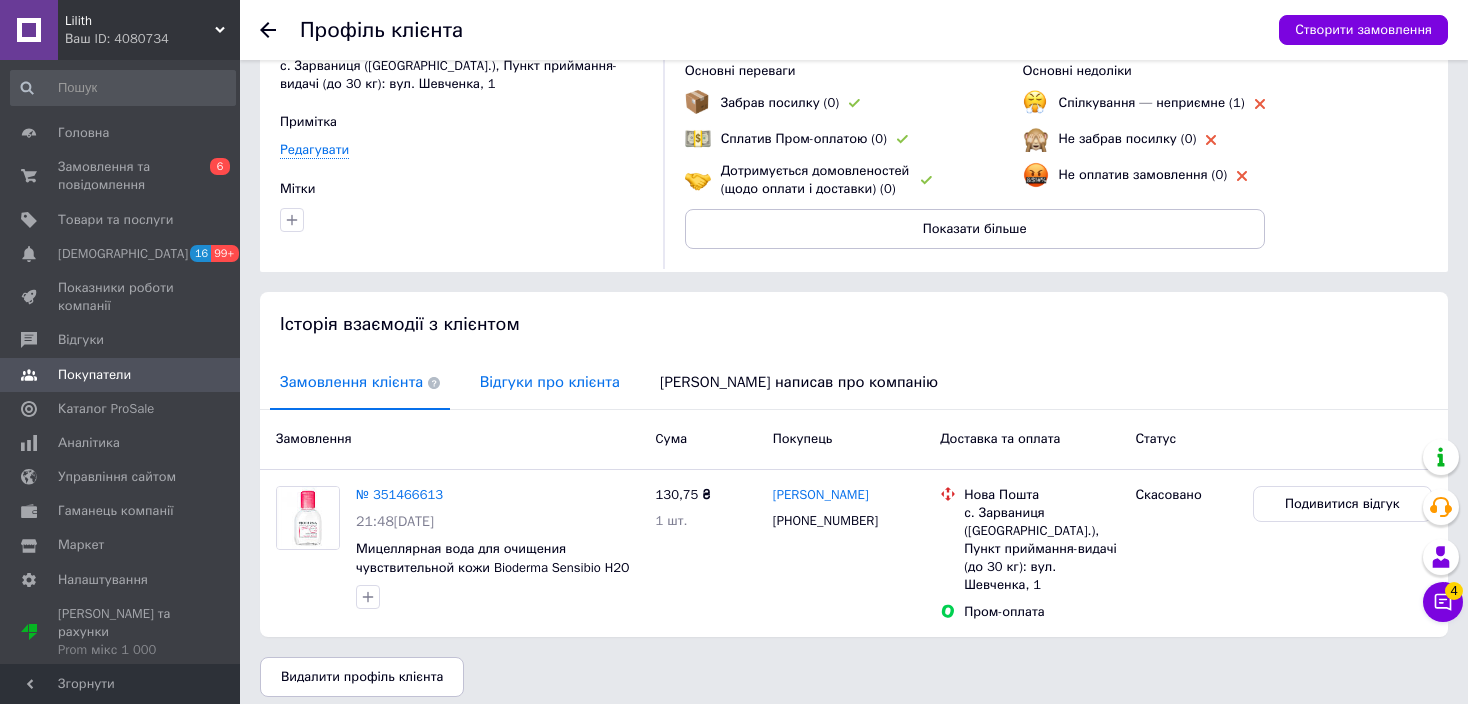 click on "Відгуки про клієнта" at bounding box center (550, 382) 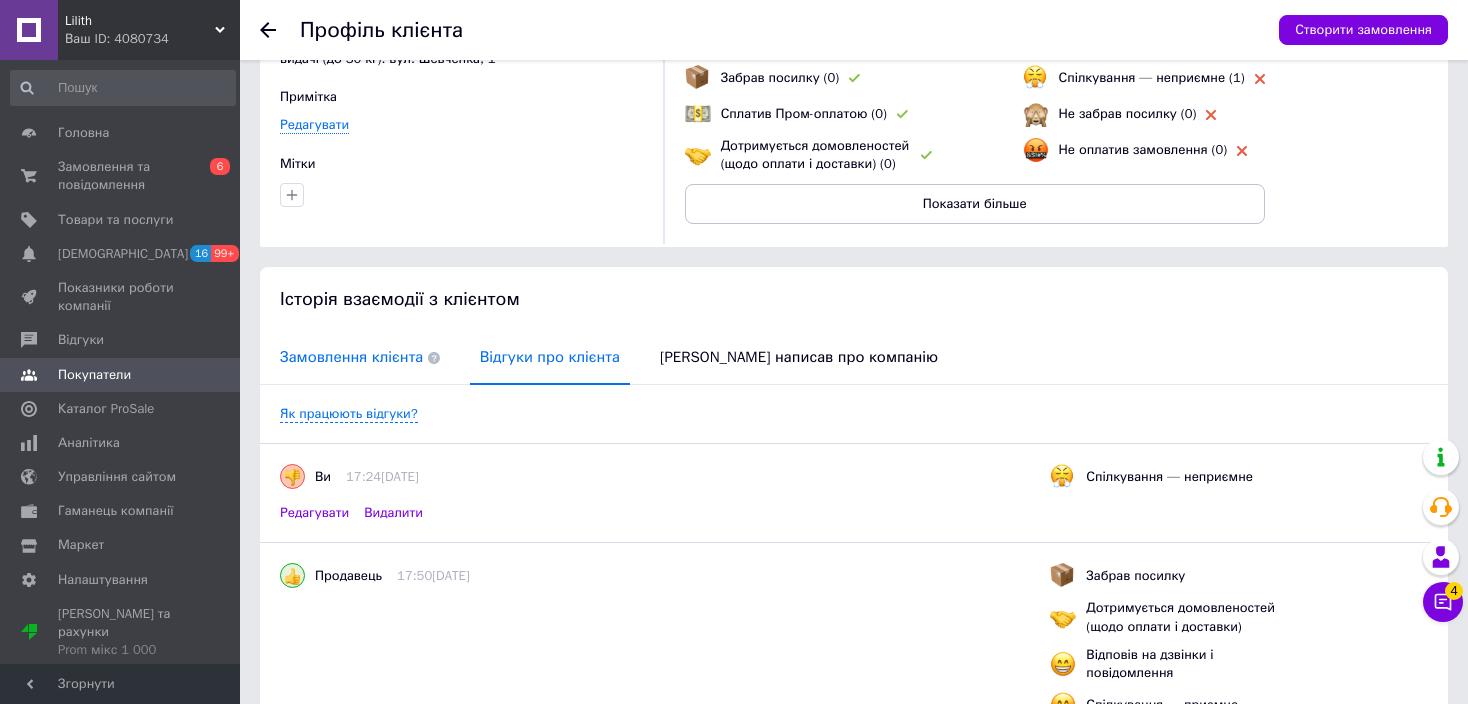 click on "Замовлення клієнта" at bounding box center [360, 357] 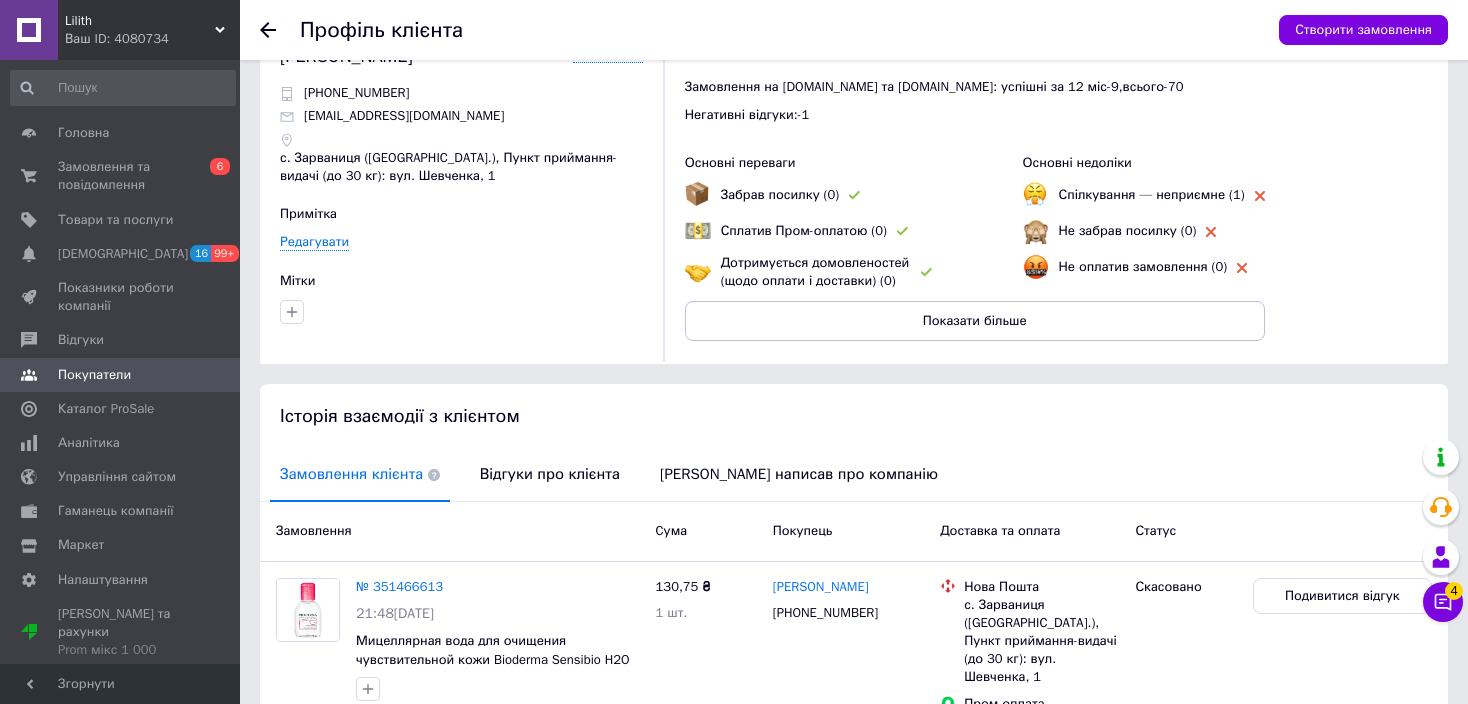 scroll, scrollTop: 0, scrollLeft: 0, axis: both 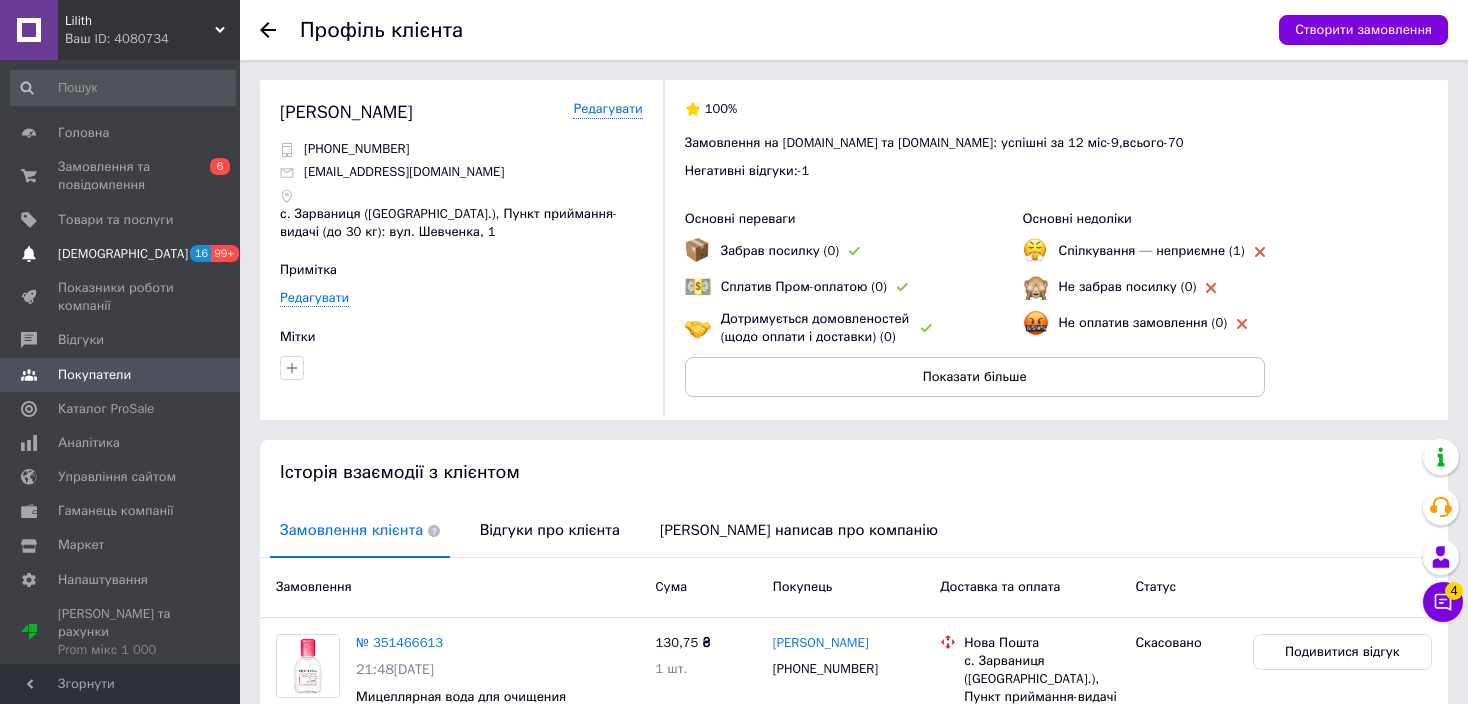 click on "[DEMOGRAPHIC_DATA]" at bounding box center (123, 254) 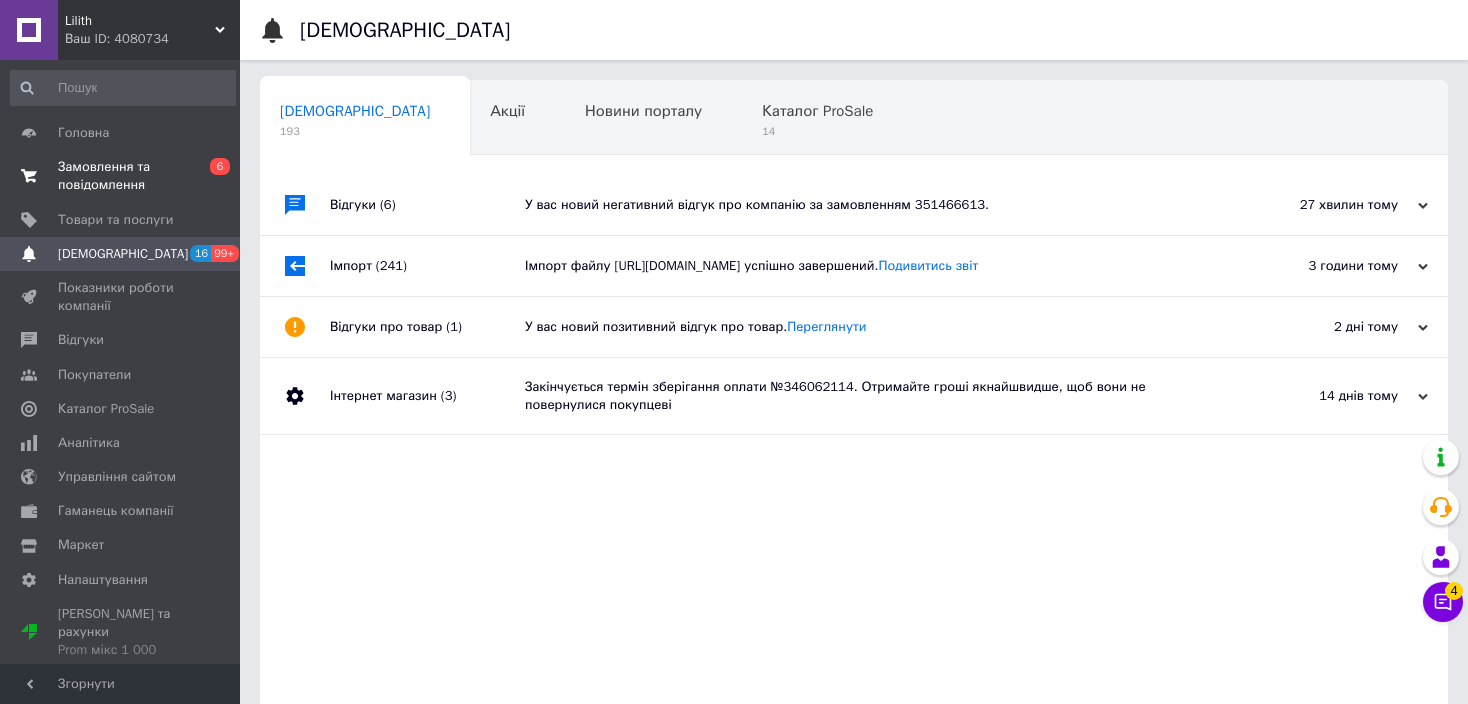 click on "Замовлення та повідомлення" at bounding box center (121, 176) 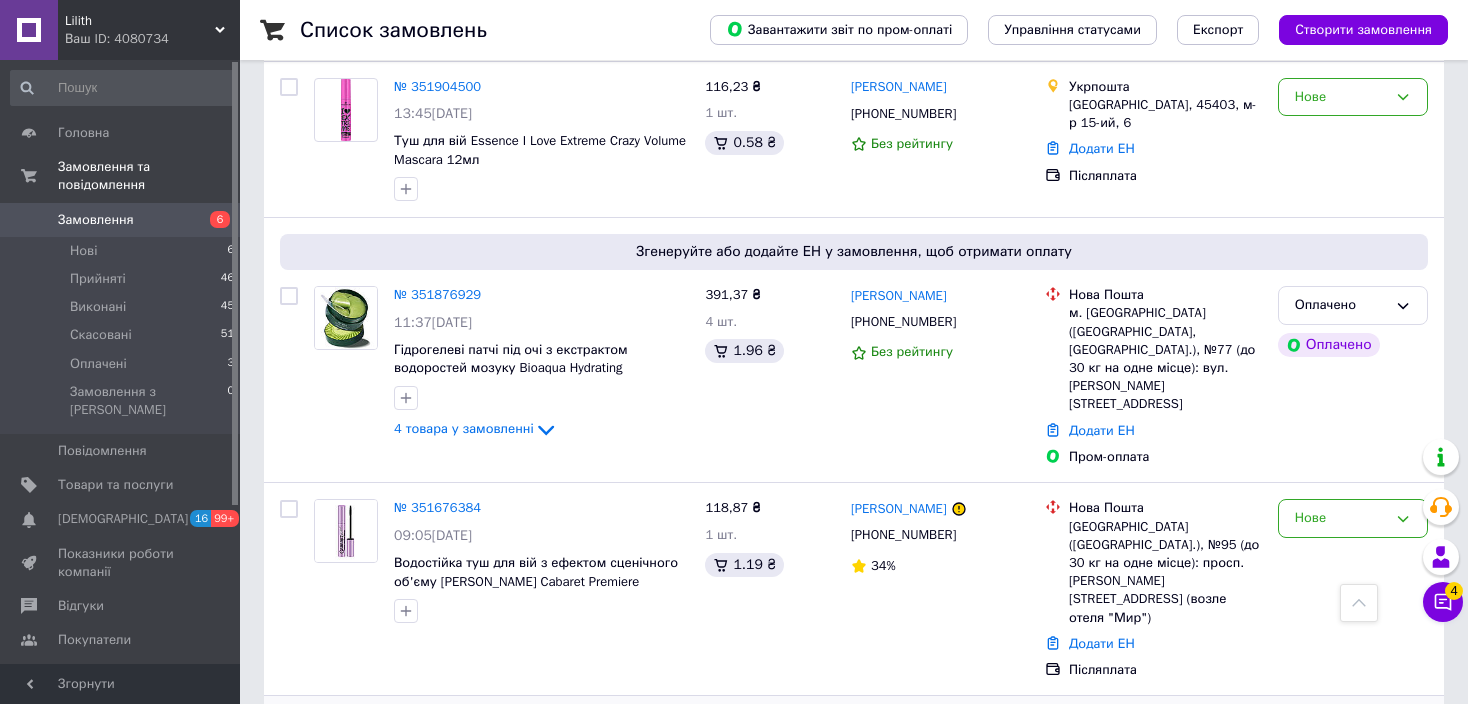 scroll, scrollTop: 0, scrollLeft: 0, axis: both 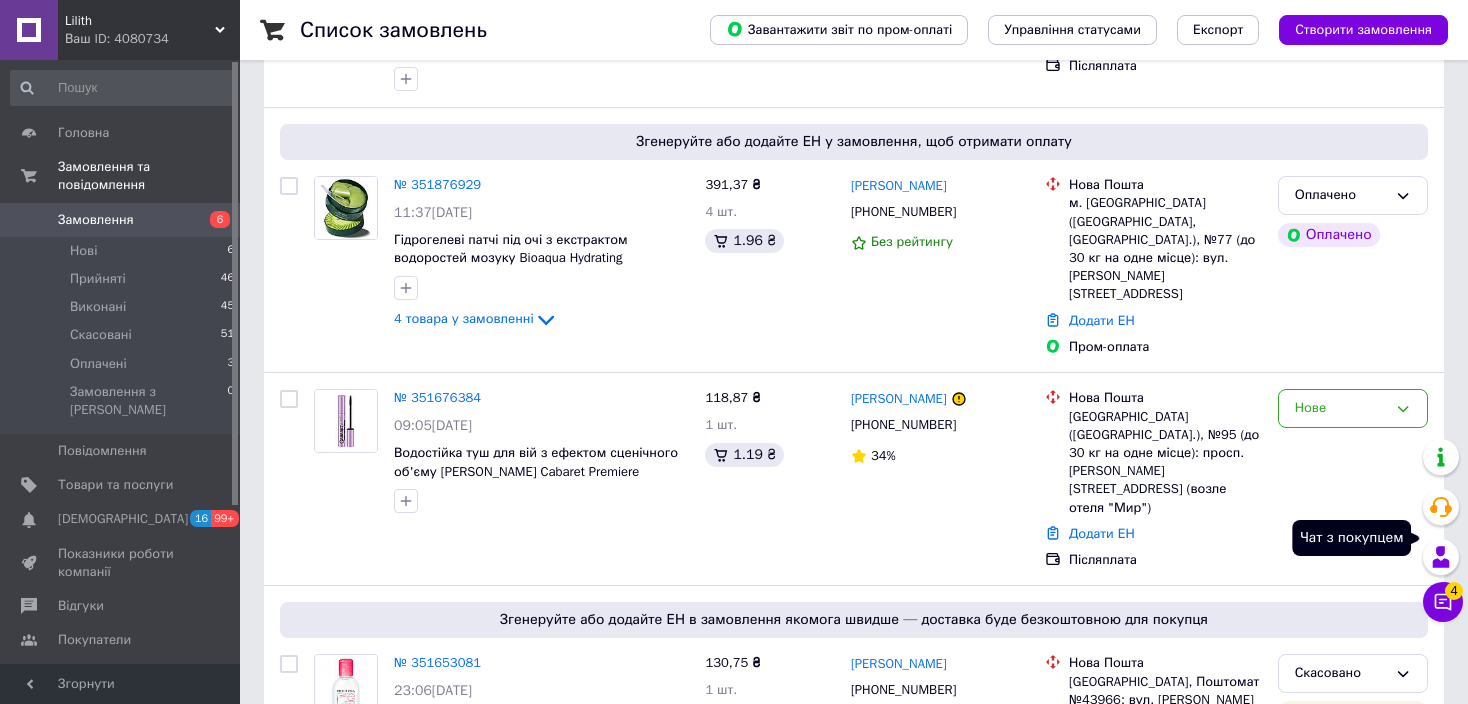 click on "Чат з покупцем 4" at bounding box center (1443, 602) 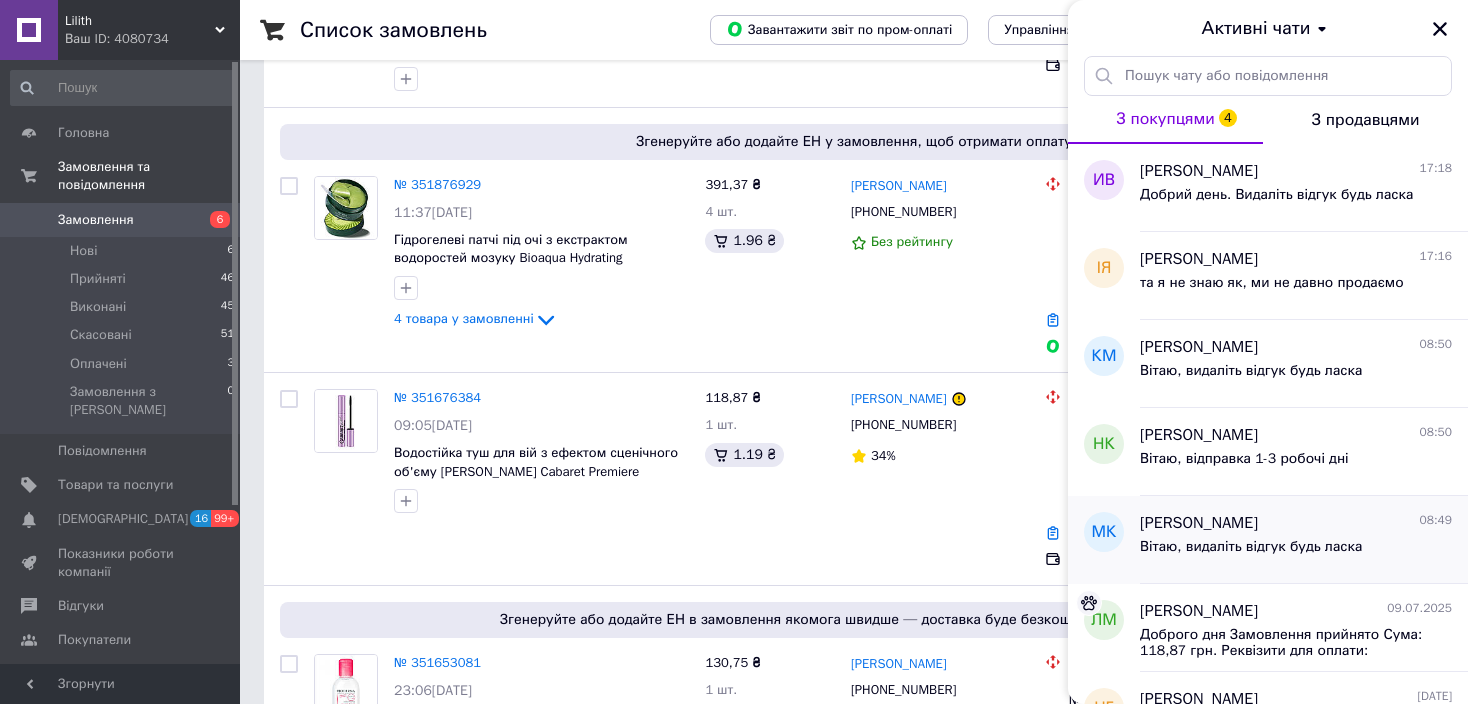 scroll, scrollTop: 300, scrollLeft: 0, axis: vertical 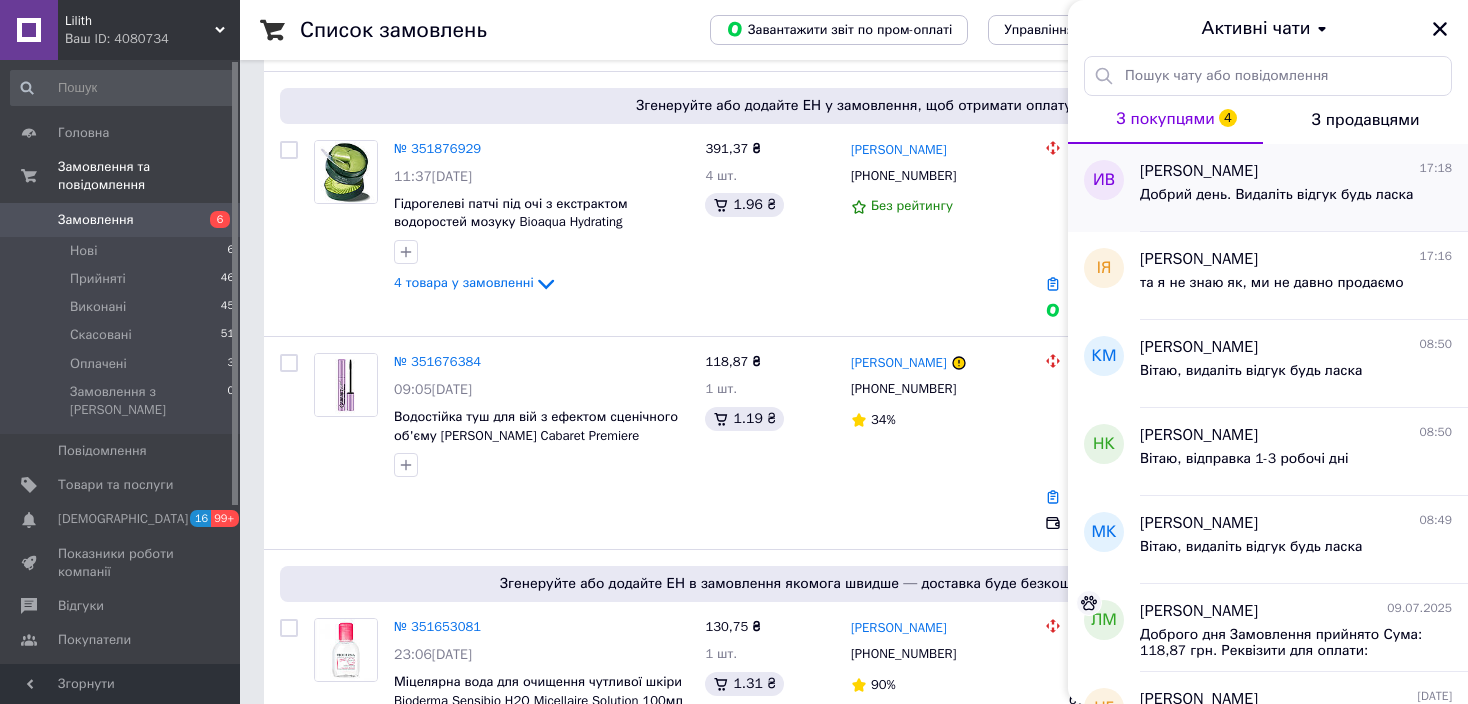 click on "Добрий день. Видаліть відгук будь ласка" at bounding box center (1276, 195) 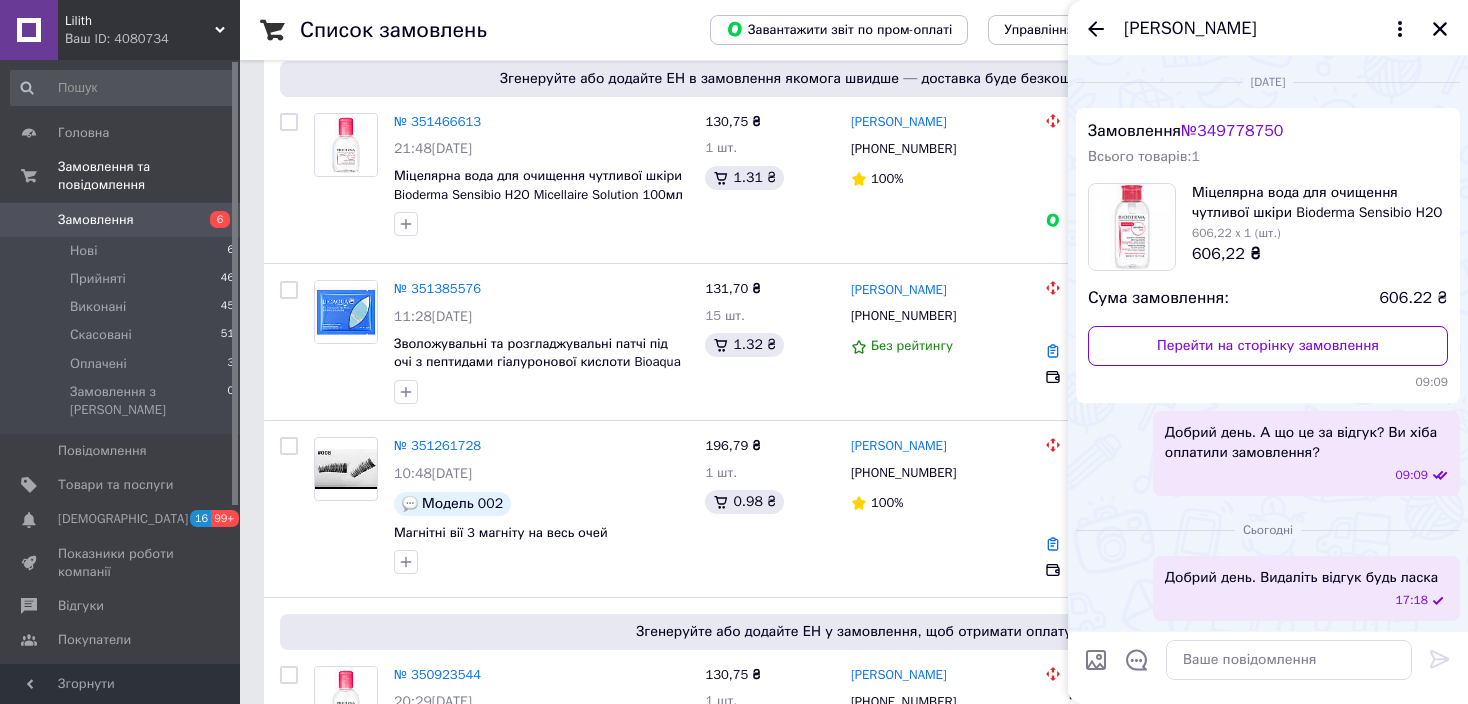 scroll, scrollTop: 1100, scrollLeft: 0, axis: vertical 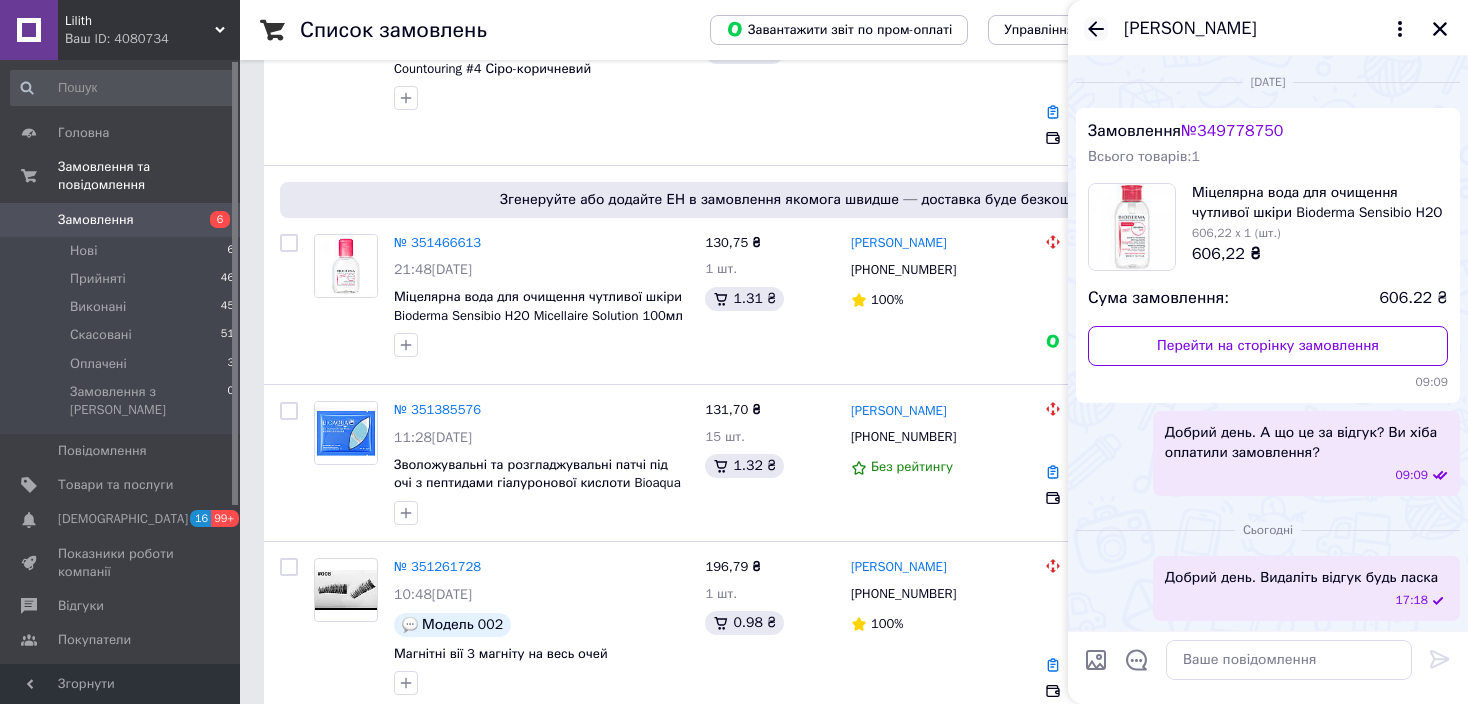 click 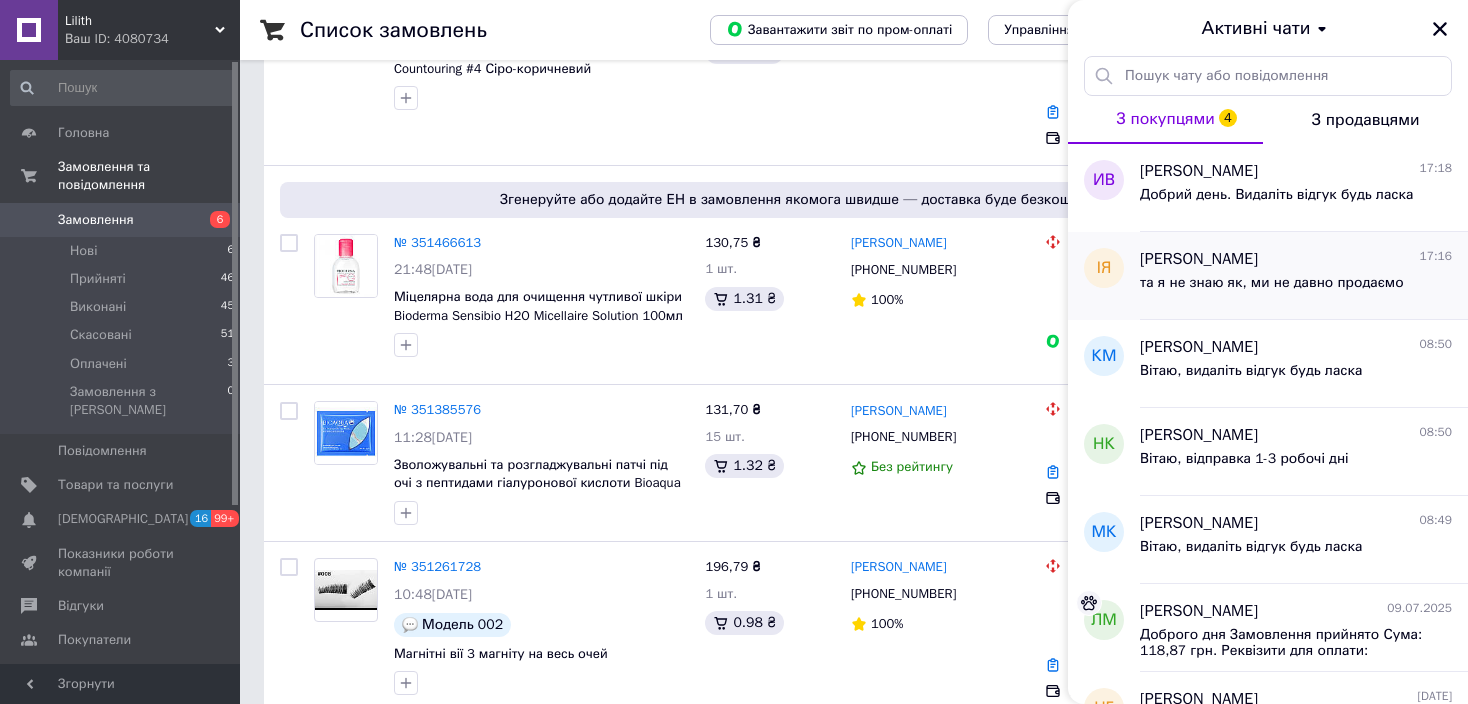 click on "[PERSON_NAME]" at bounding box center [1199, 259] 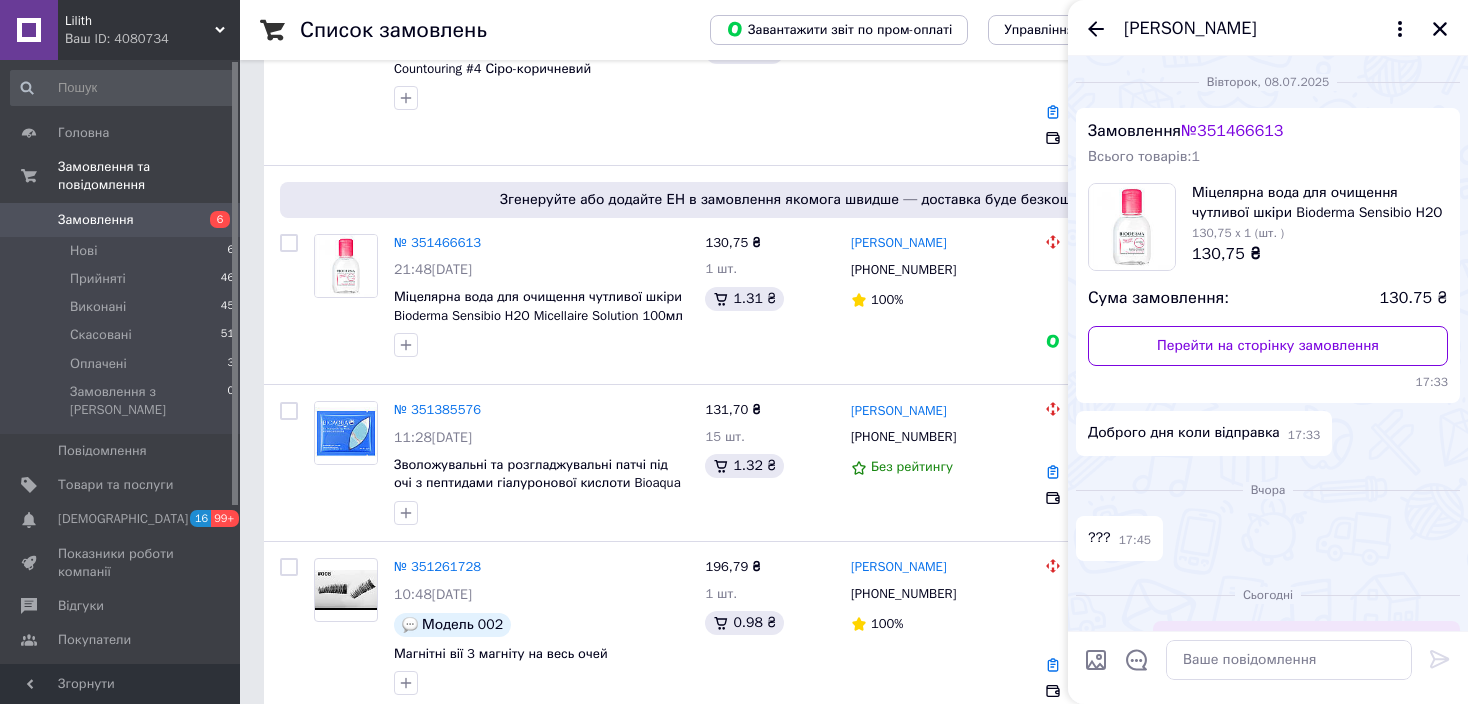 scroll, scrollTop: 835, scrollLeft: 0, axis: vertical 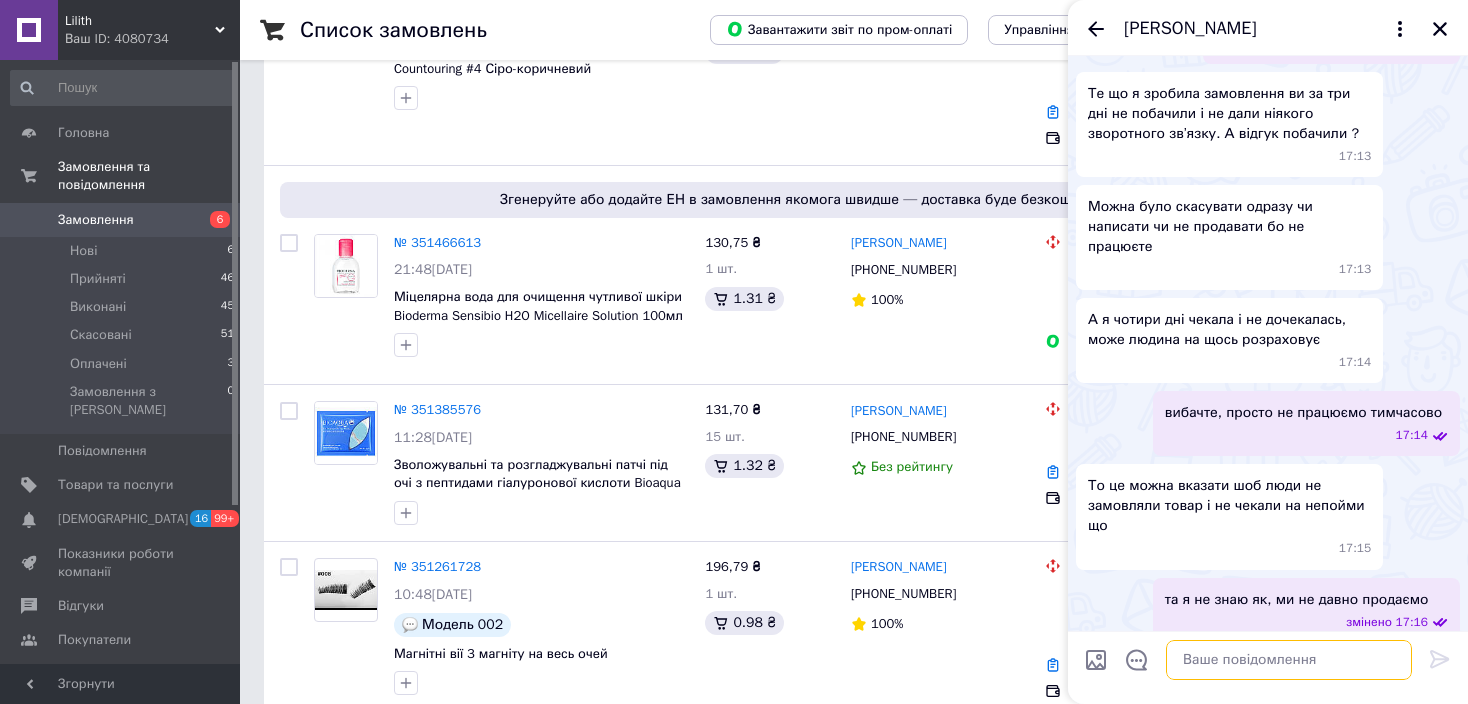 click at bounding box center [1289, 660] 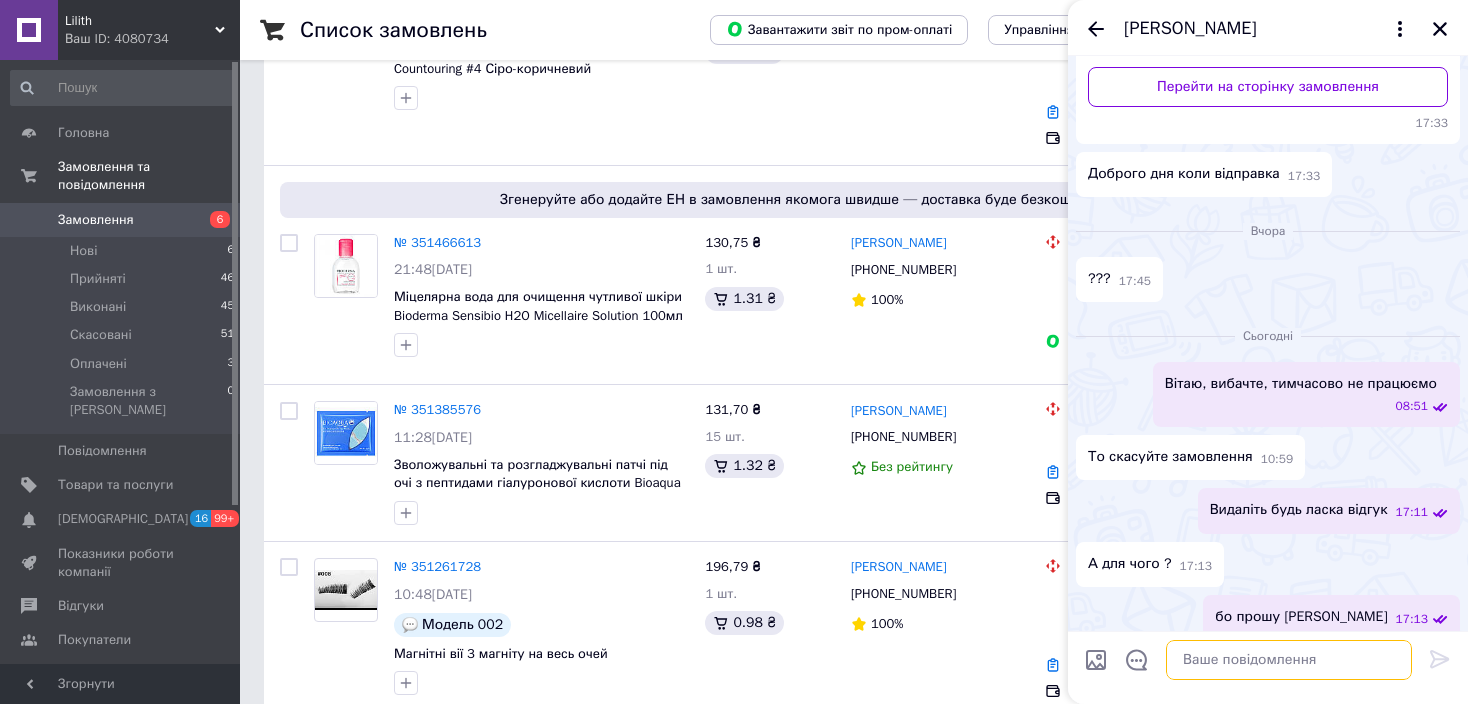 scroll, scrollTop: 400, scrollLeft: 0, axis: vertical 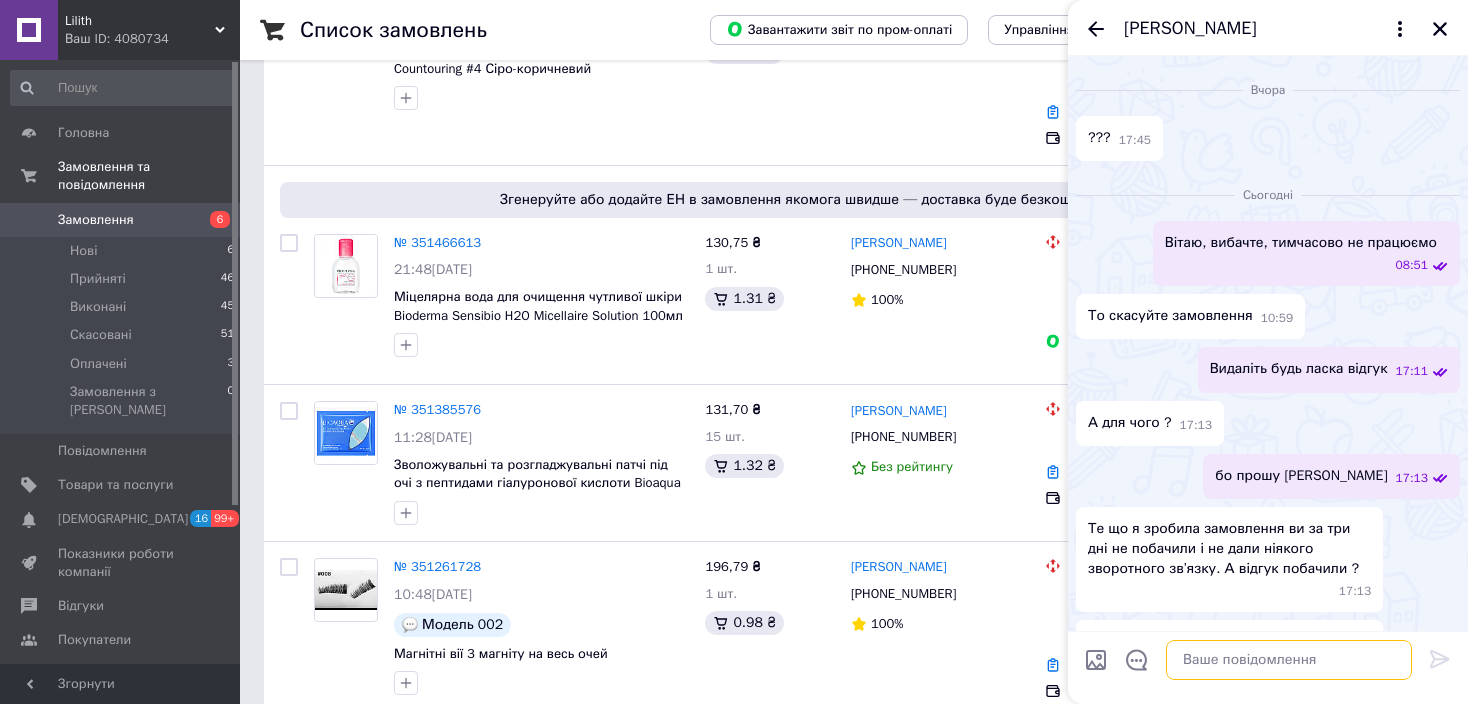 click at bounding box center [1289, 660] 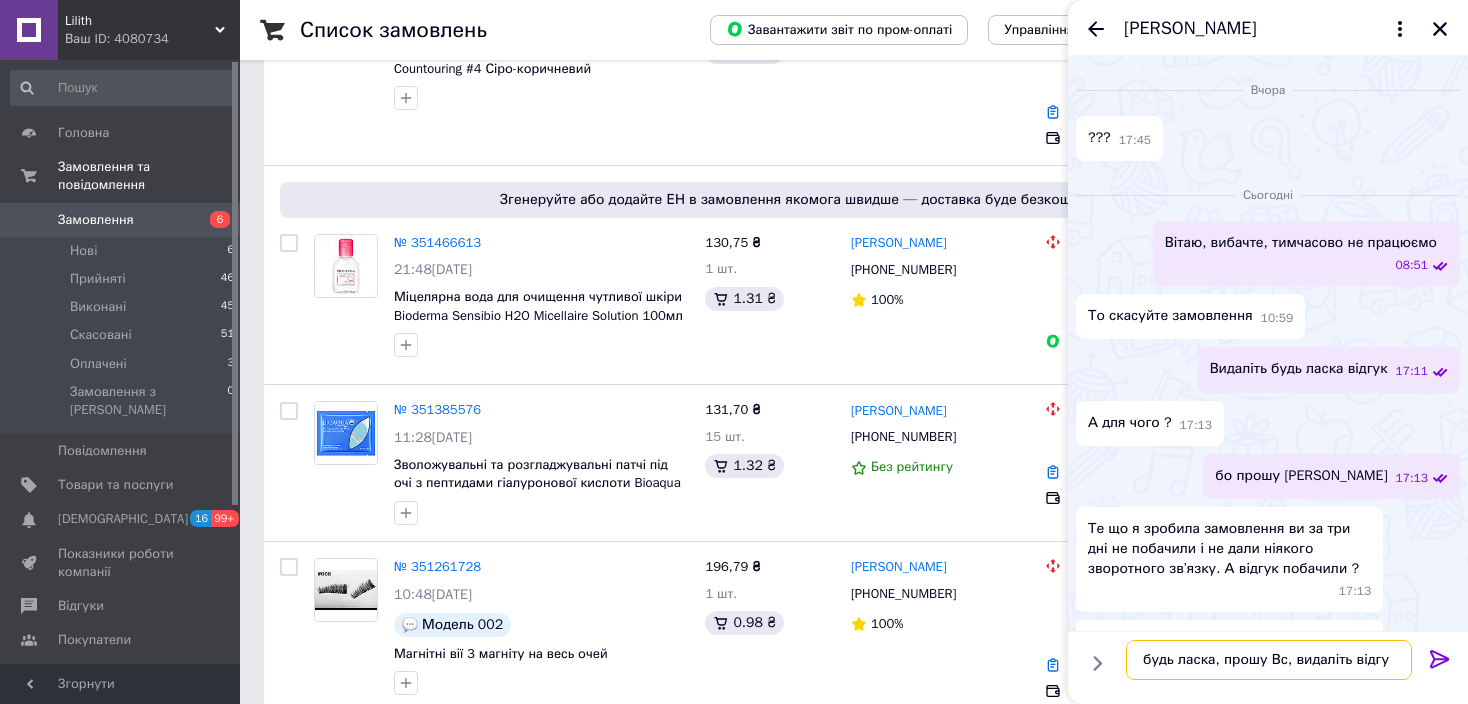 type on "будь ласка, прошу Вс, видаліть відгук" 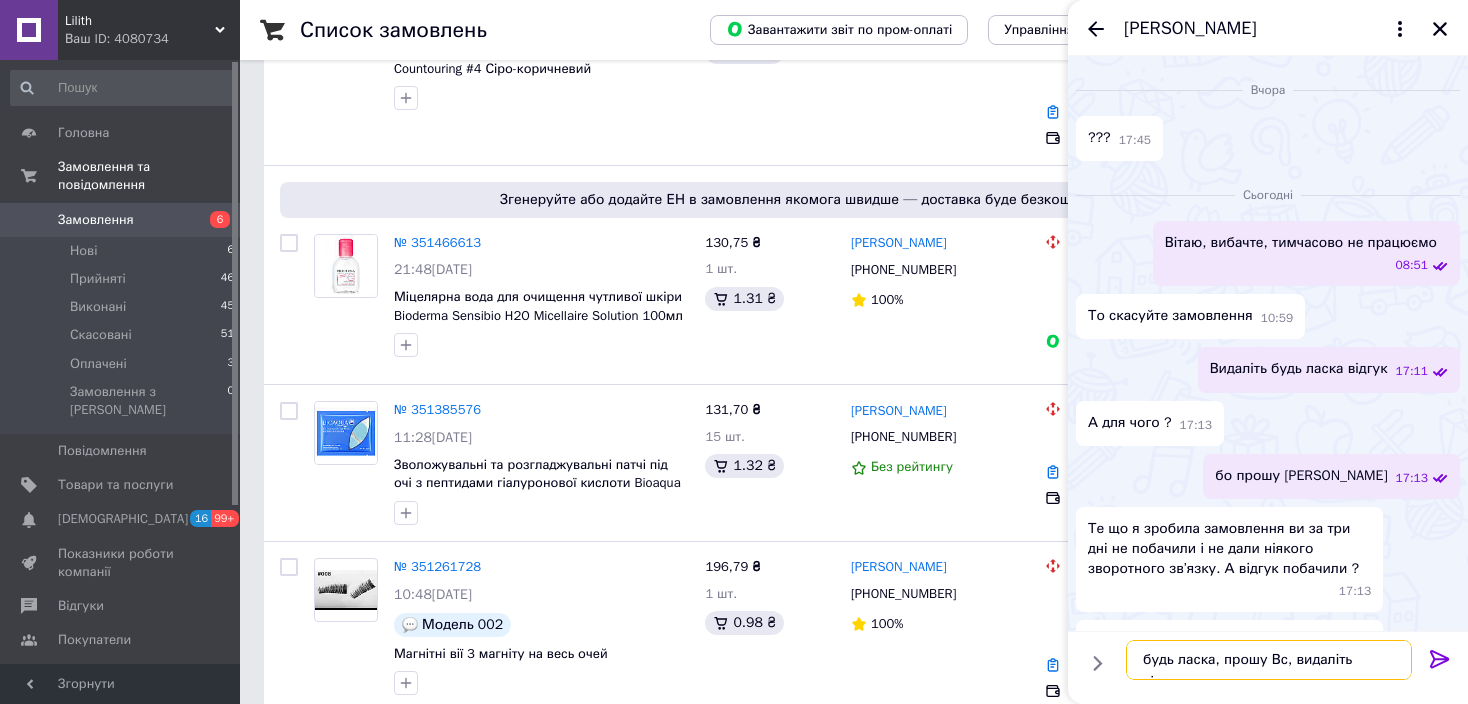 type 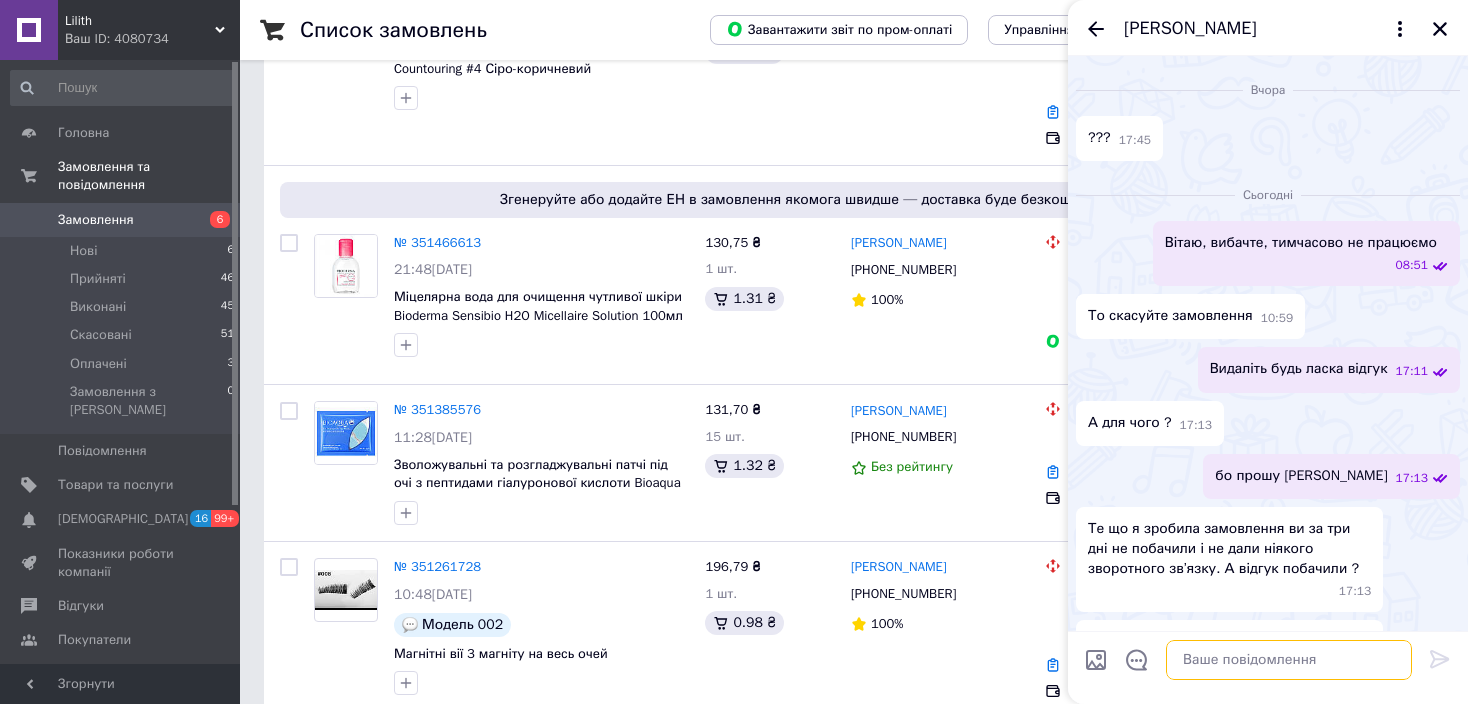 scroll, scrollTop: 908, scrollLeft: 0, axis: vertical 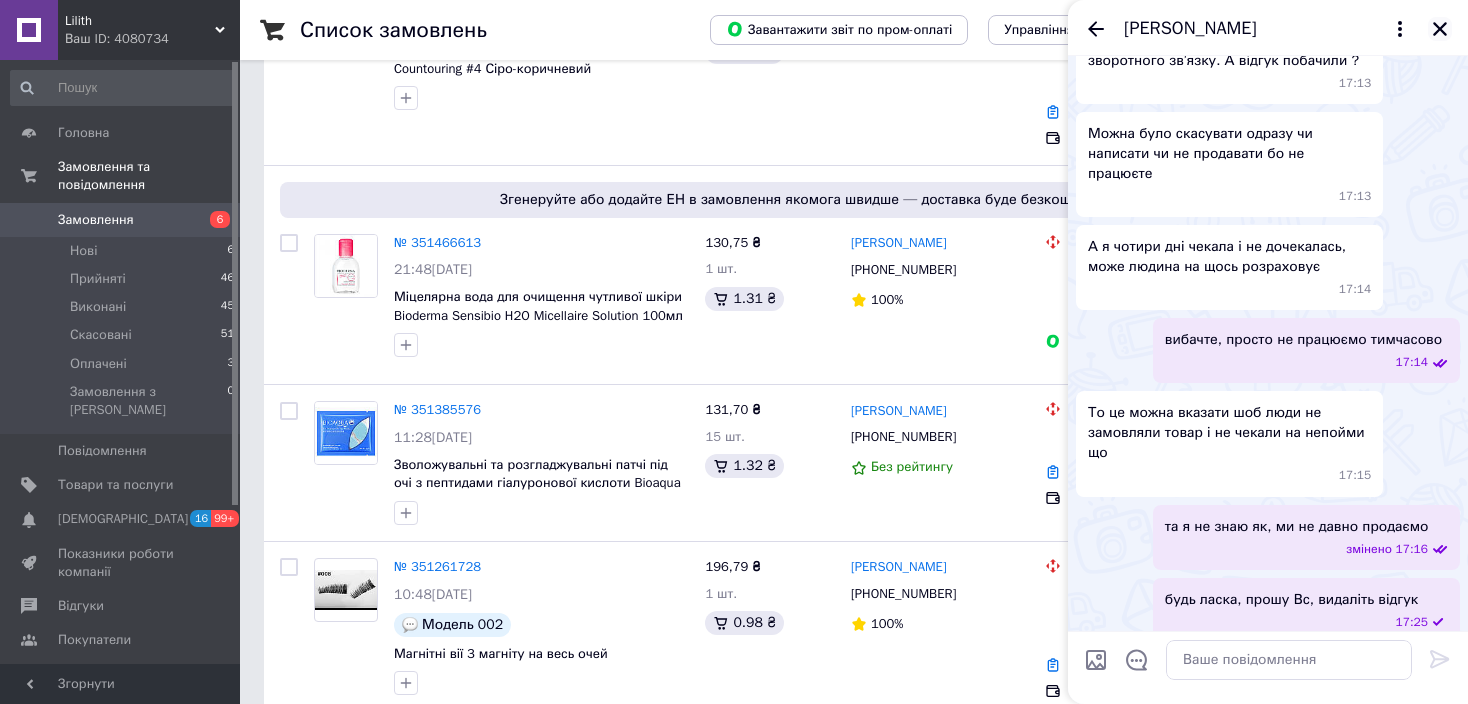 drag, startPoint x: 1443, startPoint y: 23, endPoint x: 1207, endPoint y: 226, distance: 311.2957 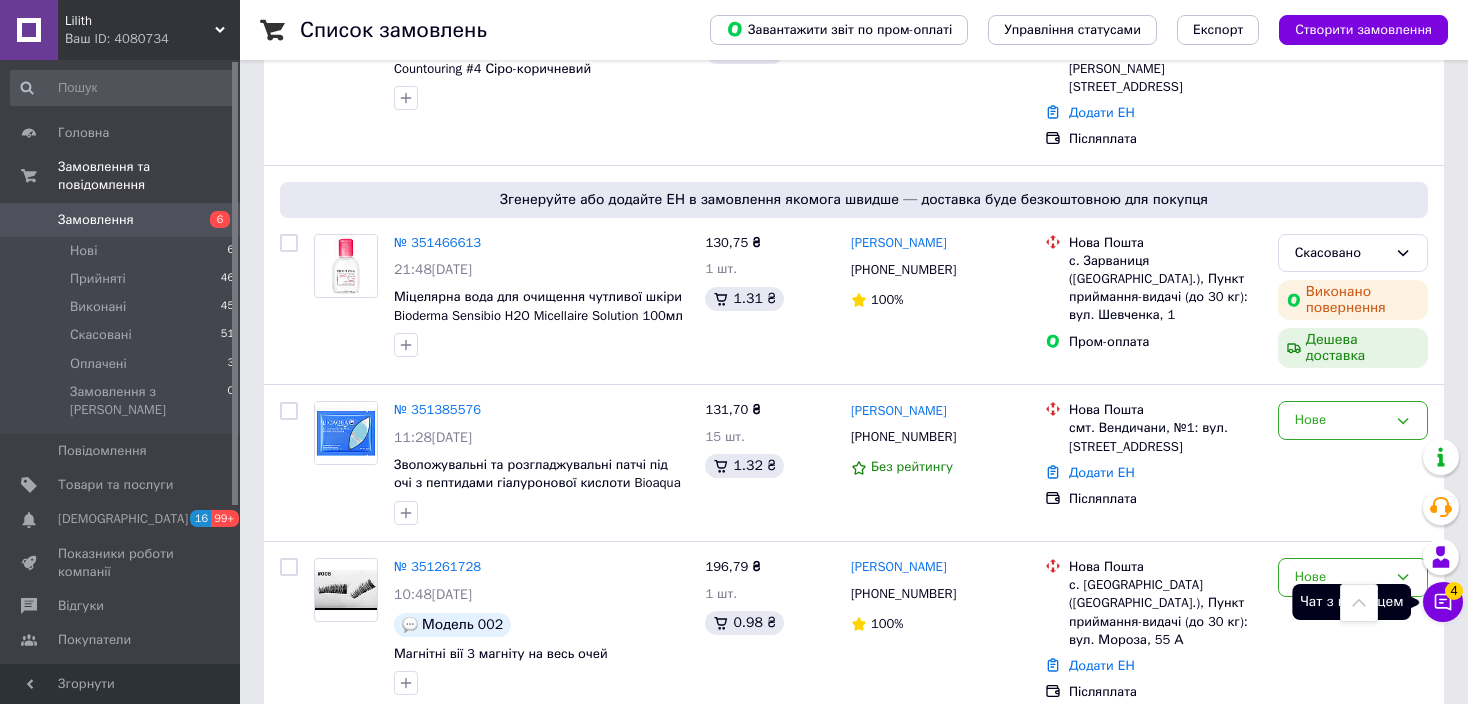 click on "Чат з покупцем 4" at bounding box center [1443, 602] 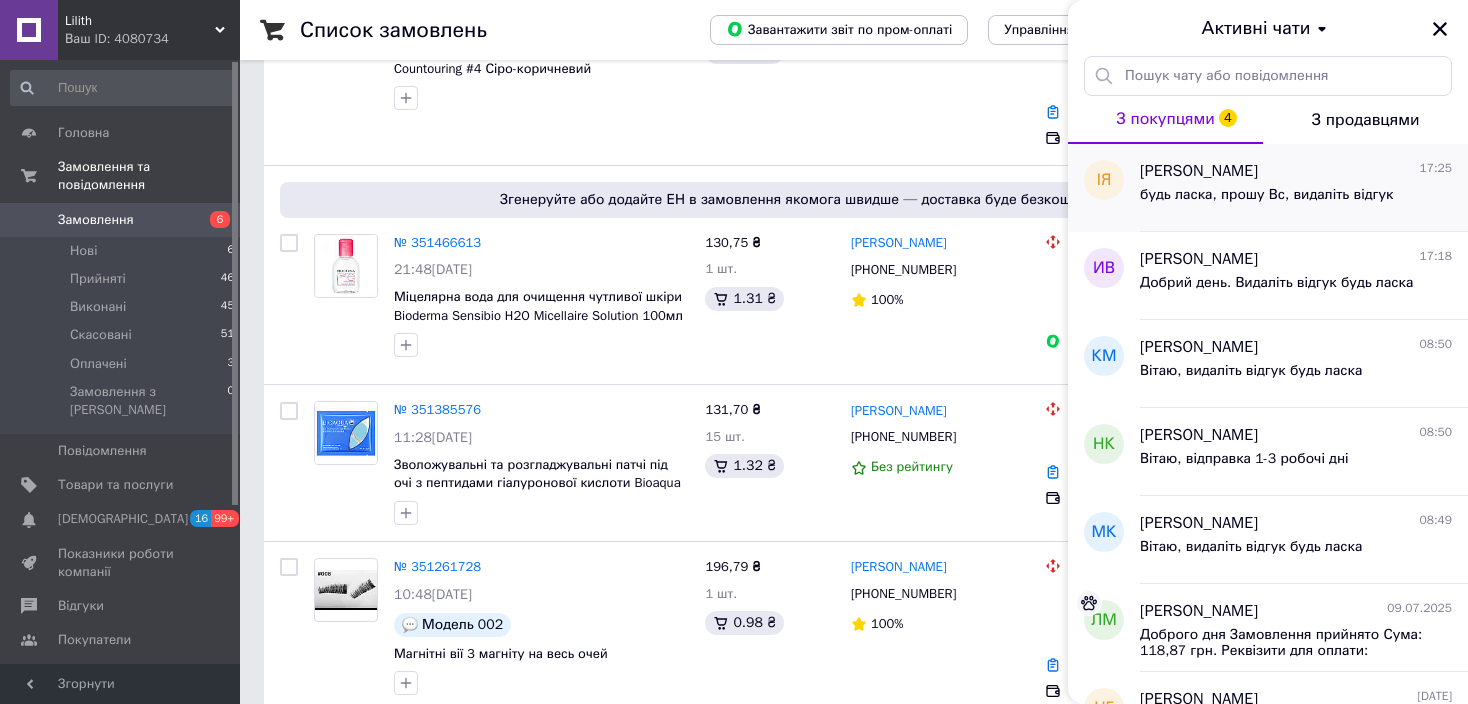 click on "будь ласка, прошу Вс, видаліть відгук" at bounding box center (1266, 195) 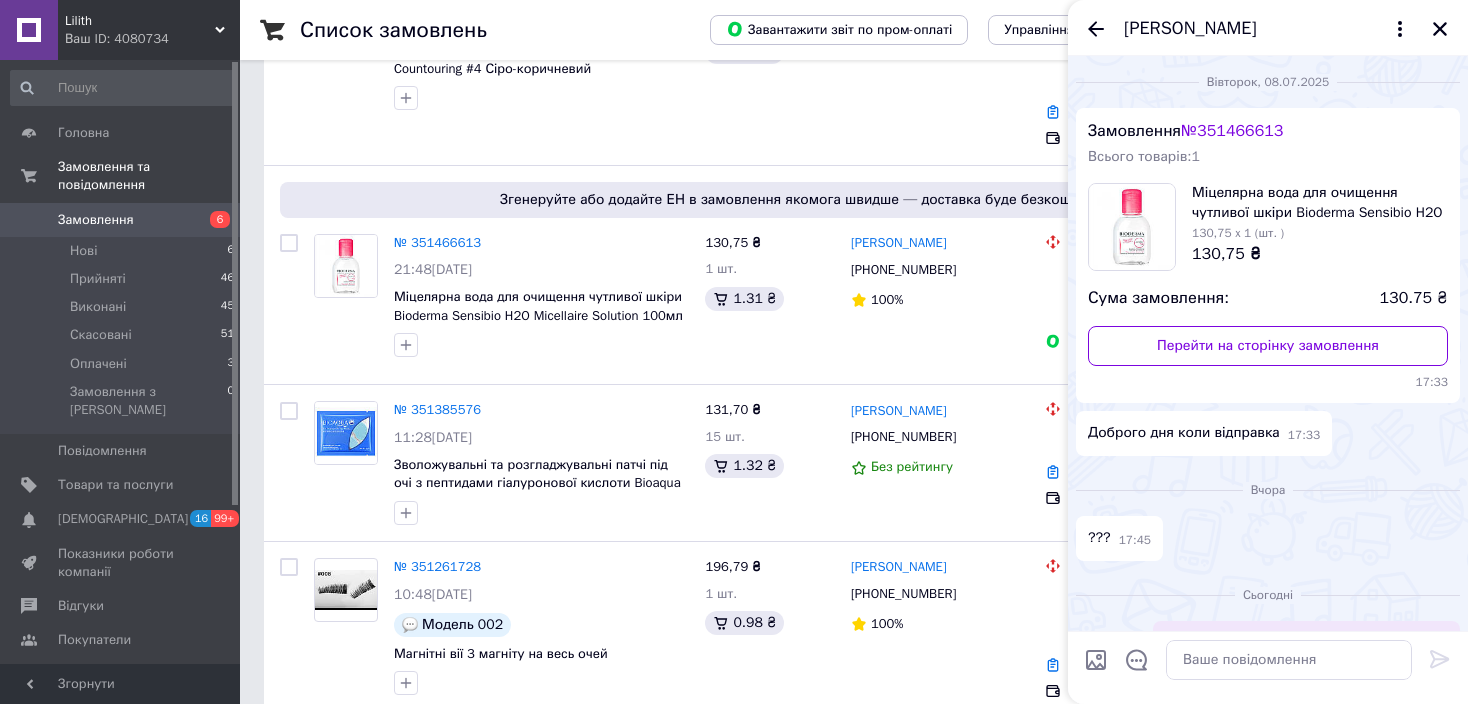 scroll, scrollTop: 908, scrollLeft: 0, axis: vertical 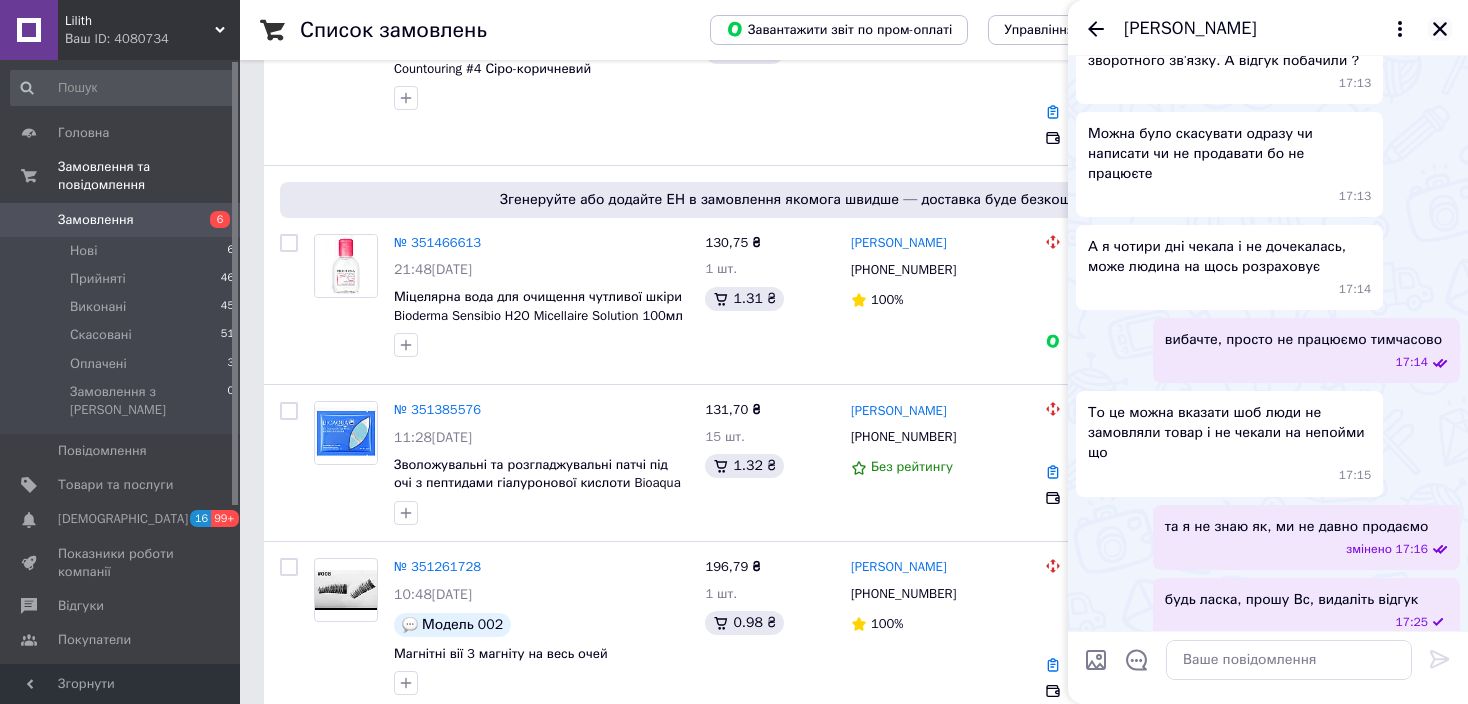 click 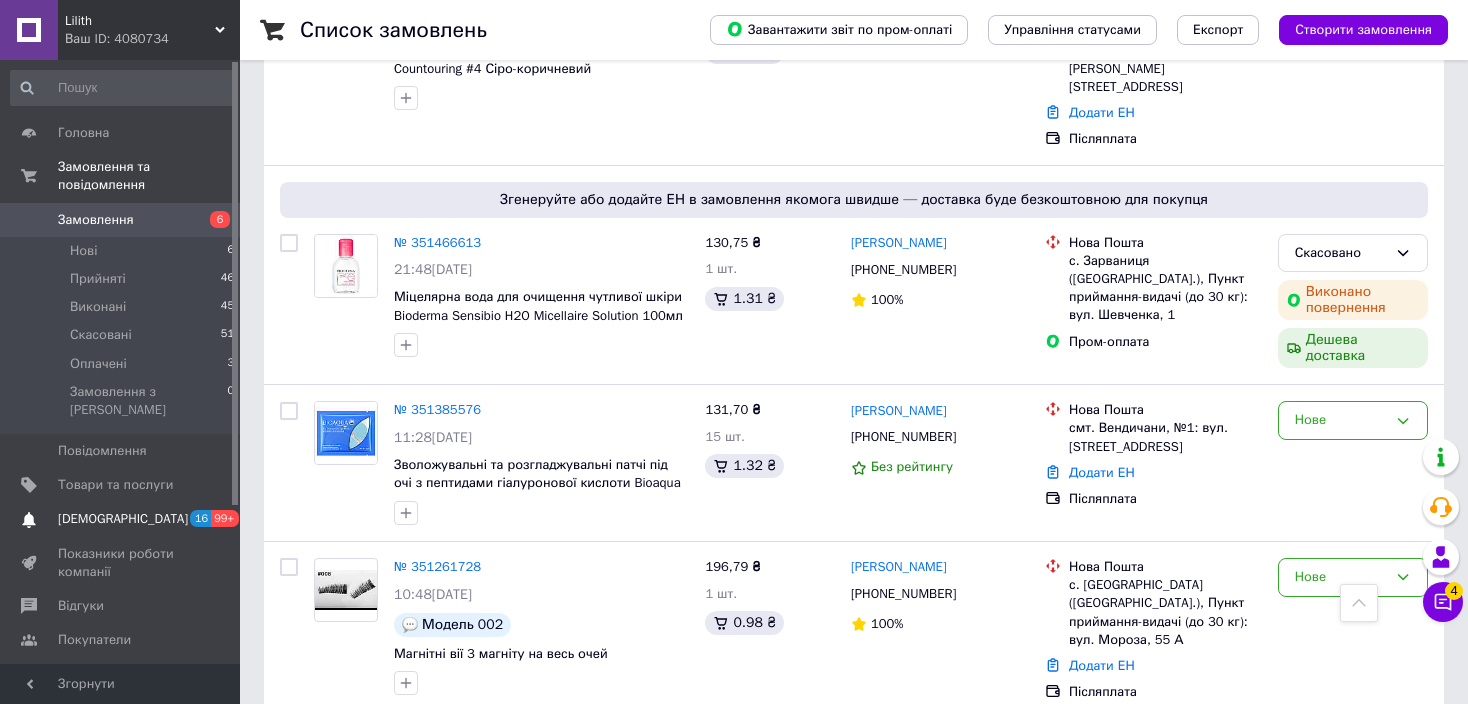 click on "[DEMOGRAPHIC_DATA] 16 99+" at bounding box center [123, 519] 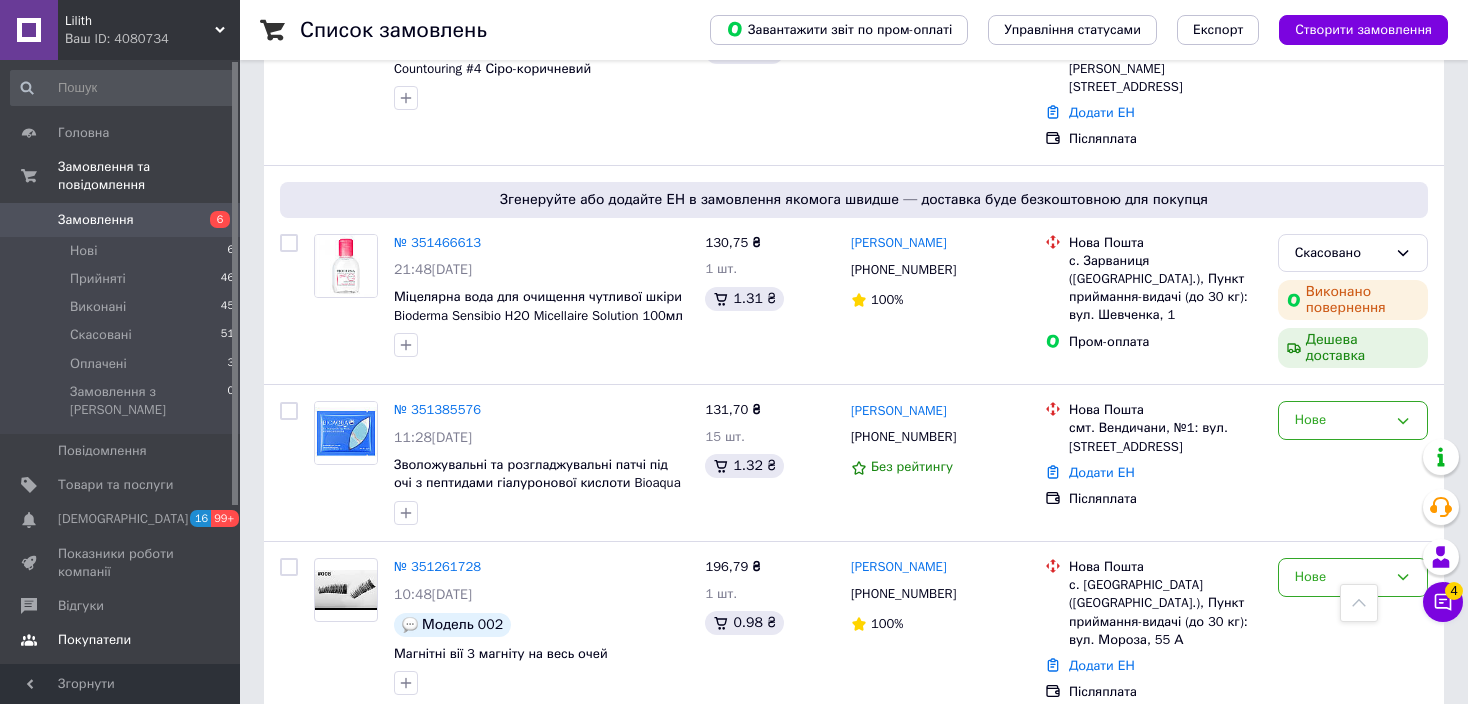 scroll, scrollTop: 0, scrollLeft: 0, axis: both 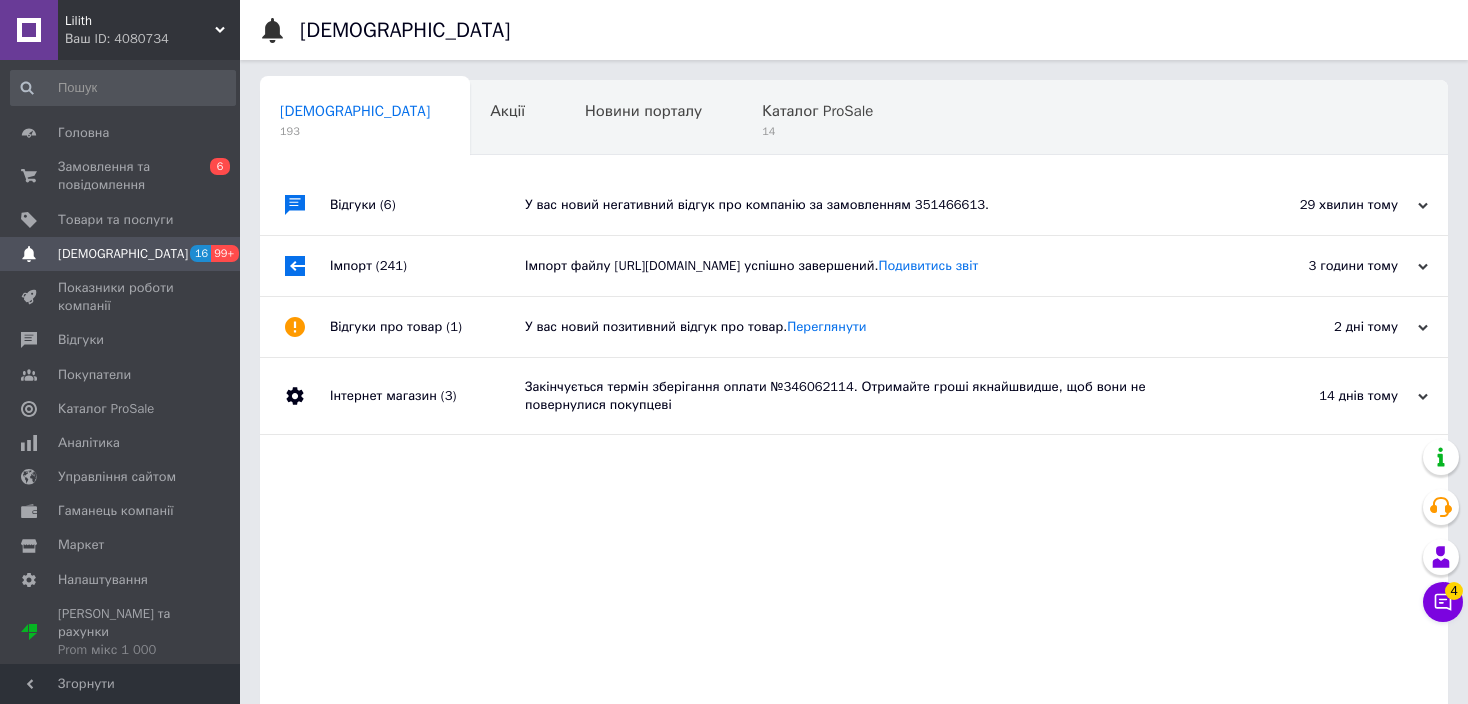 click on "У вас новий негативний відгук про компанію  за замовленням 351466613." at bounding box center [876, 205] 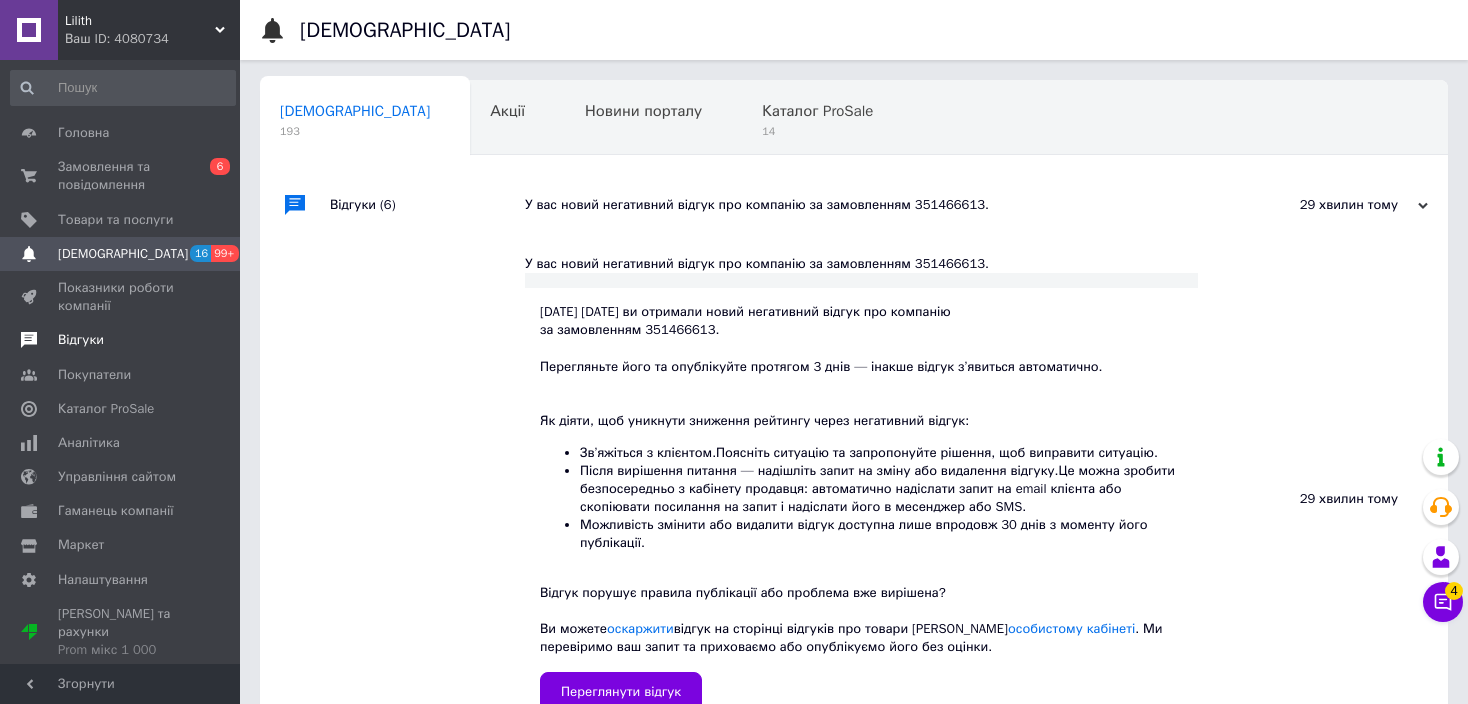 click on "Відгуки" at bounding box center [121, 340] 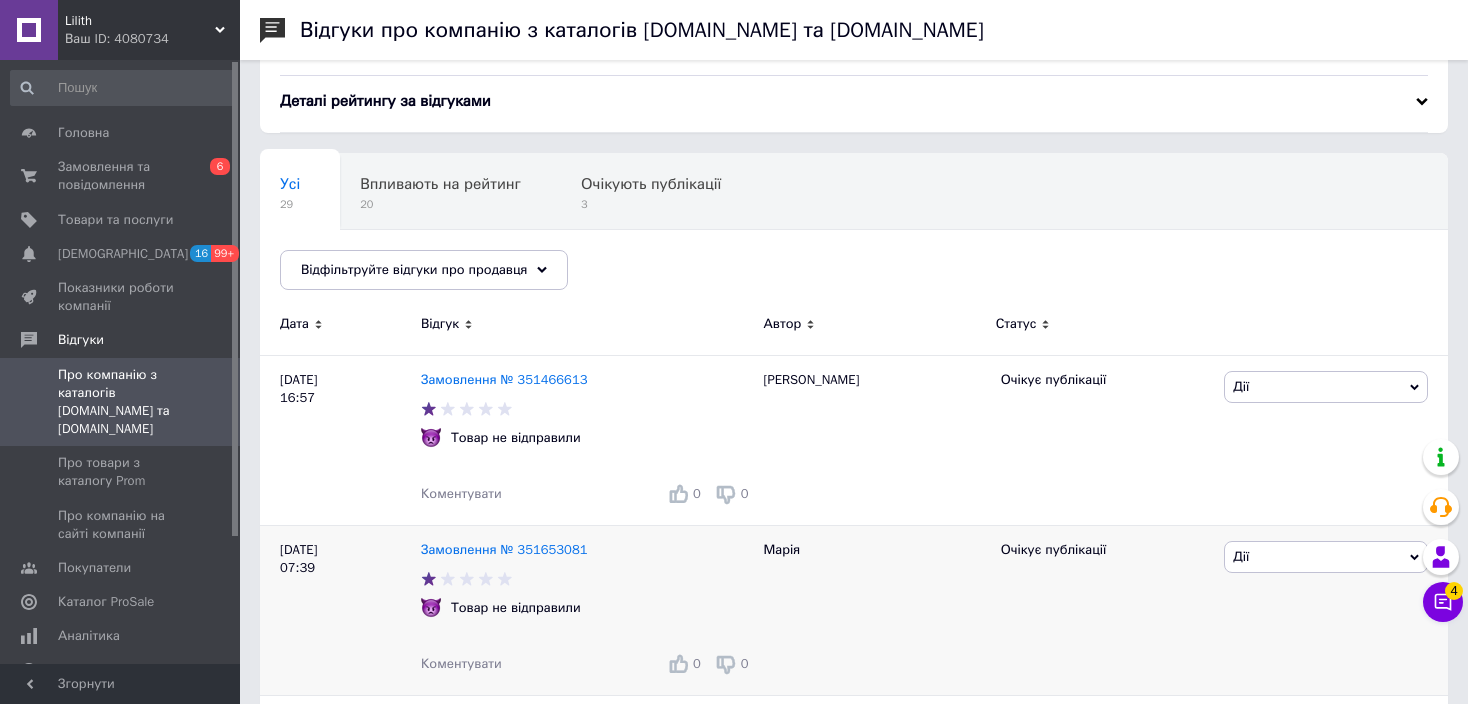 scroll, scrollTop: 0, scrollLeft: 0, axis: both 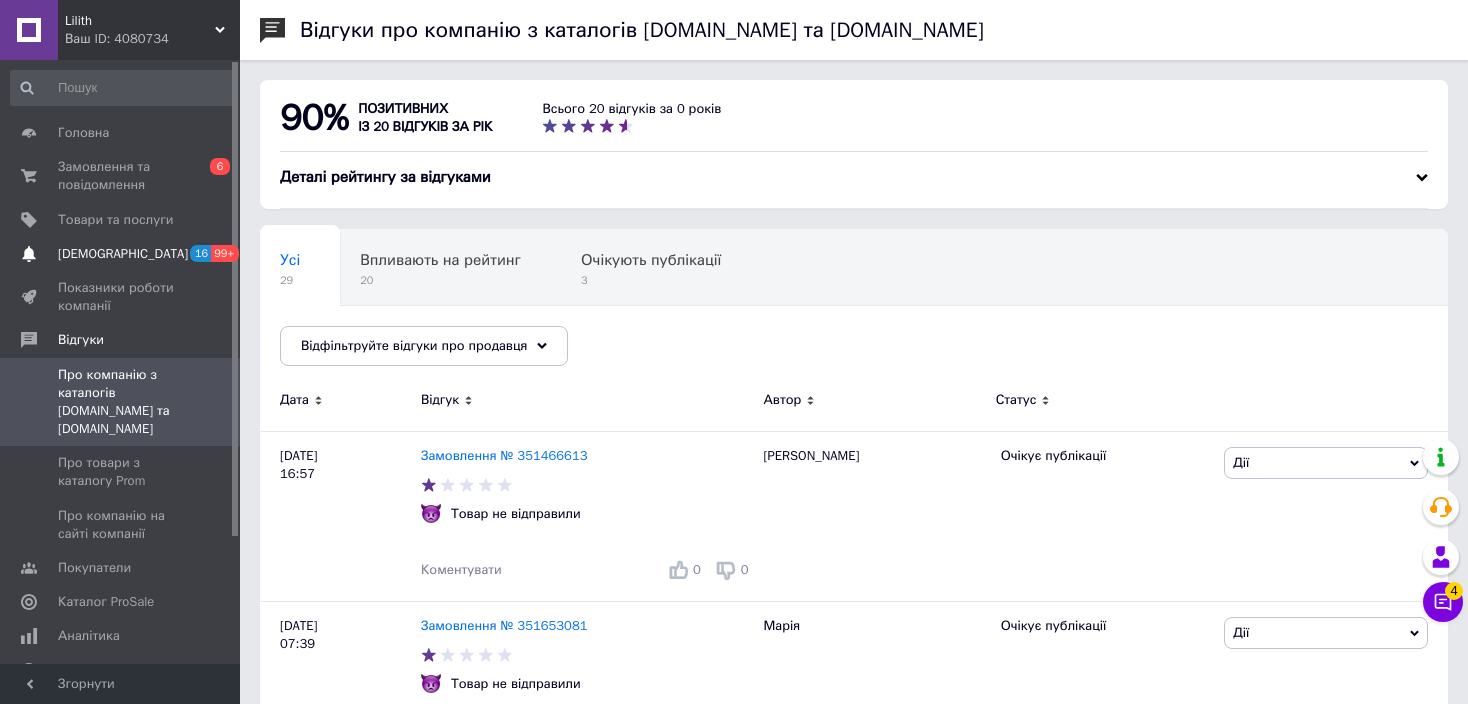 click on "[DEMOGRAPHIC_DATA]" at bounding box center (121, 254) 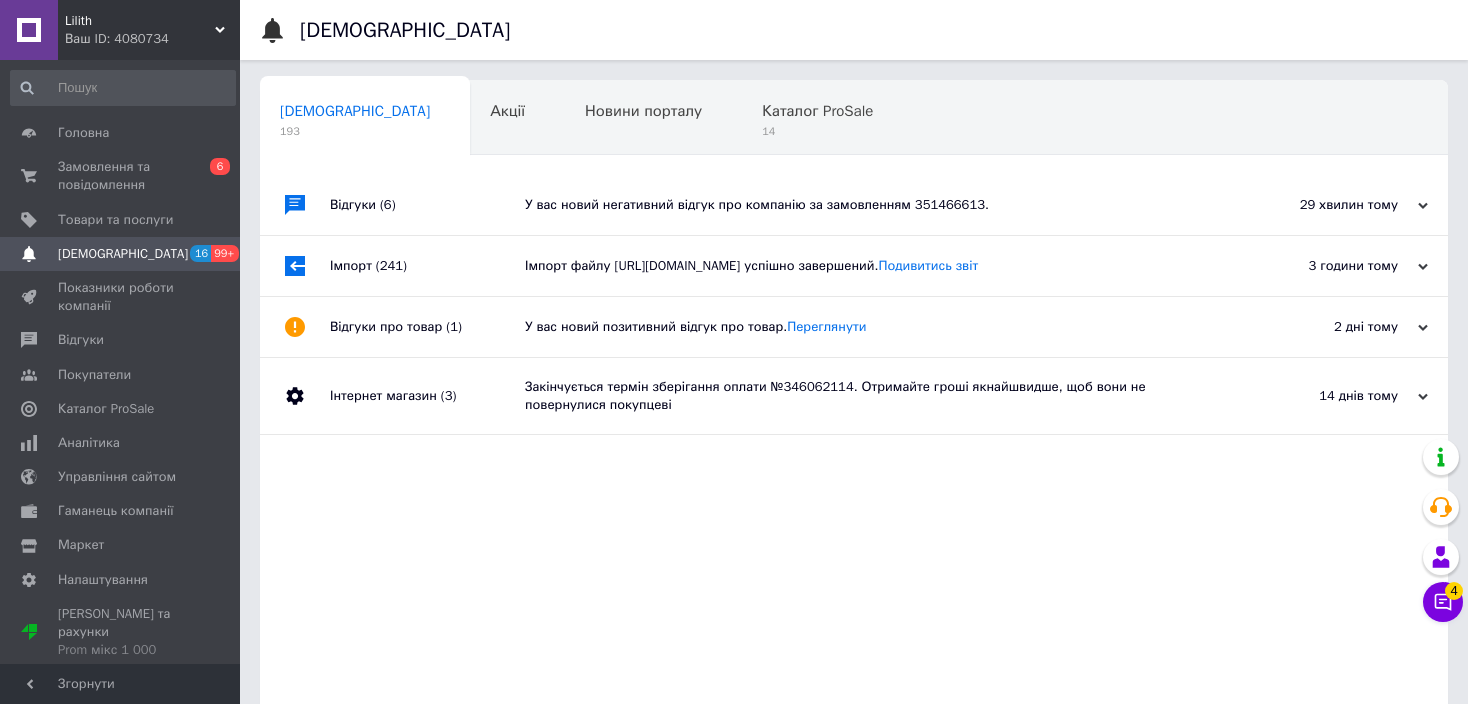 click on "У вас новий негативний відгук про компанію  за замовленням 351466613." at bounding box center [876, 205] 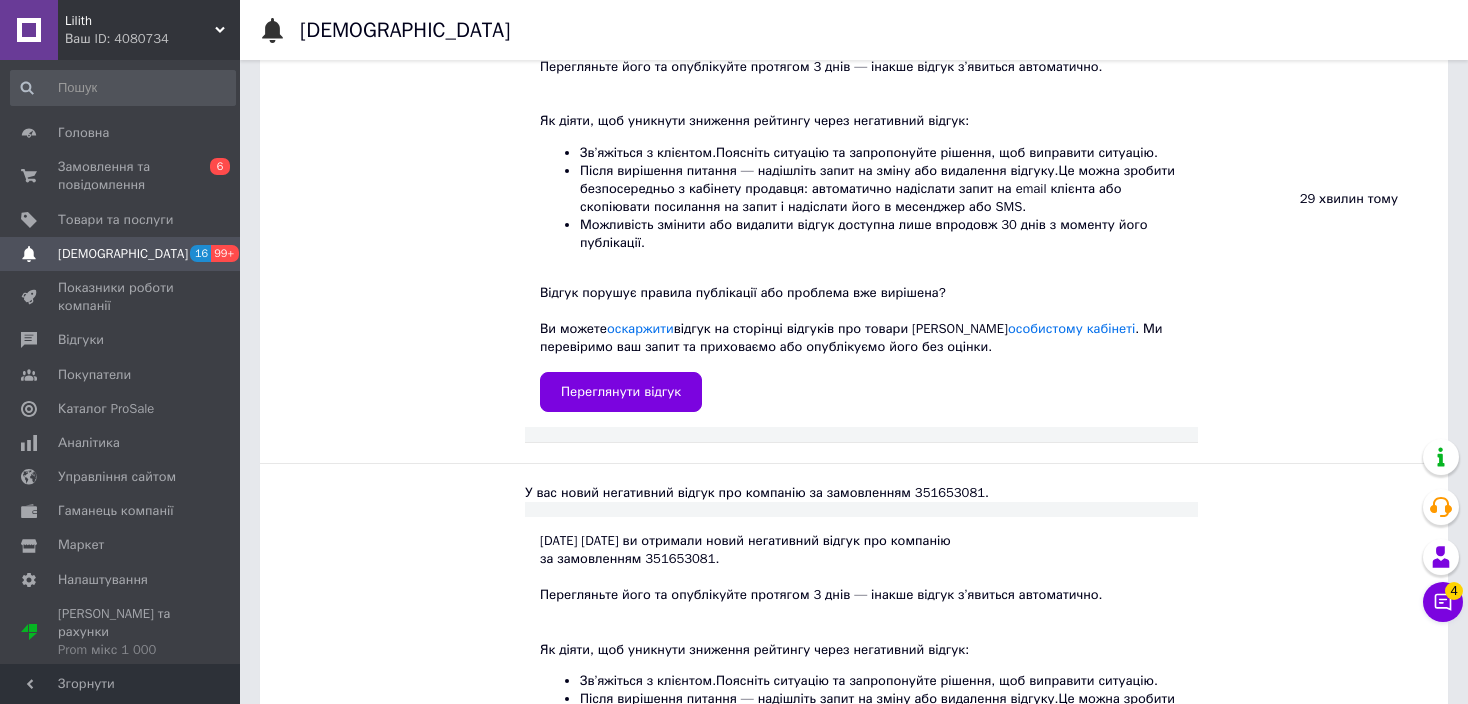 scroll, scrollTop: 0, scrollLeft: 0, axis: both 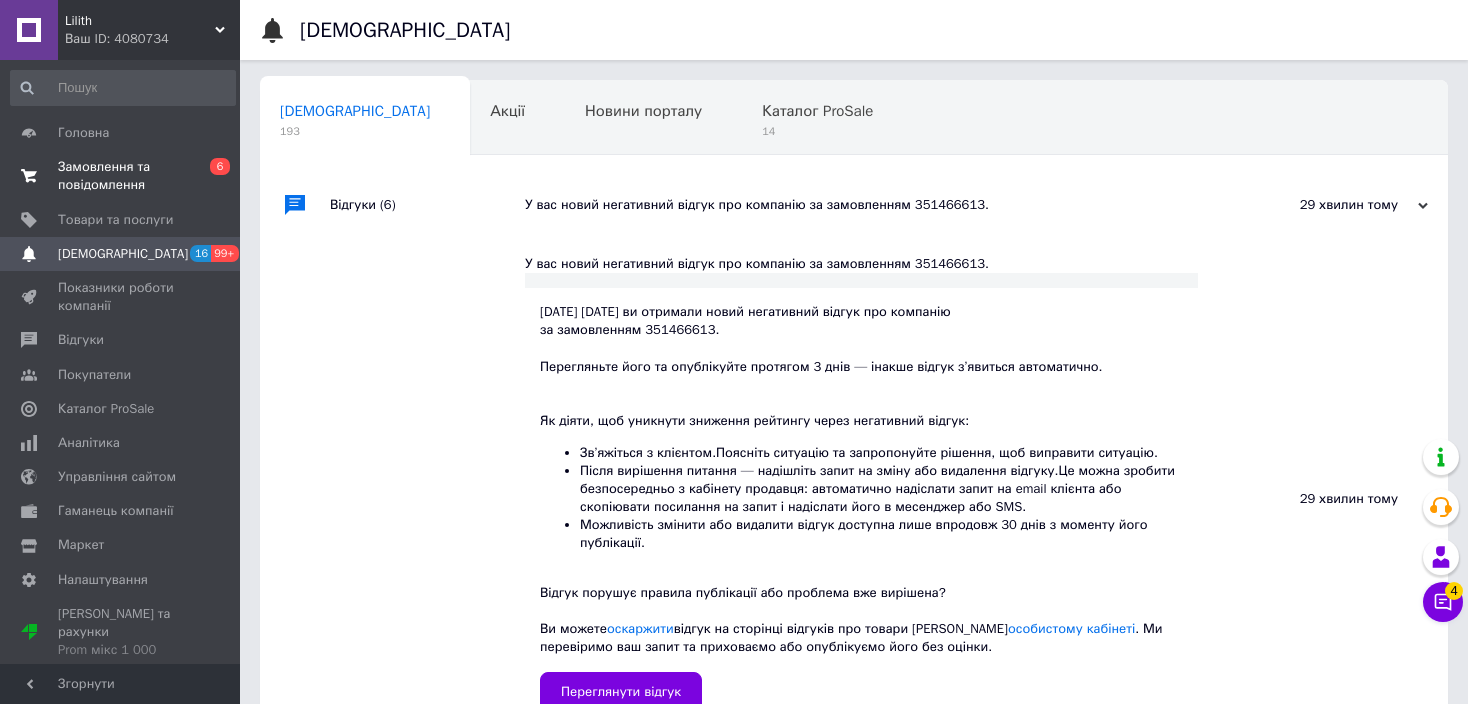 click on "Замовлення та повідомлення" at bounding box center [121, 176] 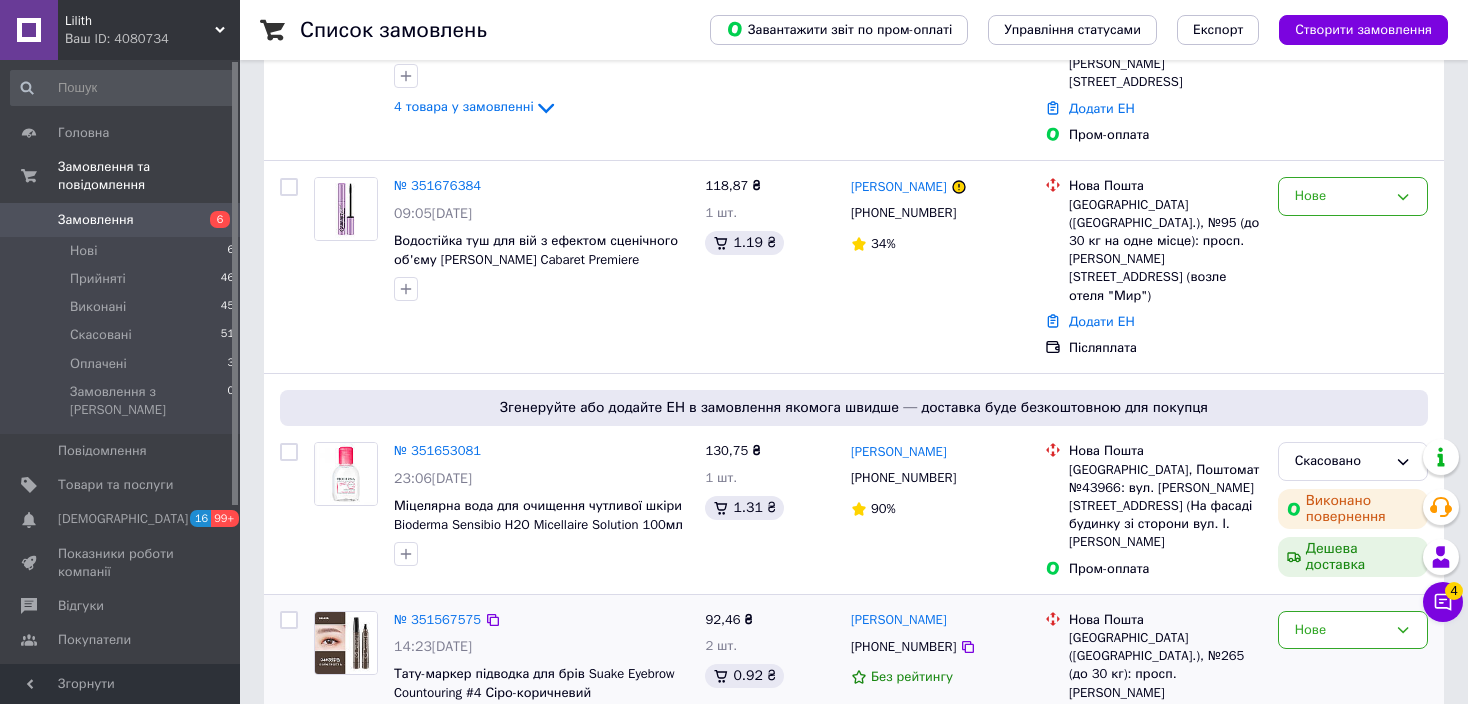 scroll, scrollTop: 600, scrollLeft: 0, axis: vertical 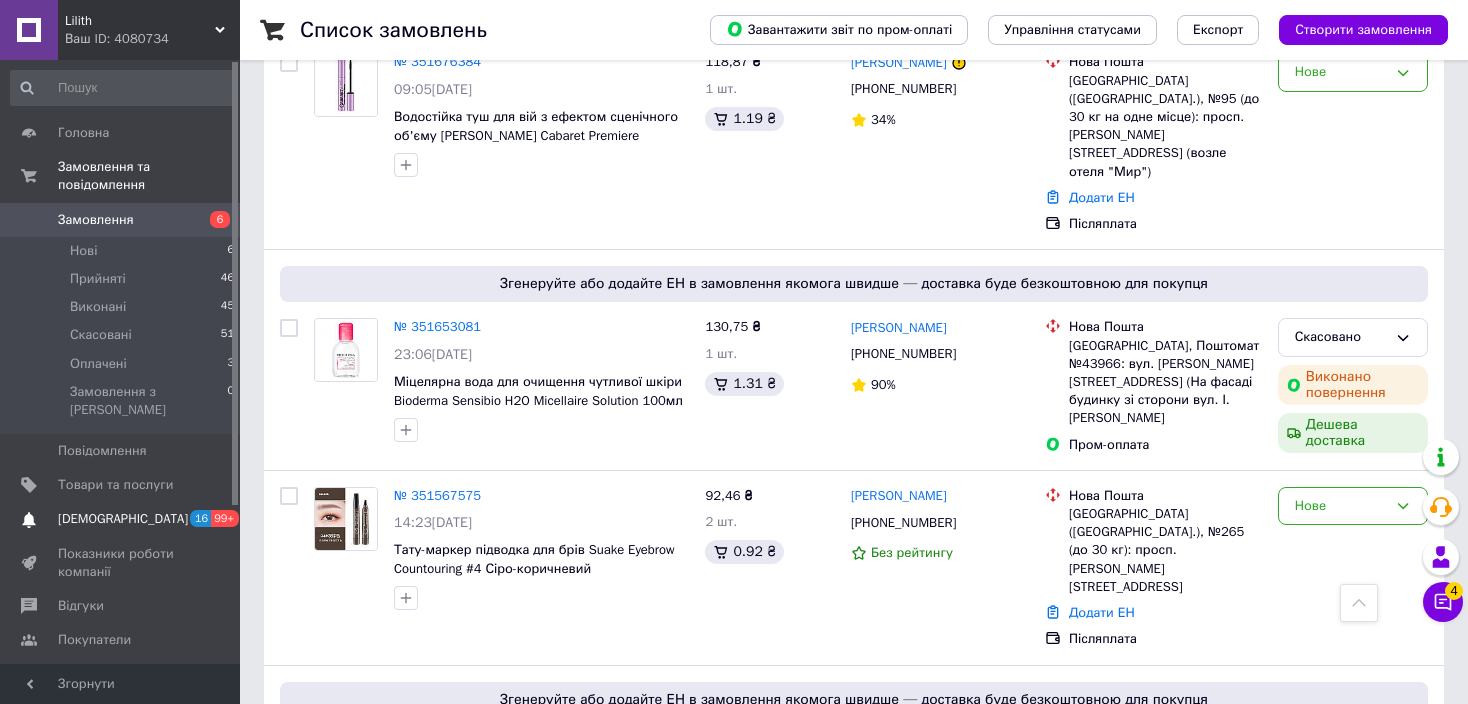 click on "[DEMOGRAPHIC_DATA]" at bounding box center [121, 519] 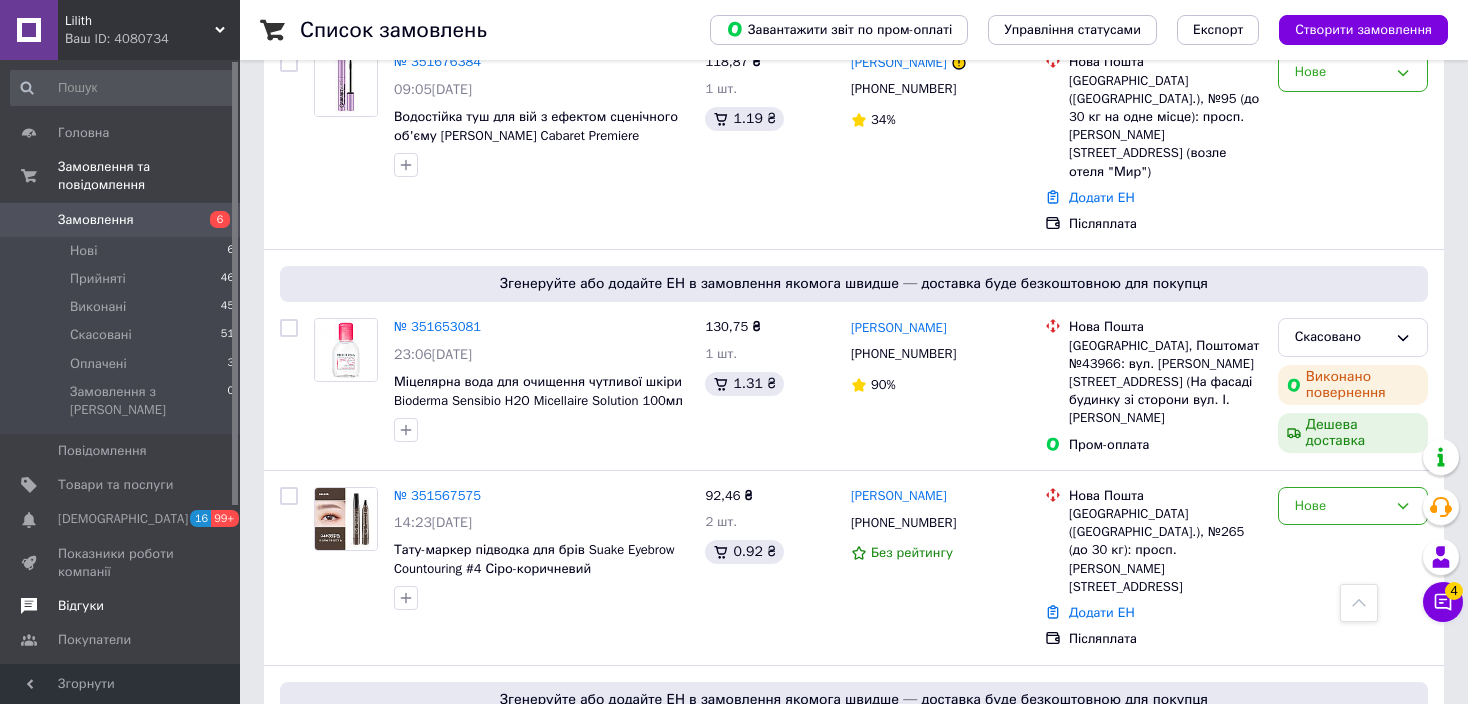 scroll, scrollTop: 0, scrollLeft: 0, axis: both 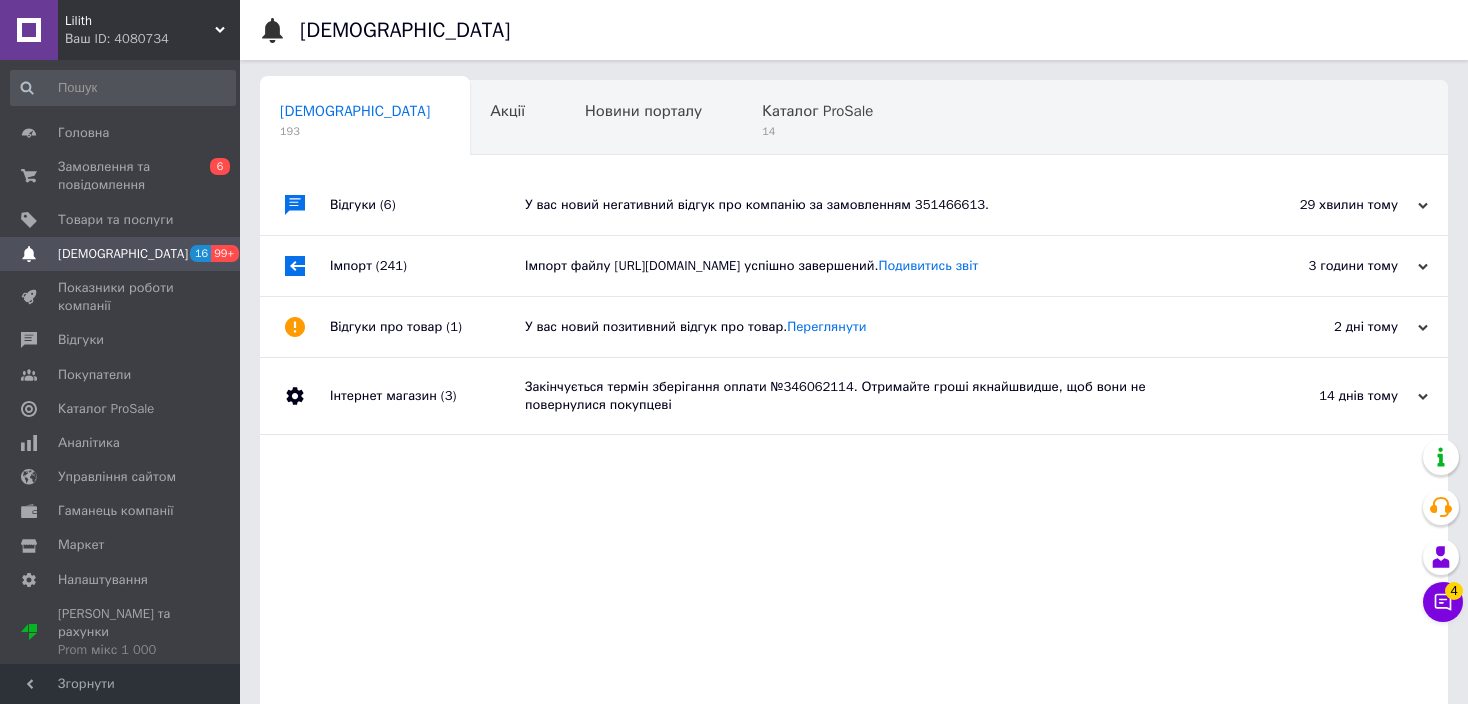 click on "У вас новий негативний відгук про компанію  за замовленням 351466613." at bounding box center (876, 205) 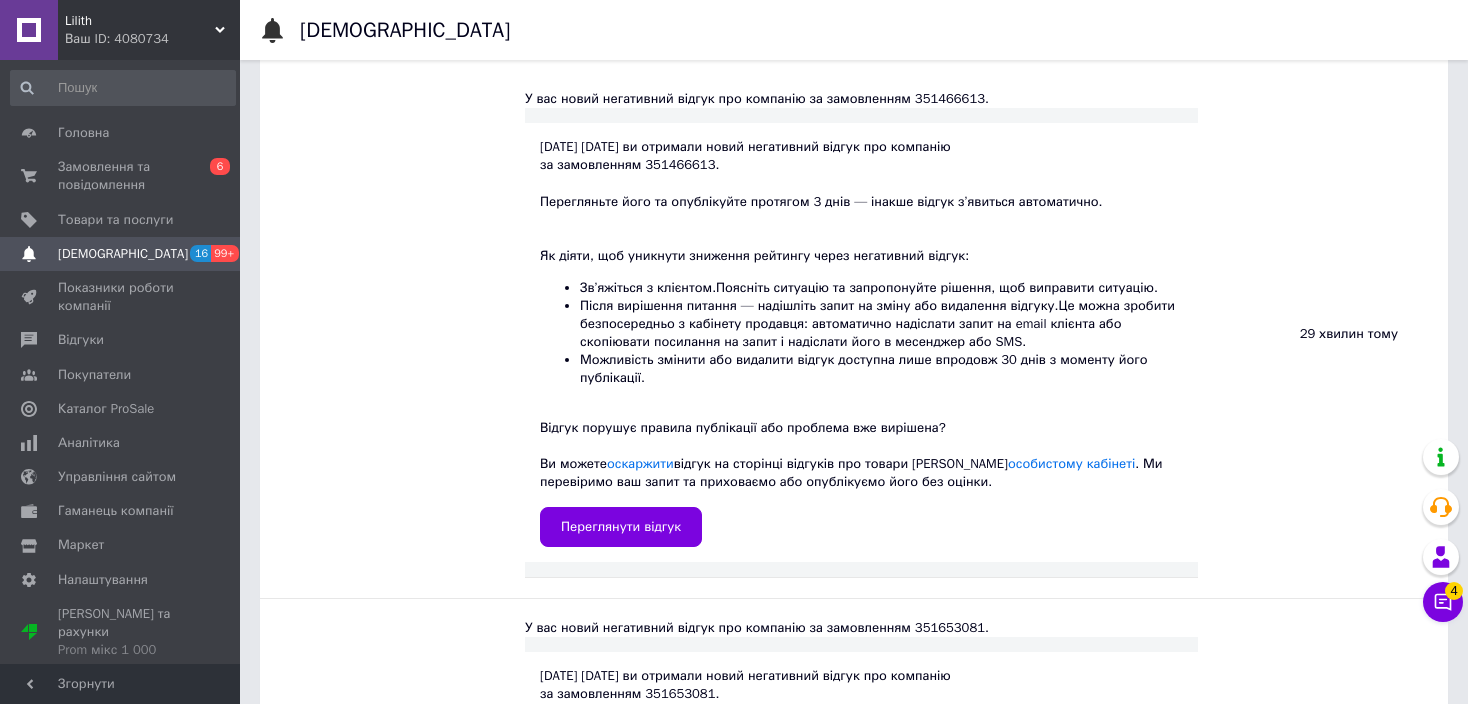 scroll, scrollTop: 0, scrollLeft: 0, axis: both 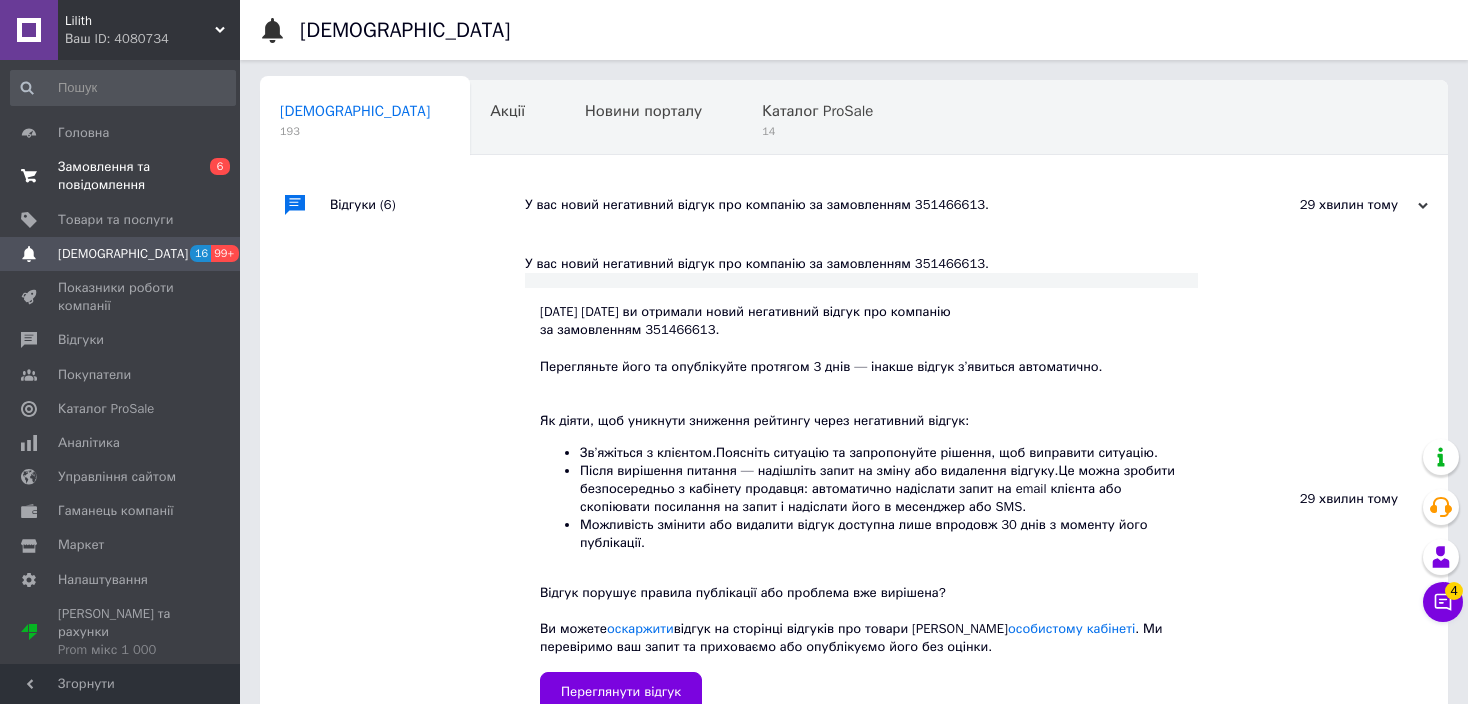 click on "Замовлення та повідомлення 0 6" at bounding box center [123, 176] 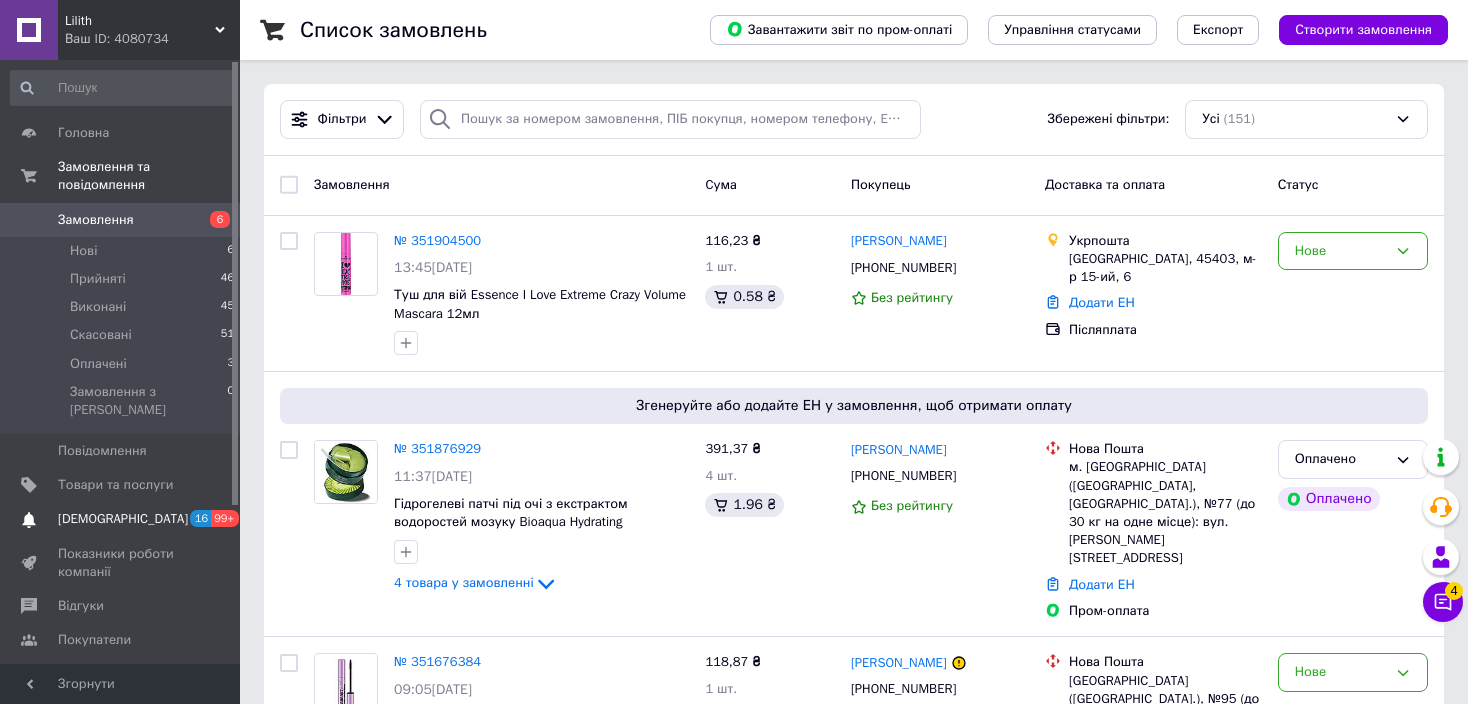click on "[DEMOGRAPHIC_DATA]" at bounding box center (123, 519) 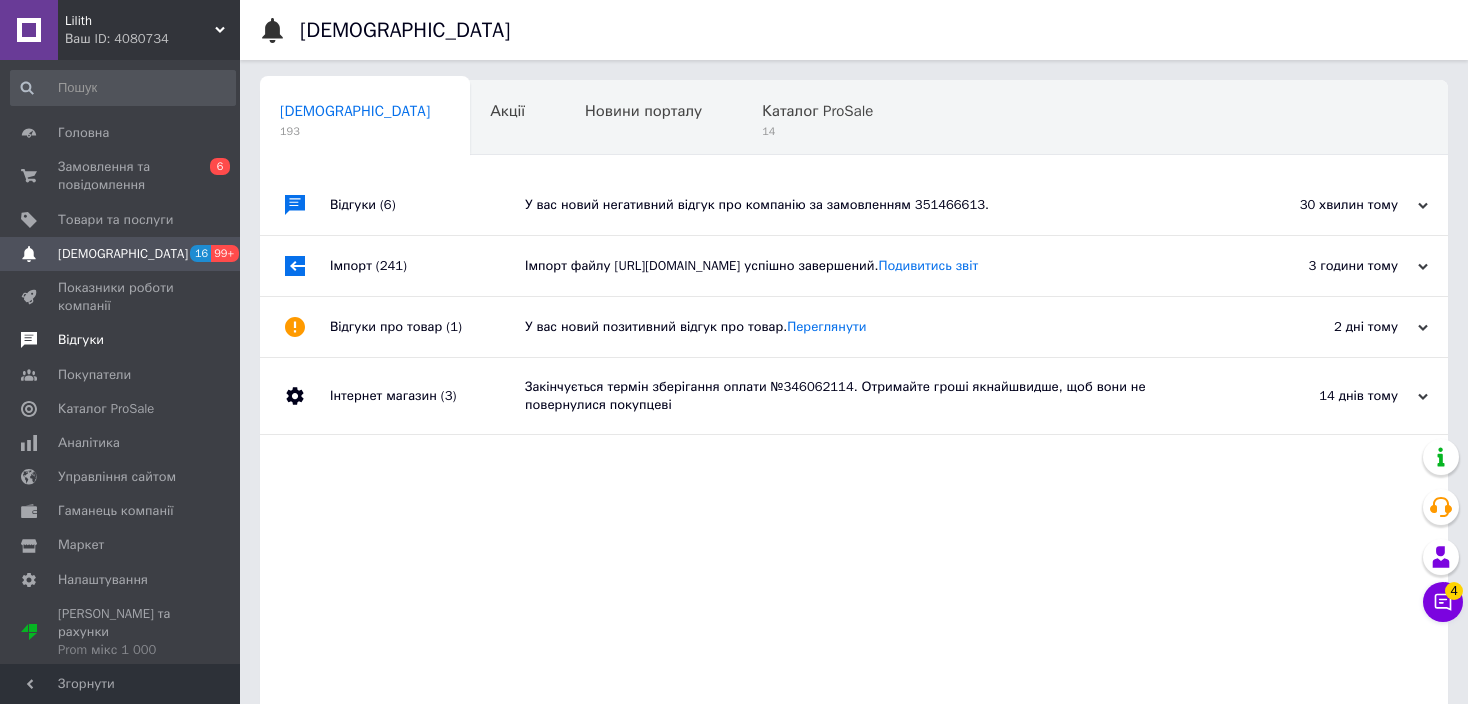 click on "Відгуки" at bounding box center (121, 340) 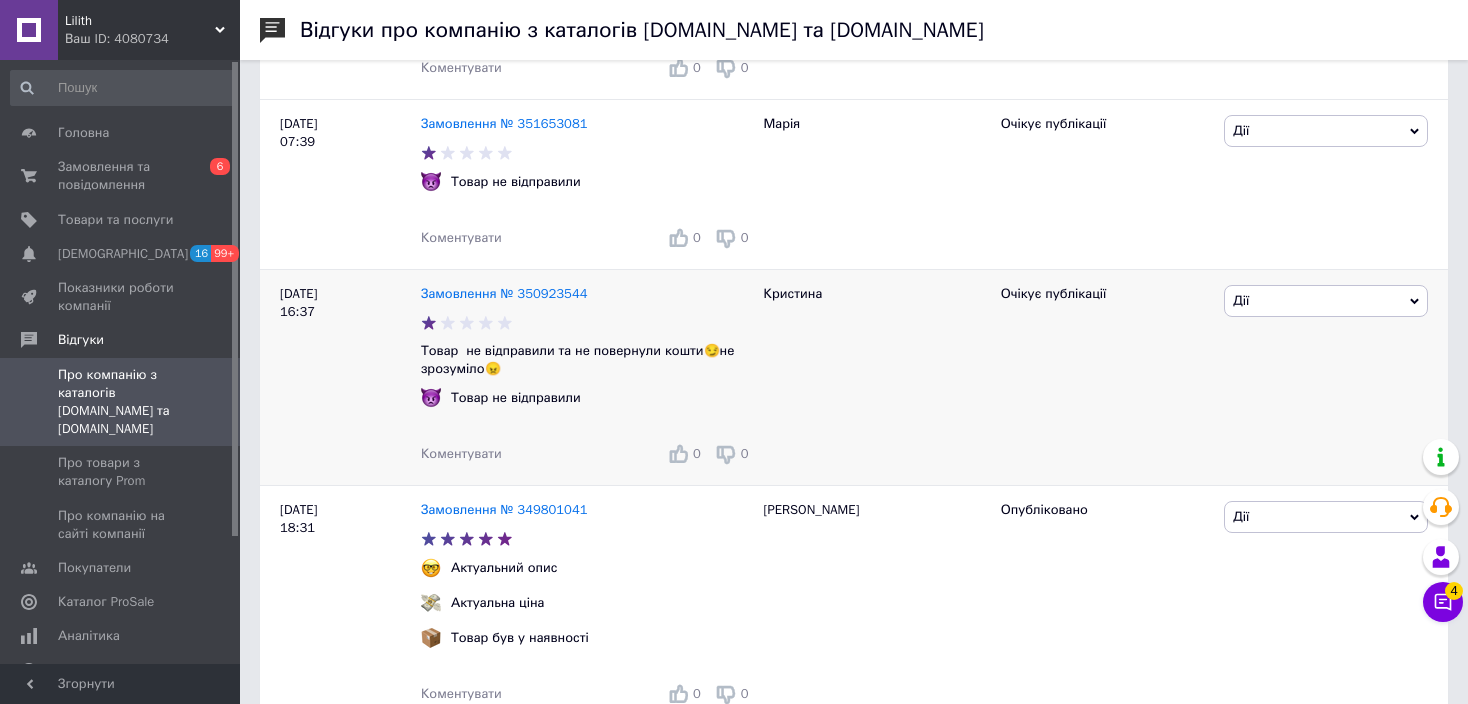 scroll, scrollTop: 400, scrollLeft: 0, axis: vertical 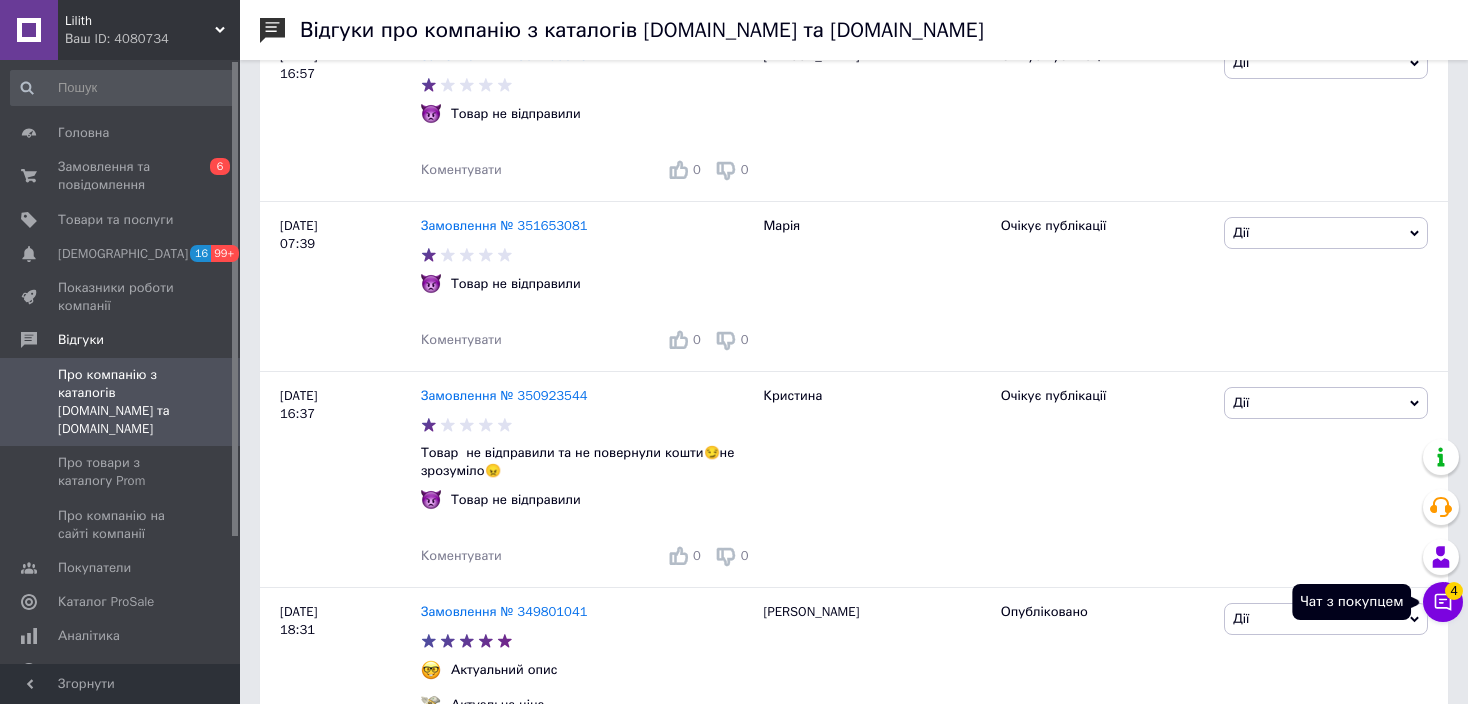 click 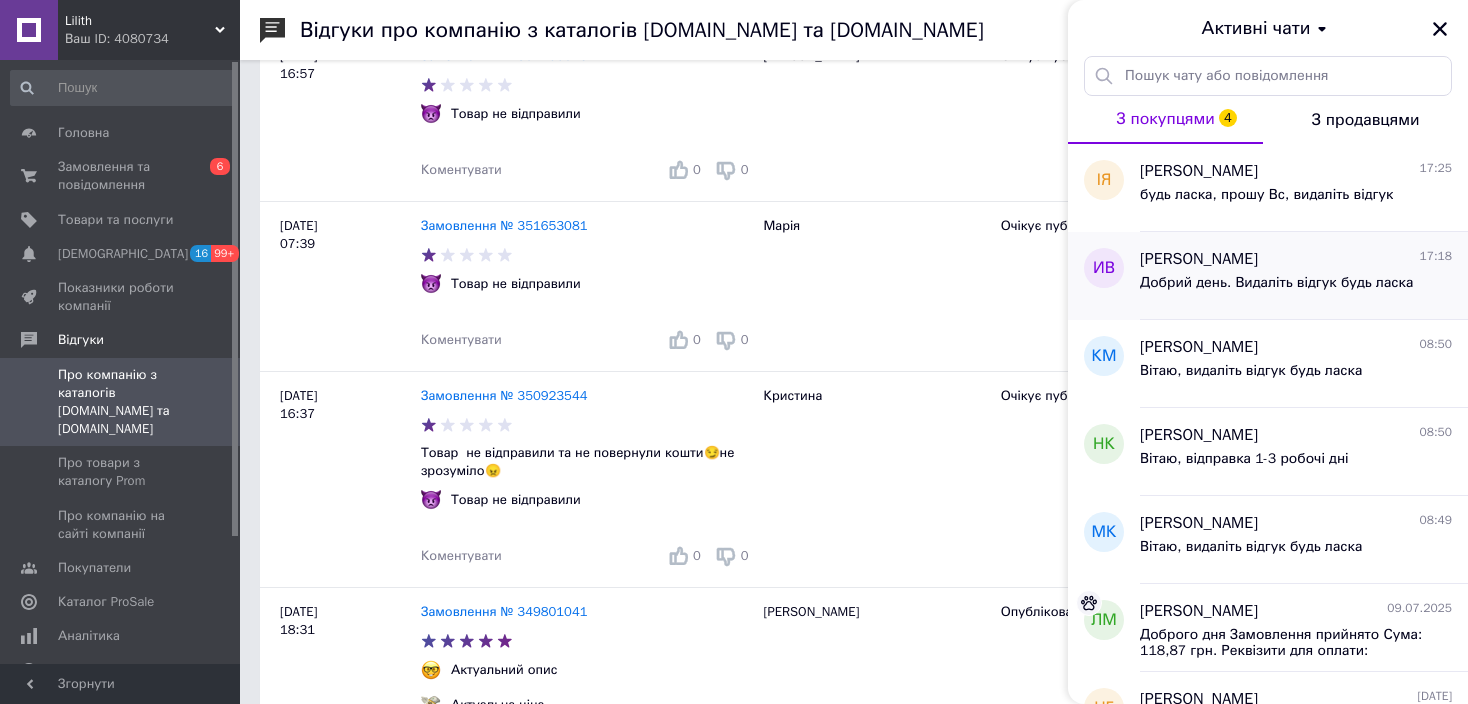 click on "Добрий день. Видаліть відгук будь ласка" at bounding box center (1276, 283) 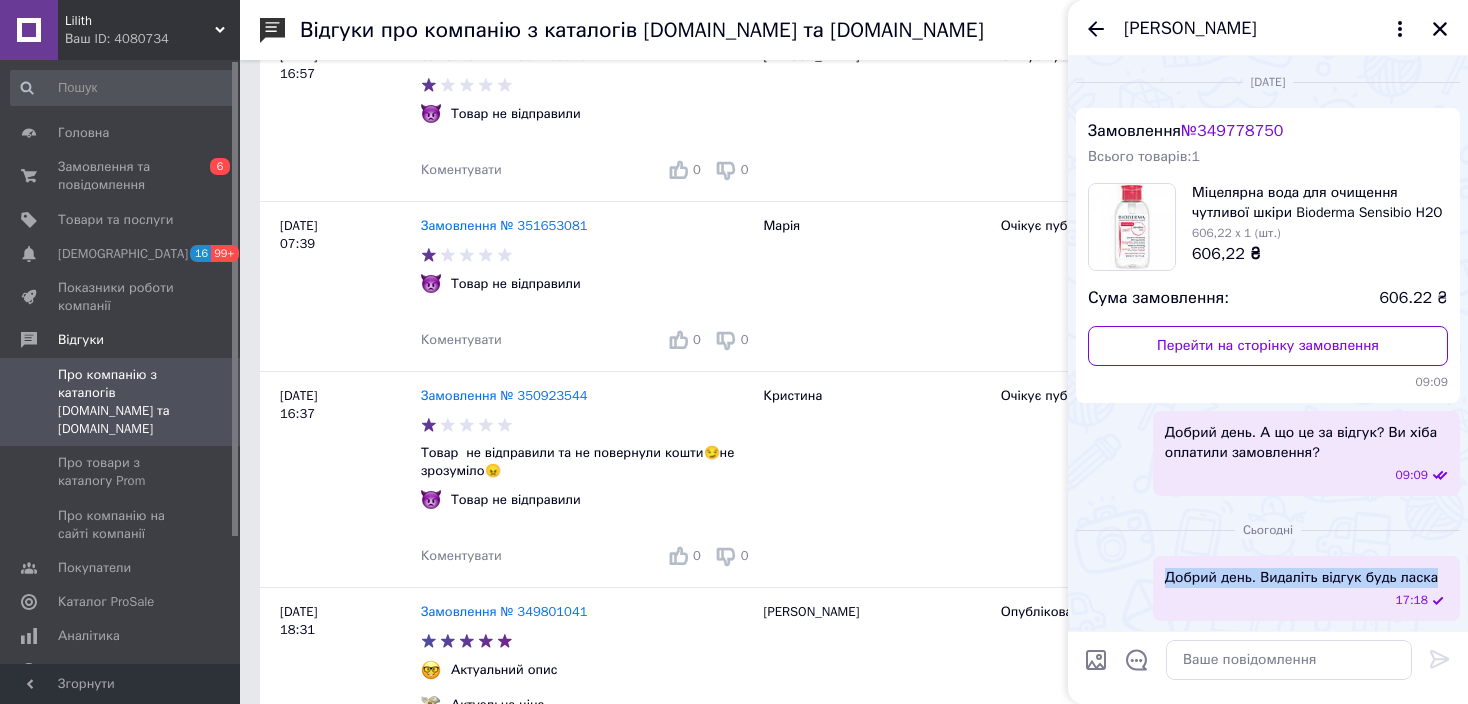 drag, startPoint x: 1167, startPoint y: 578, endPoint x: 1425, endPoint y: 581, distance: 258.01746 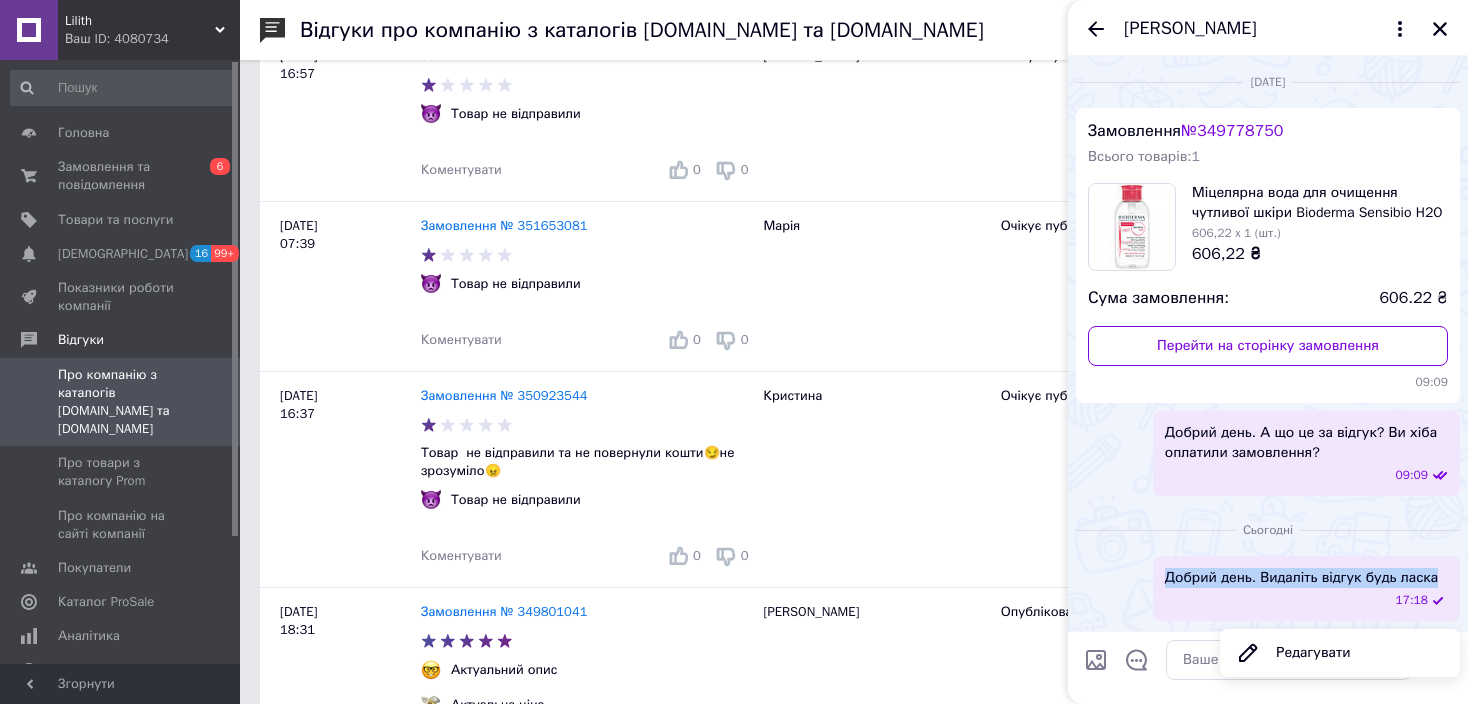 copy on "Добрий день. Видаліть відгук будь ласка" 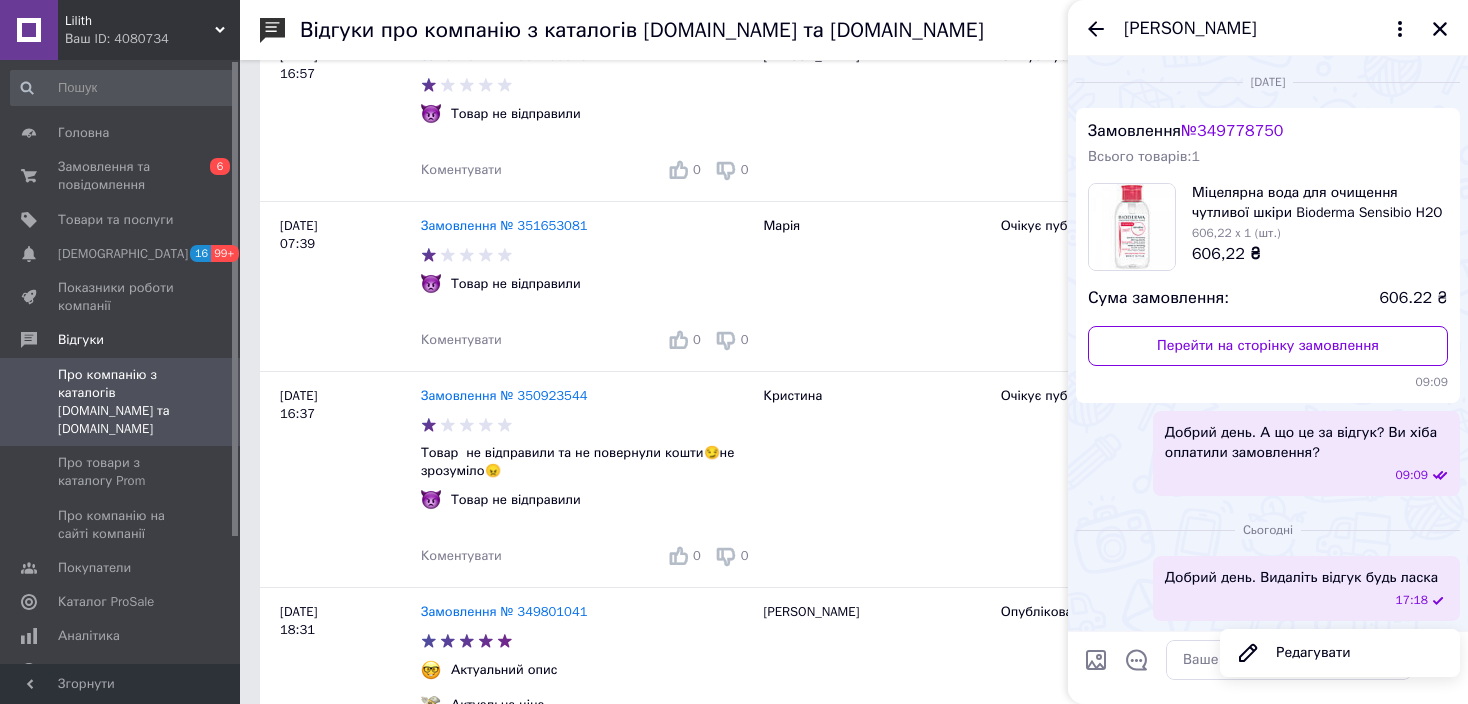 click on "№ 349778750" at bounding box center [1232, 131] 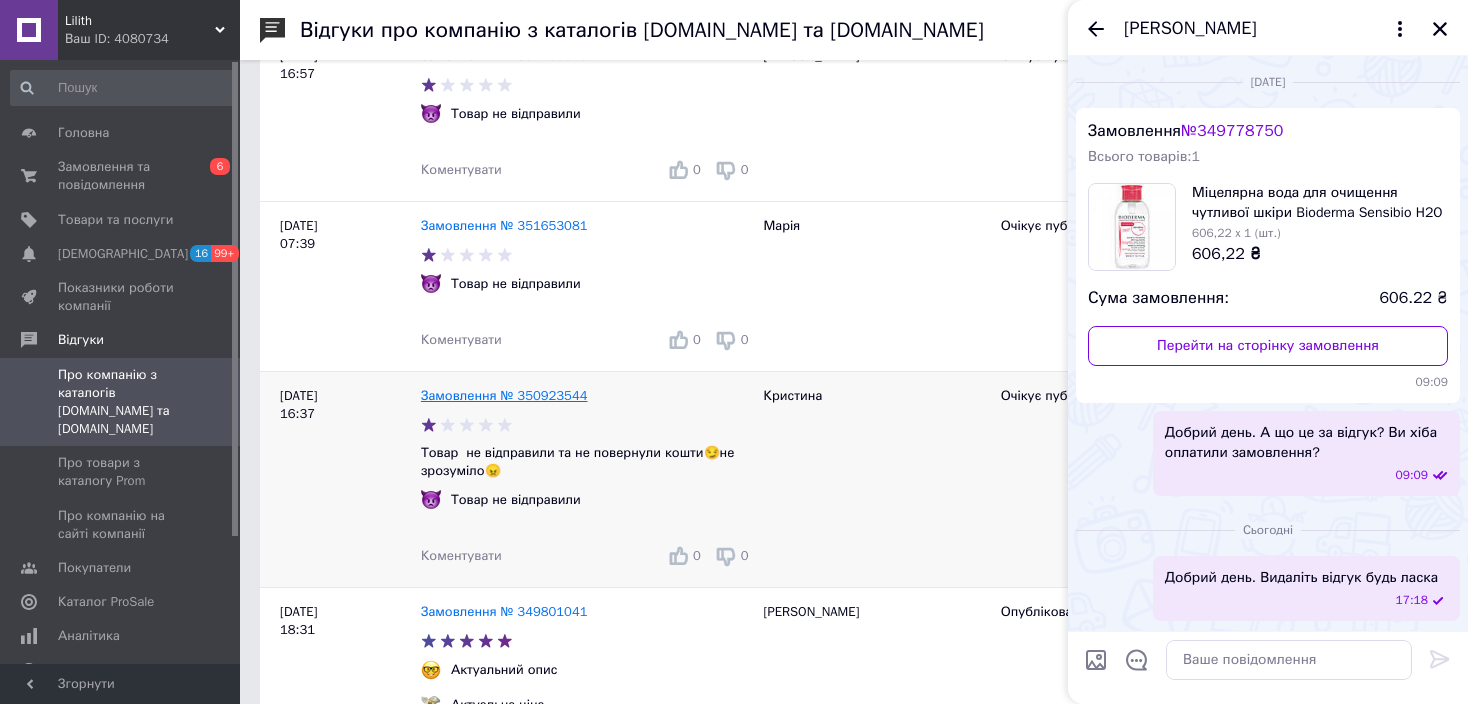 click on "Замовлення № 350923544" at bounding box center [504, 395] 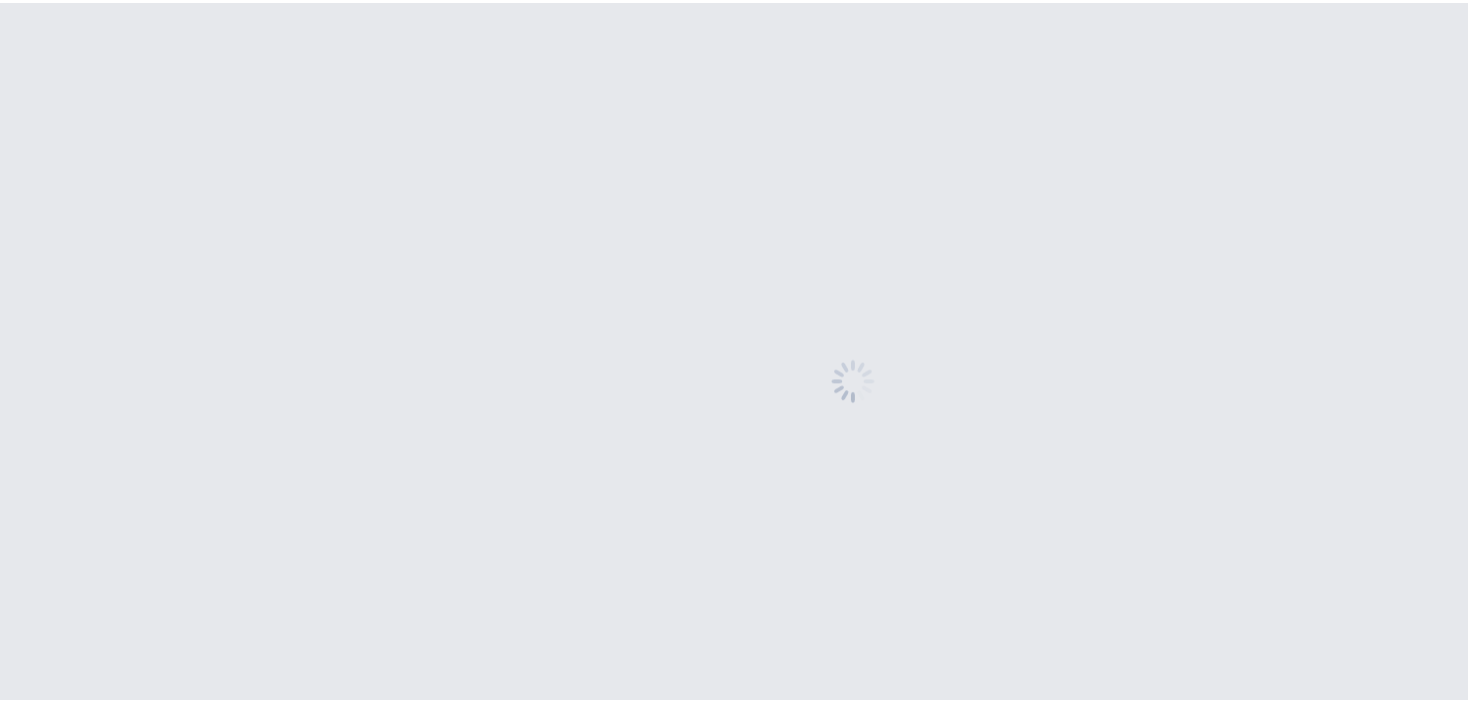 scroll, scrollTop: 0, scrollLeft: 0, axis: both 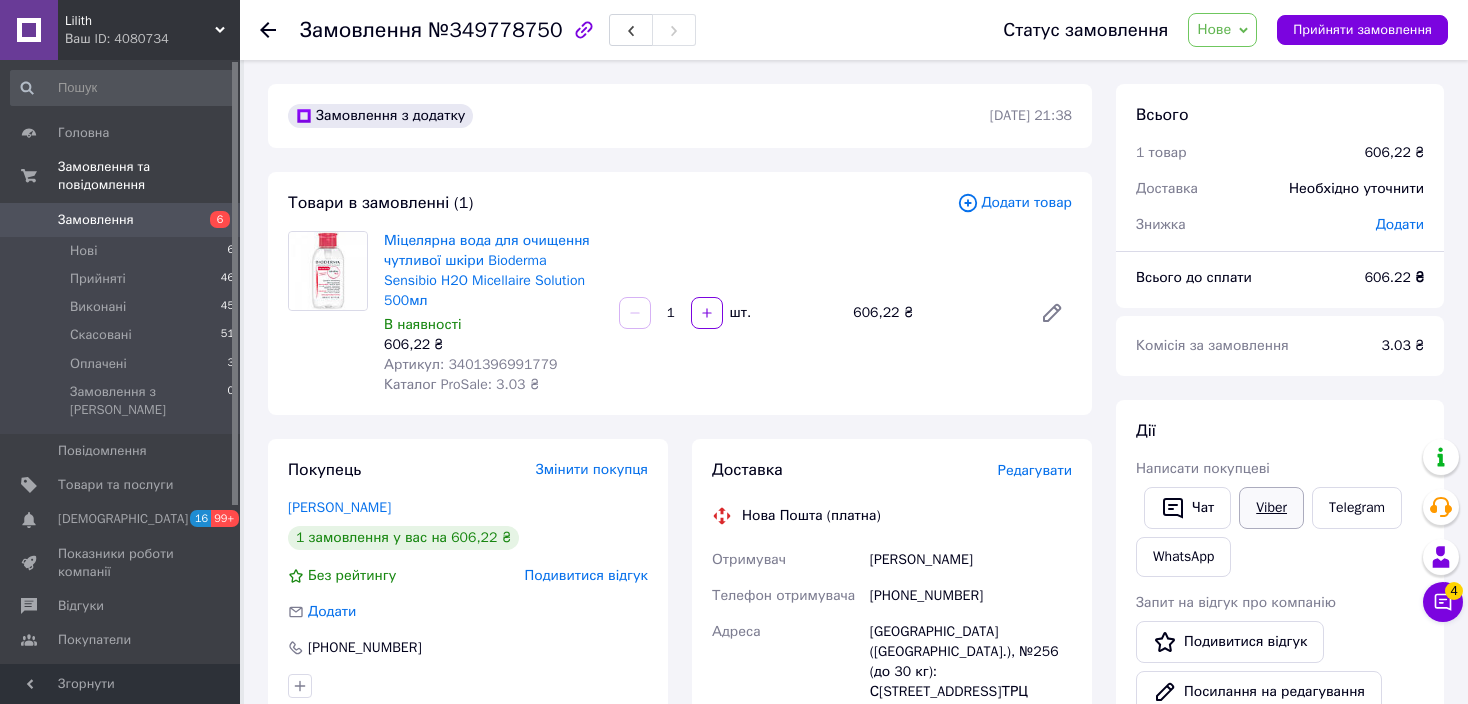 click on "Viber" at bounding box center (1271, 508) 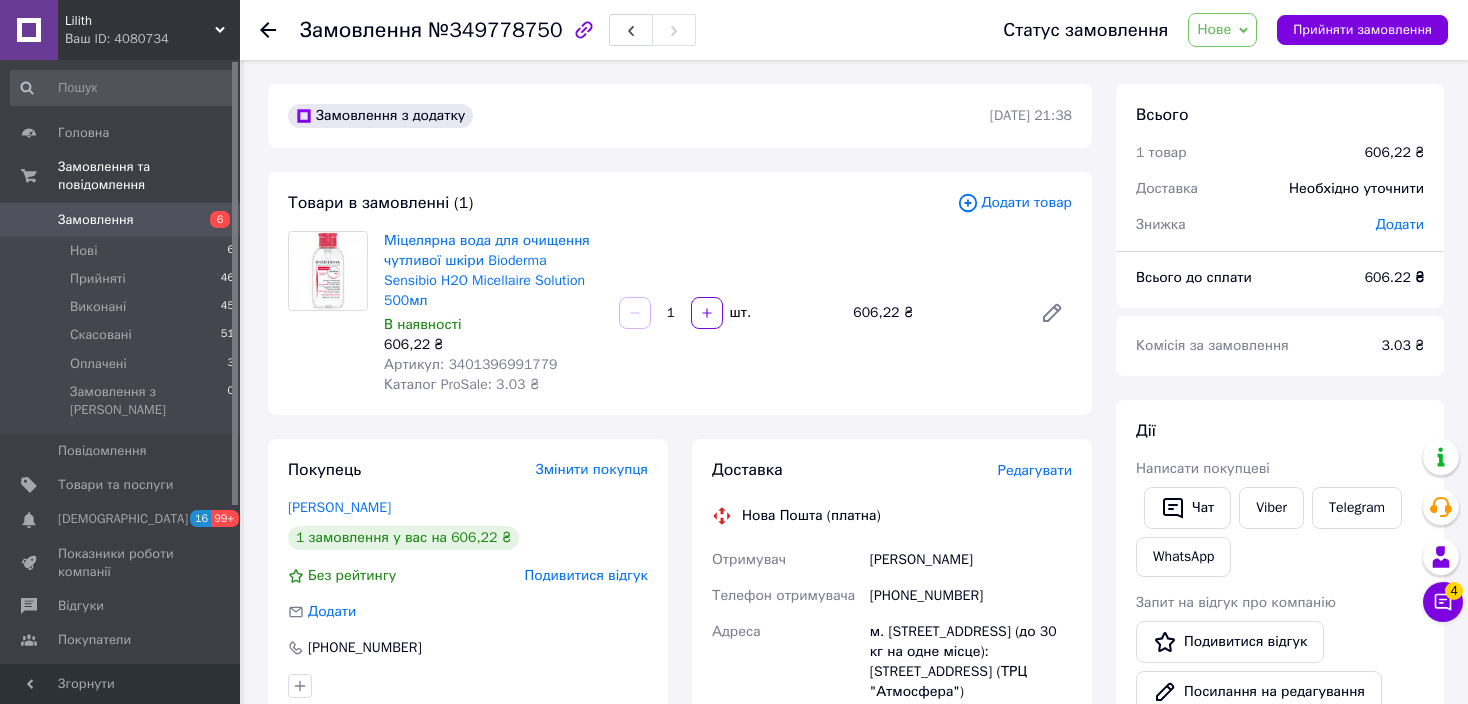 click on "Замовлення №349778750 Статус замовлення [GEOGRAPHIC_DATA] Виконано Скасовано Оплачено Прийняти замовлення Замовлення з додатку [DATE] 21:38 Товари в замовленні (1) Додати товар Міцелярна вода для очищення чутливої шкіри Bioderma Sensibio H2O Micellaire Solution 500мл В наявності 606,22 ₴ Артикул: 3401396991779 Каталог ProSale: 3.03 ₴  1   шт. 606,22 ₴ Покупець Змінити покупця [PERSON_NAME] 1 замовлення у вас на 606,22 ₴ Без рейтингу   Подивитися відгук Додати [PHONE_NUMBER] Оплата Післяплата Доставка Редагувати Нова Пошта (платна) Отримувач [PERSON_NAME] Телефон отримувача [PHONE_NUMBER] Адреса Дата відправки [DATE] < > <" at bounding box center [856, 796] 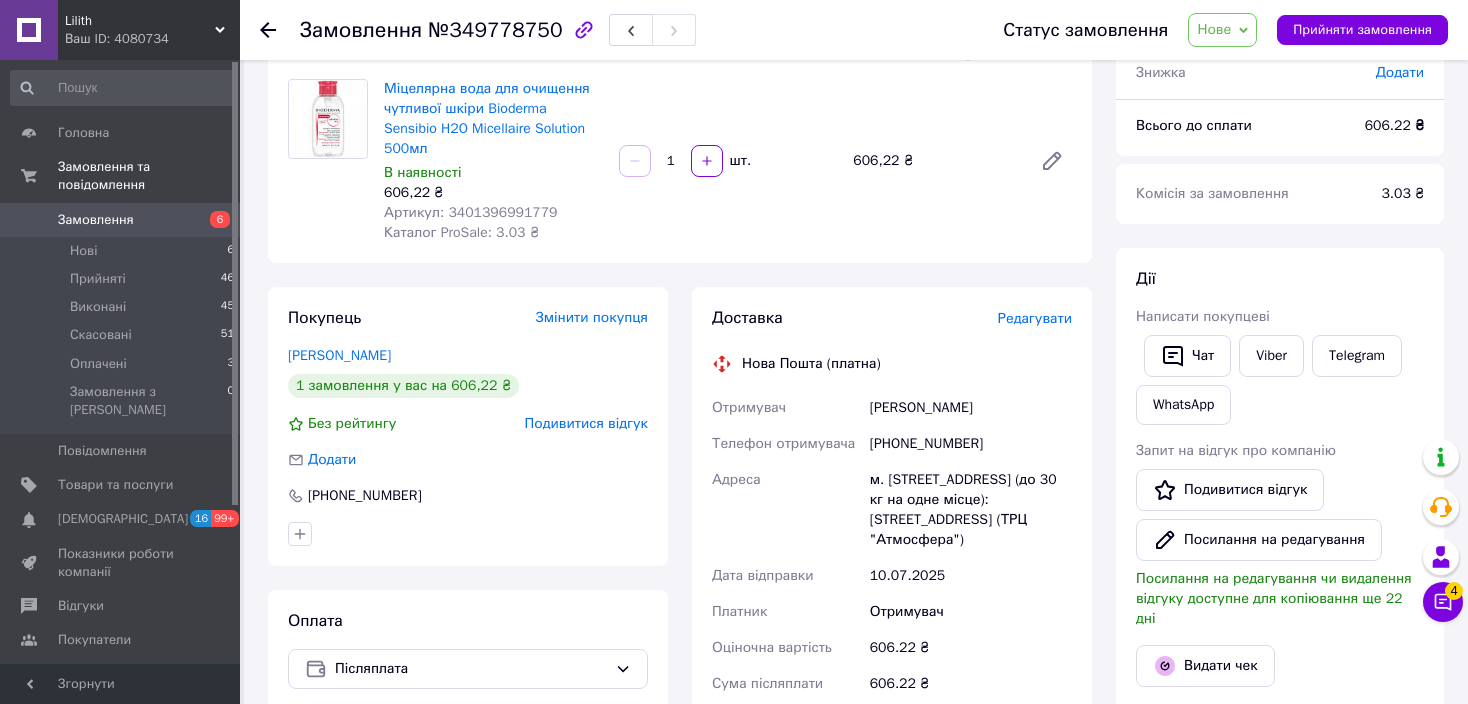 scroll, scrollTop: 0, scrollLeft: 0, axis: both 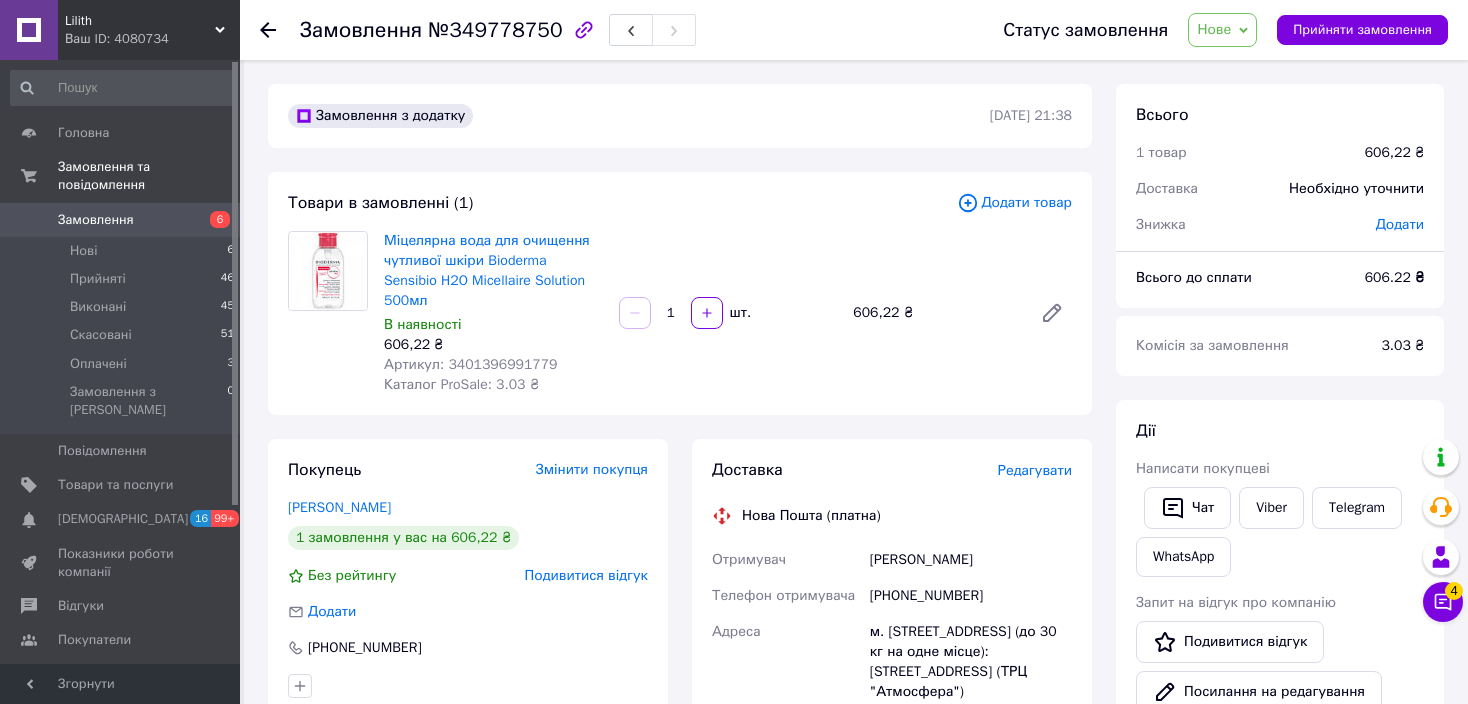 click on "Товари в замовленні (1)" at bounding box center [622, 203] 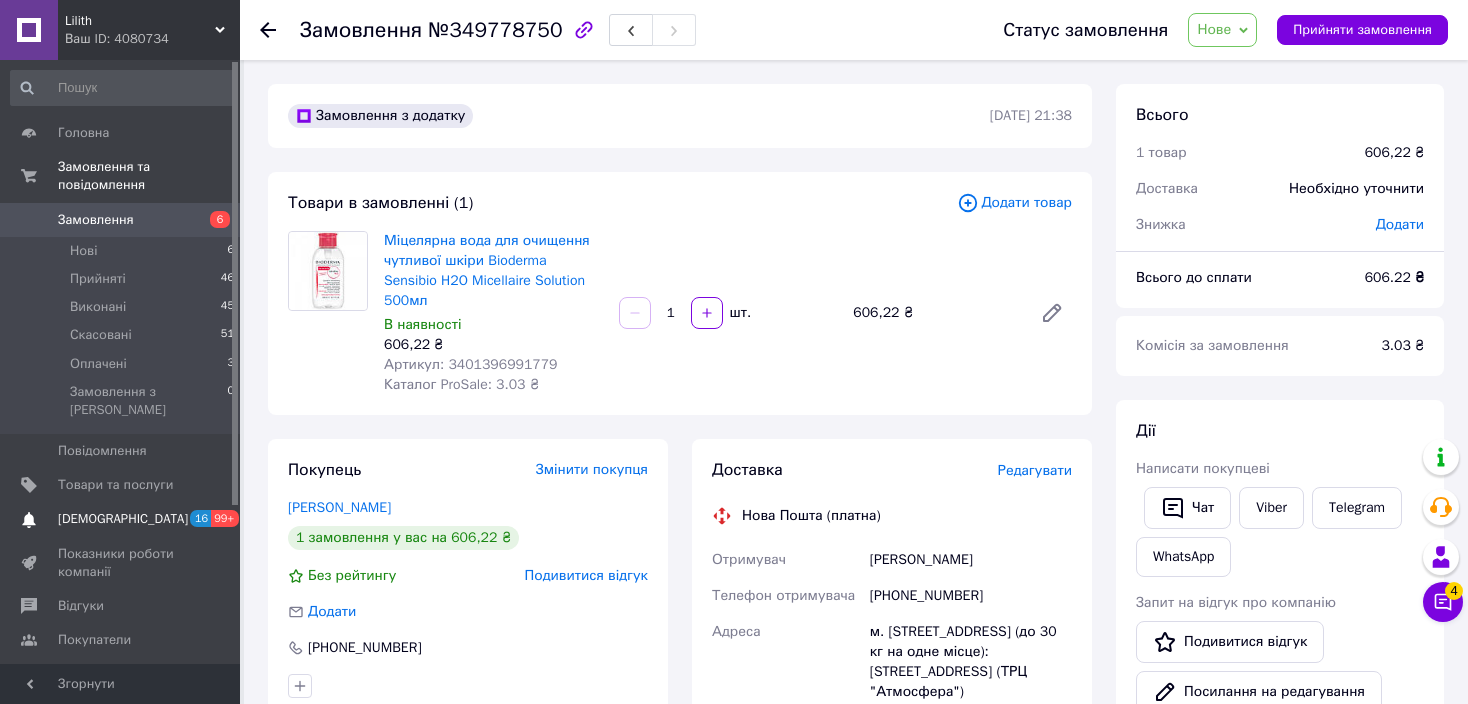 click on "[DEMOGRAPHIC_DATA]" at bounding box center [123, 519] 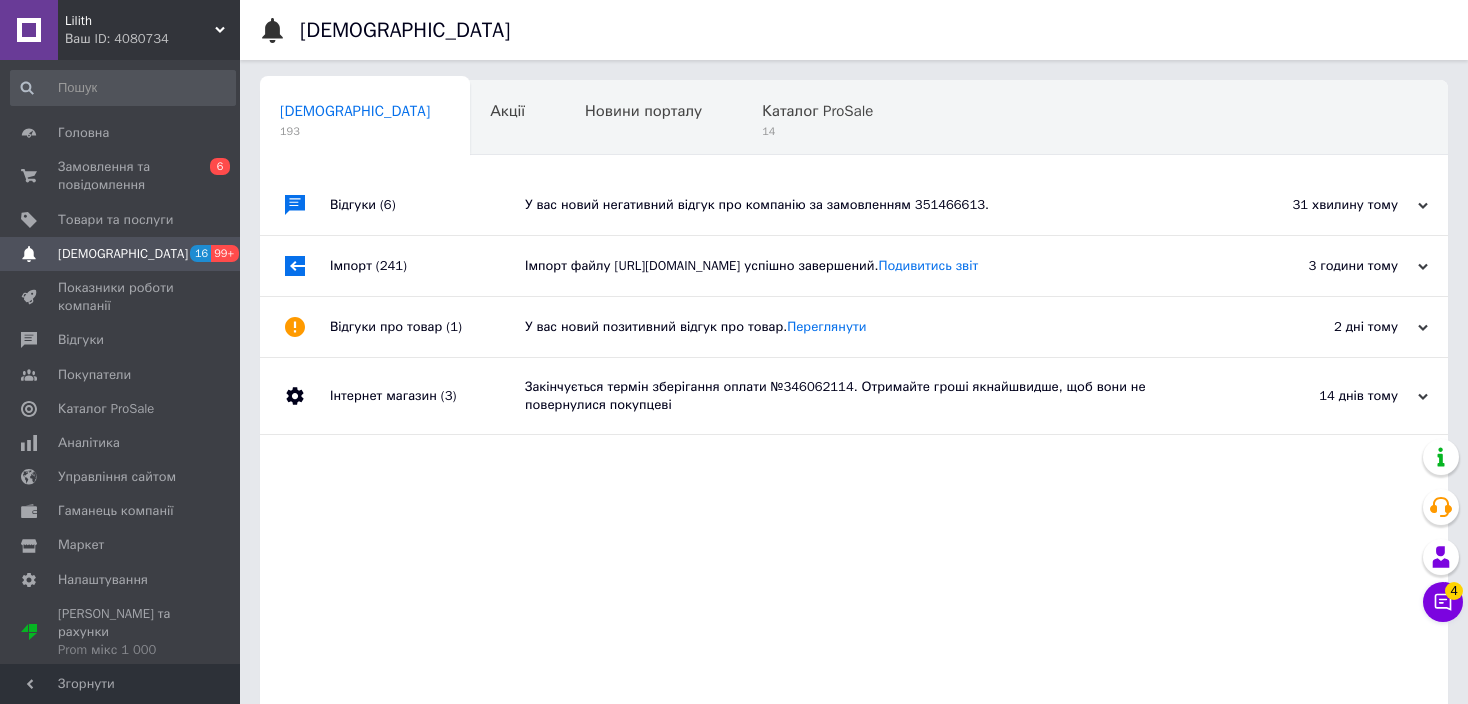 click on "У вас новий негативний відгук про компанію  за замовленням 351466613." at bounding box center (876, 205) 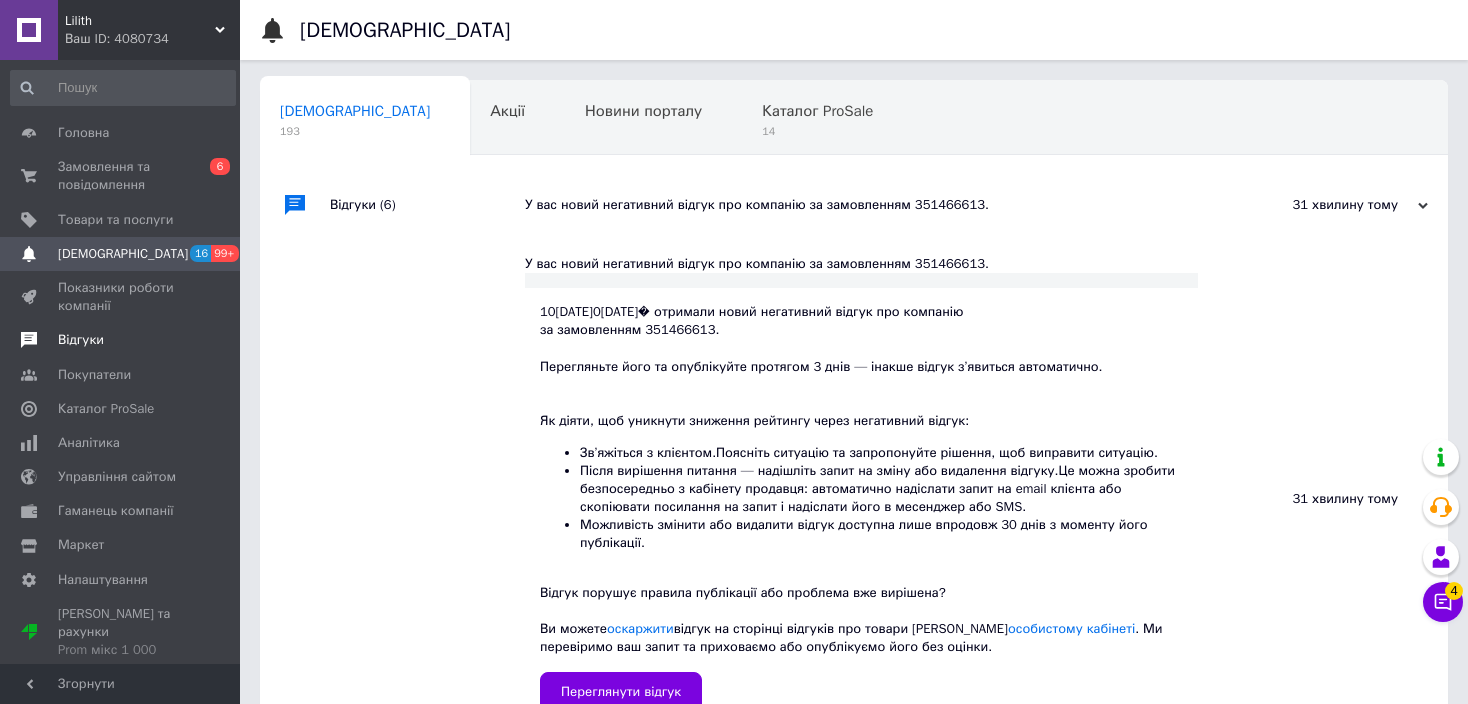 click on "Відгуки" at bounding box center (81, 340) 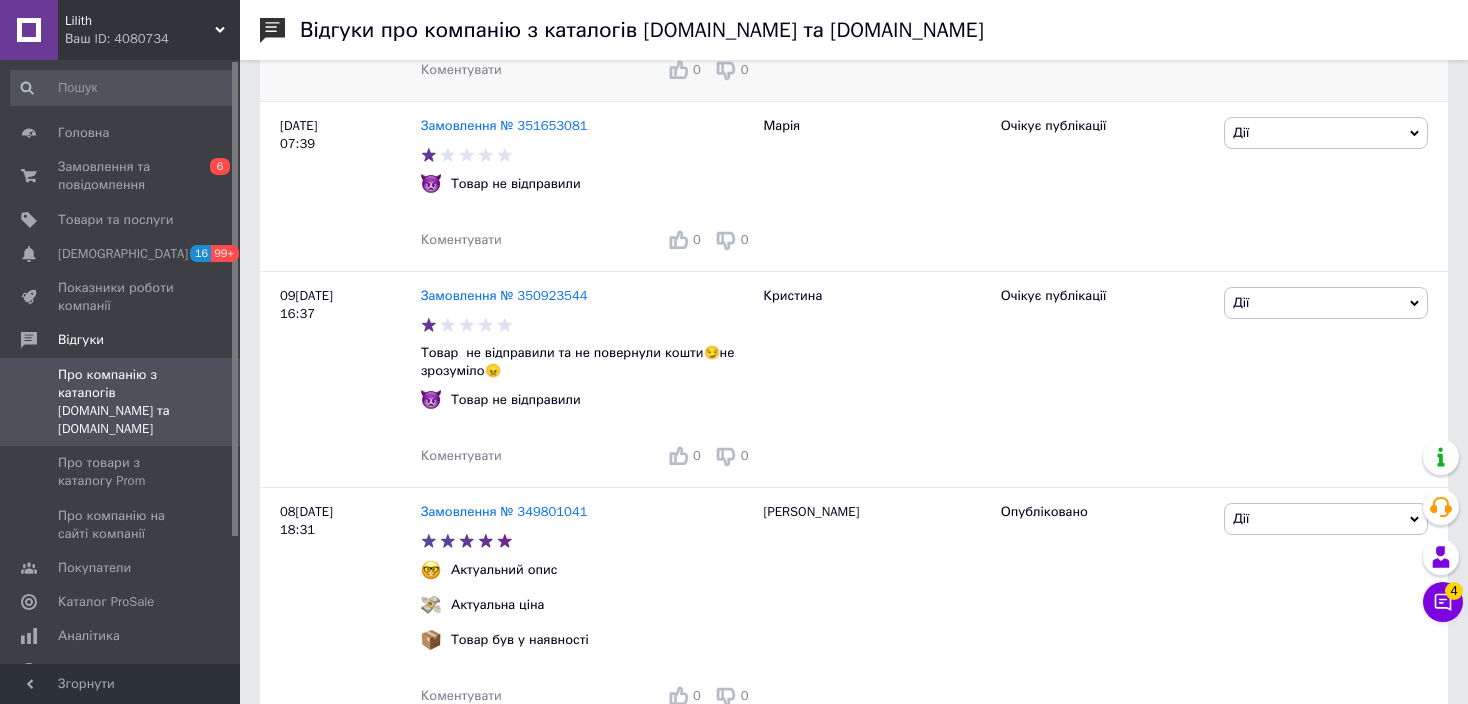 scroll, scrollTop: 300, scrollLeft: 0, axis: vertical 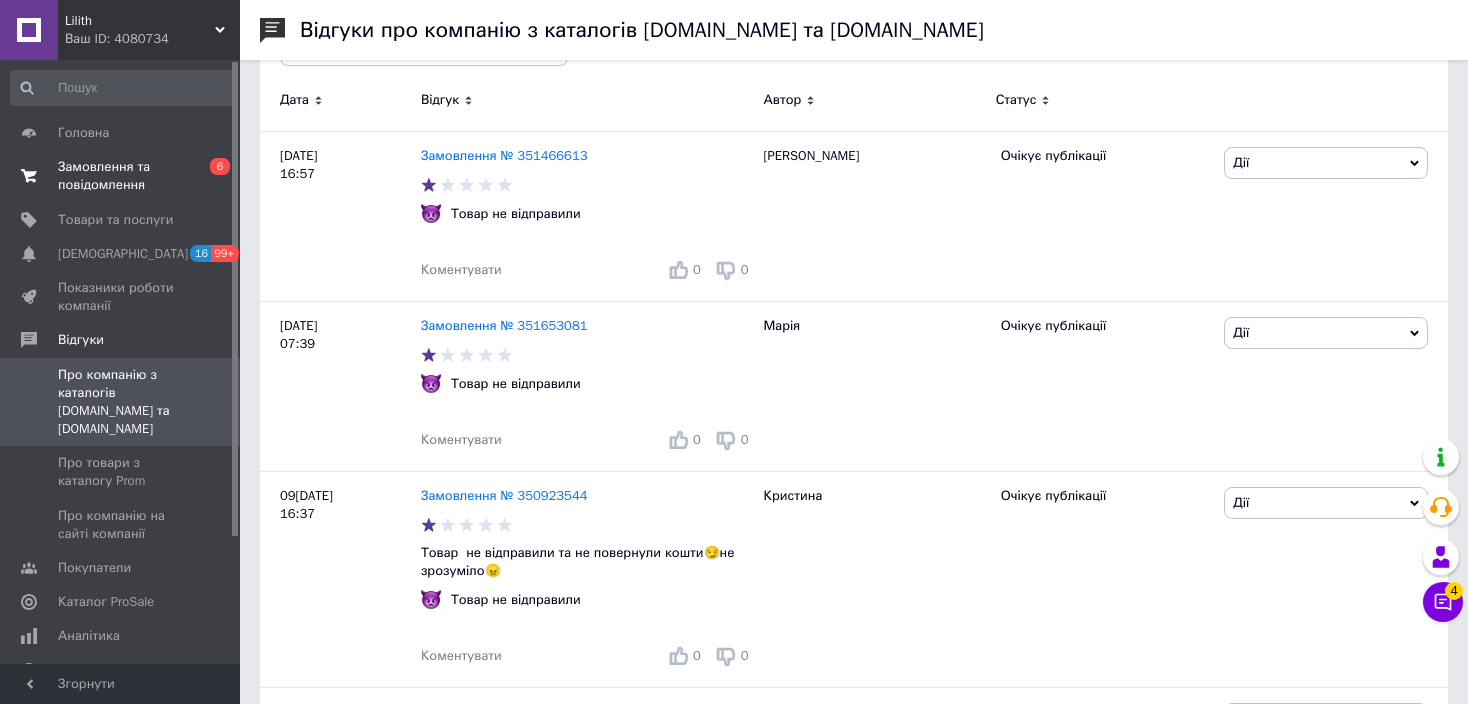 click on "Замовлення та повідомлення" at bounding box center (121, 176) 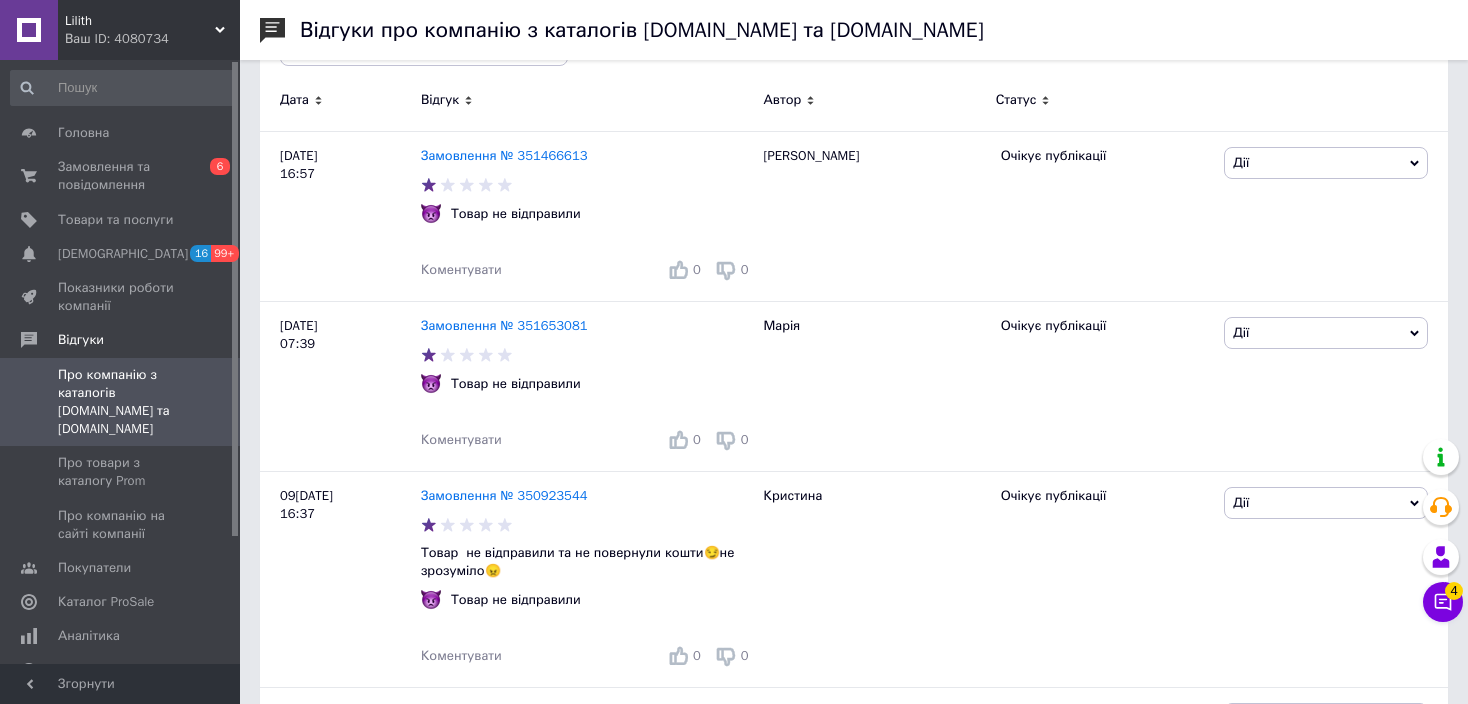 scroll, scrollTop: 0, scrollLeft: 0, axis: both 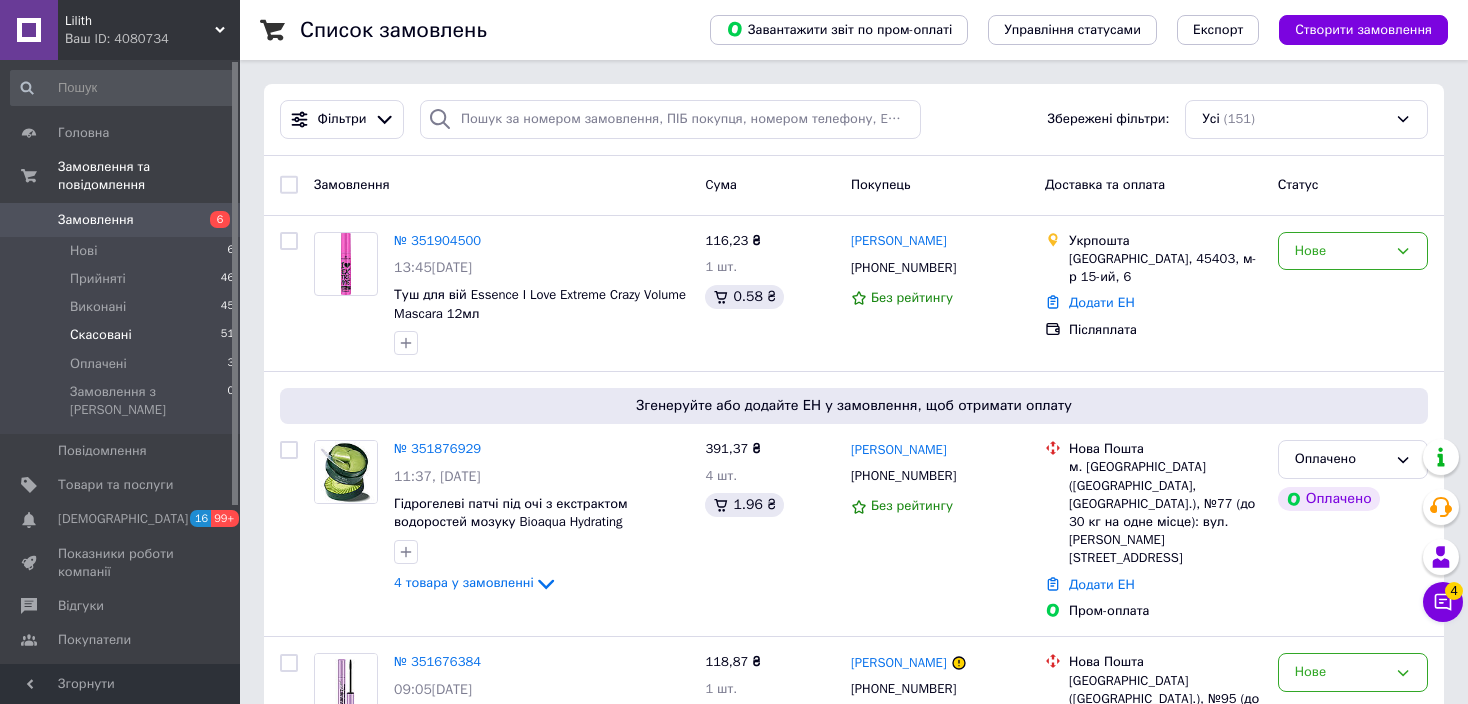 click on "Скасовані" at bounding box center (101, 335) 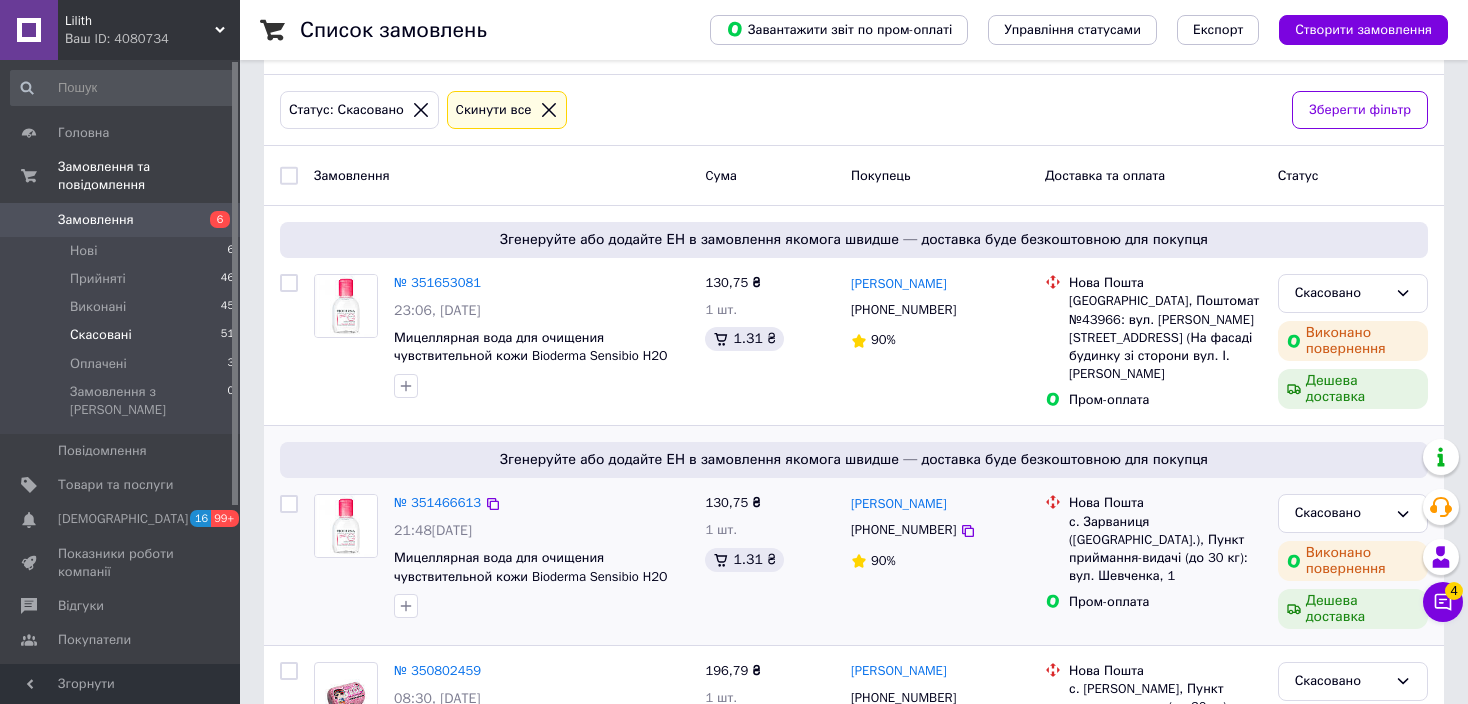 scroll, scrollTop: 0, scrollLeft: 0, axis: both 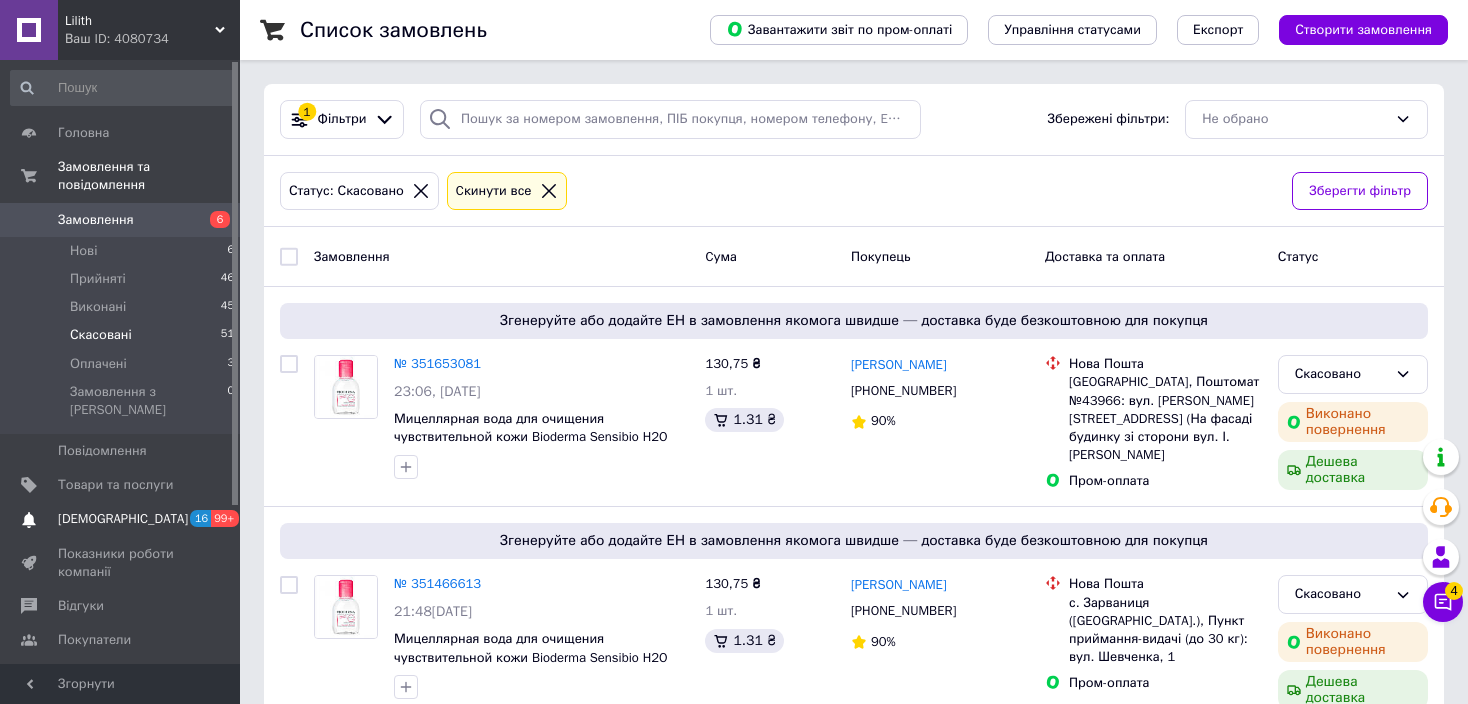 click on "[DEMOGRAPHIC_DATA]" at bounding box center [121, 519] 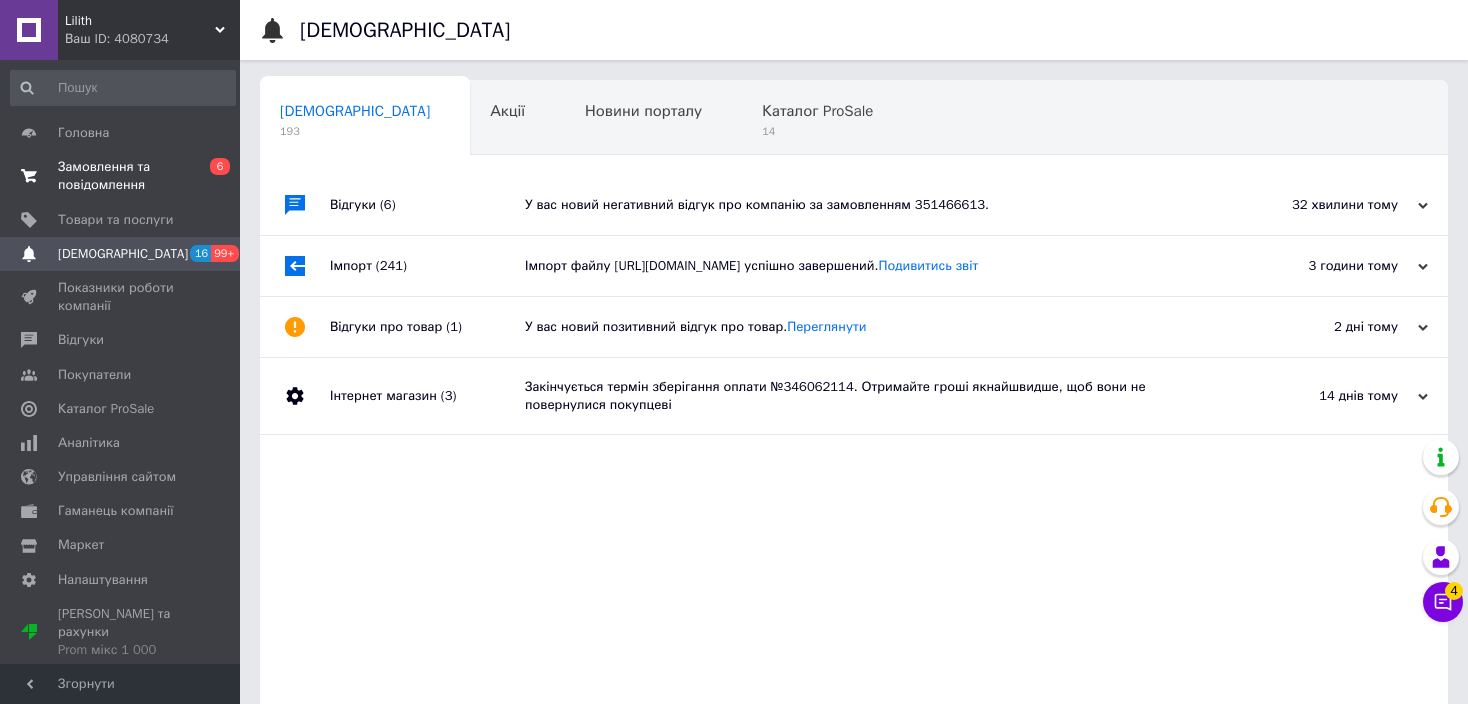 click on "Замовлення та повідомлення" at bounding box center [121, 176] 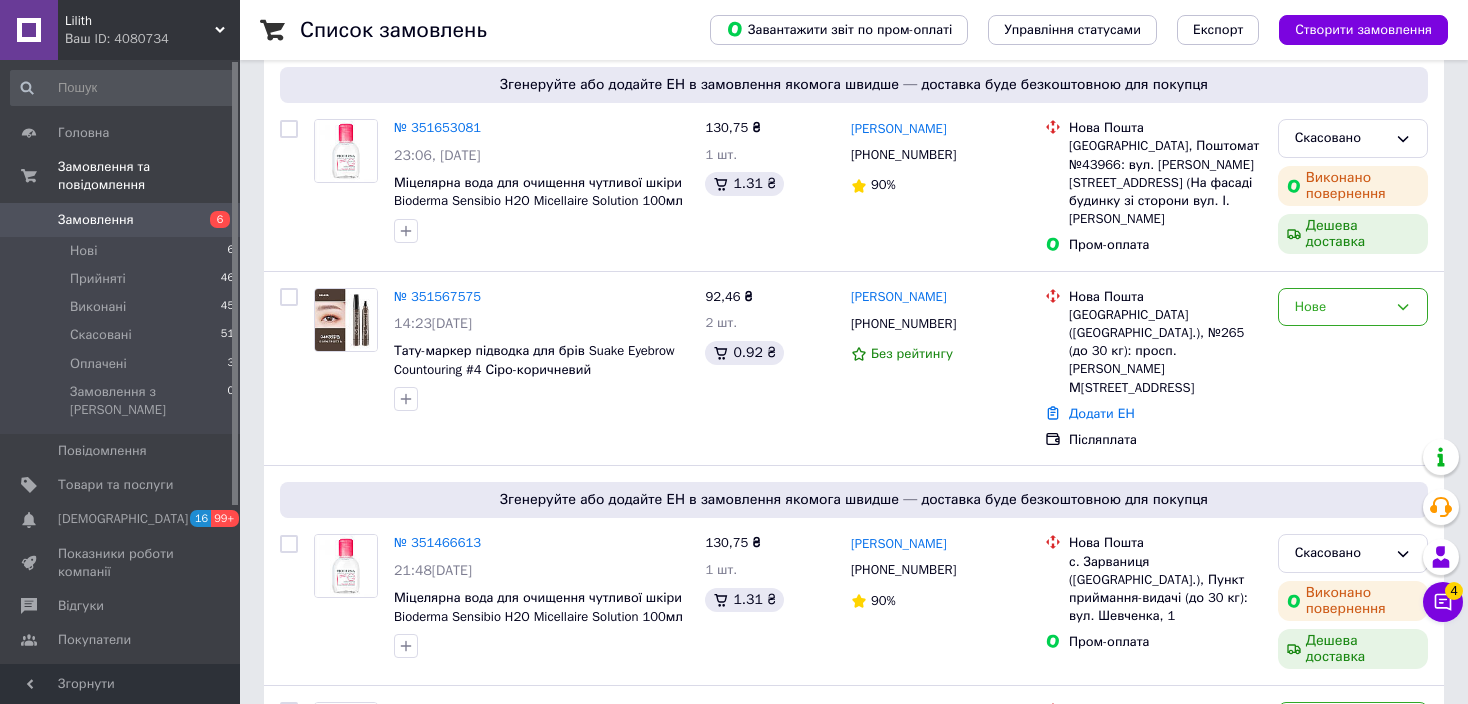 scroll, scrollTop: 800, scrollLeft: 0, axis: vertical 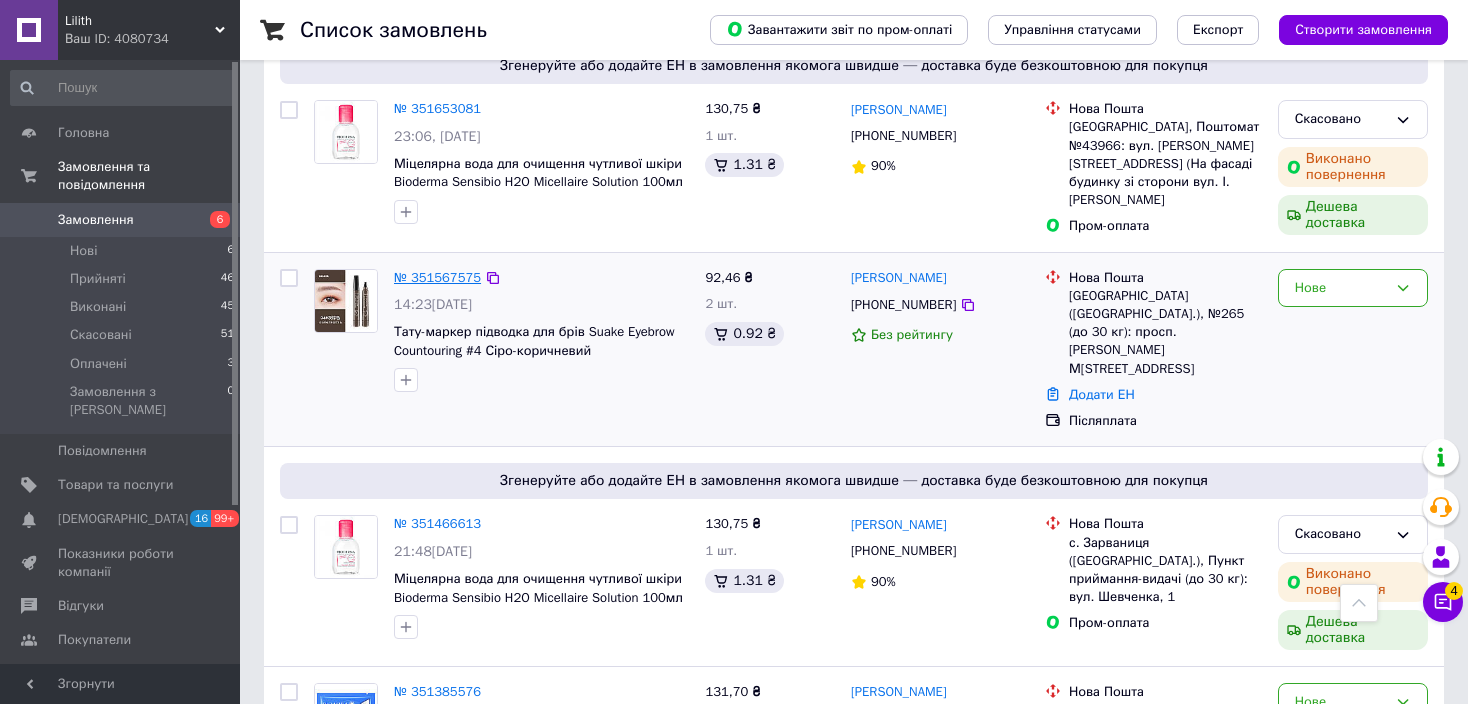 click on "№ 351567575" at bounding box center [437, 277] 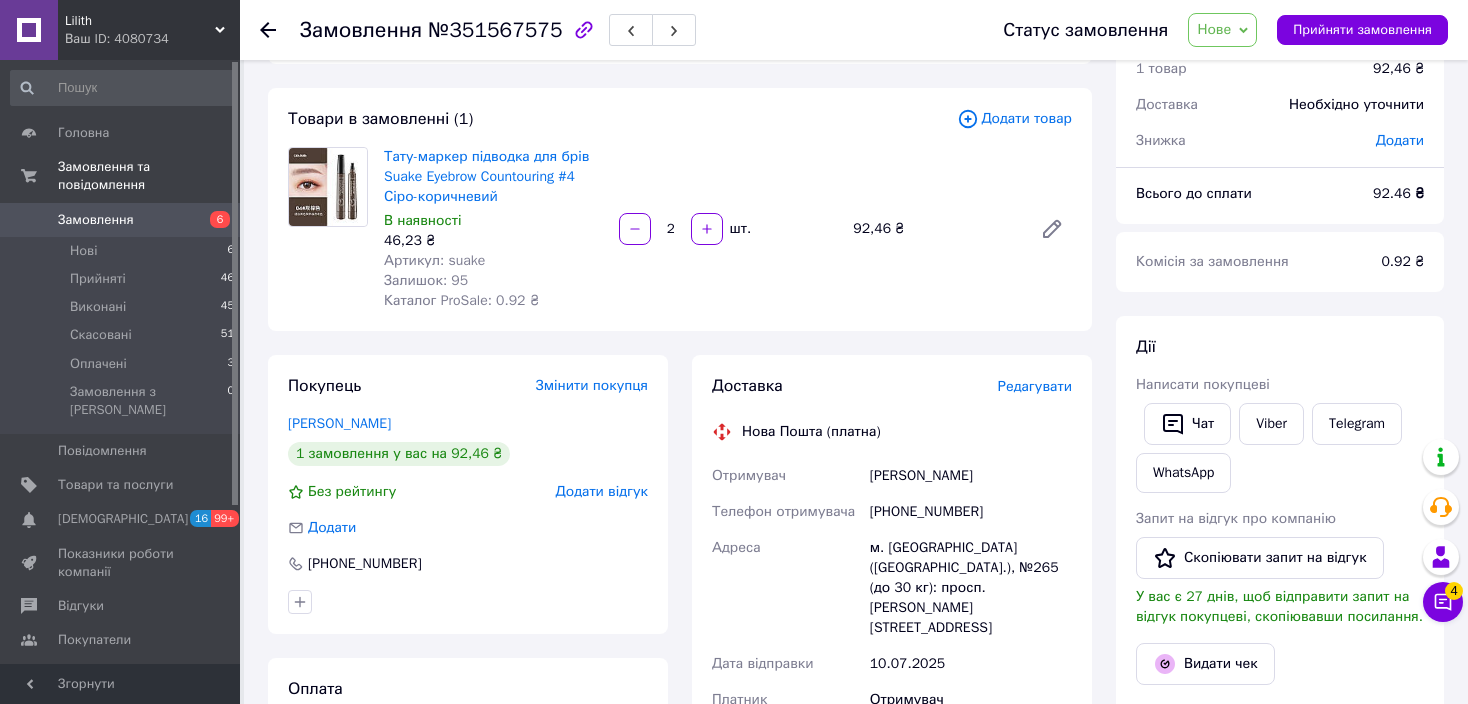 scroll, scrollTop: 0, scrollLeft: 0, axis: both 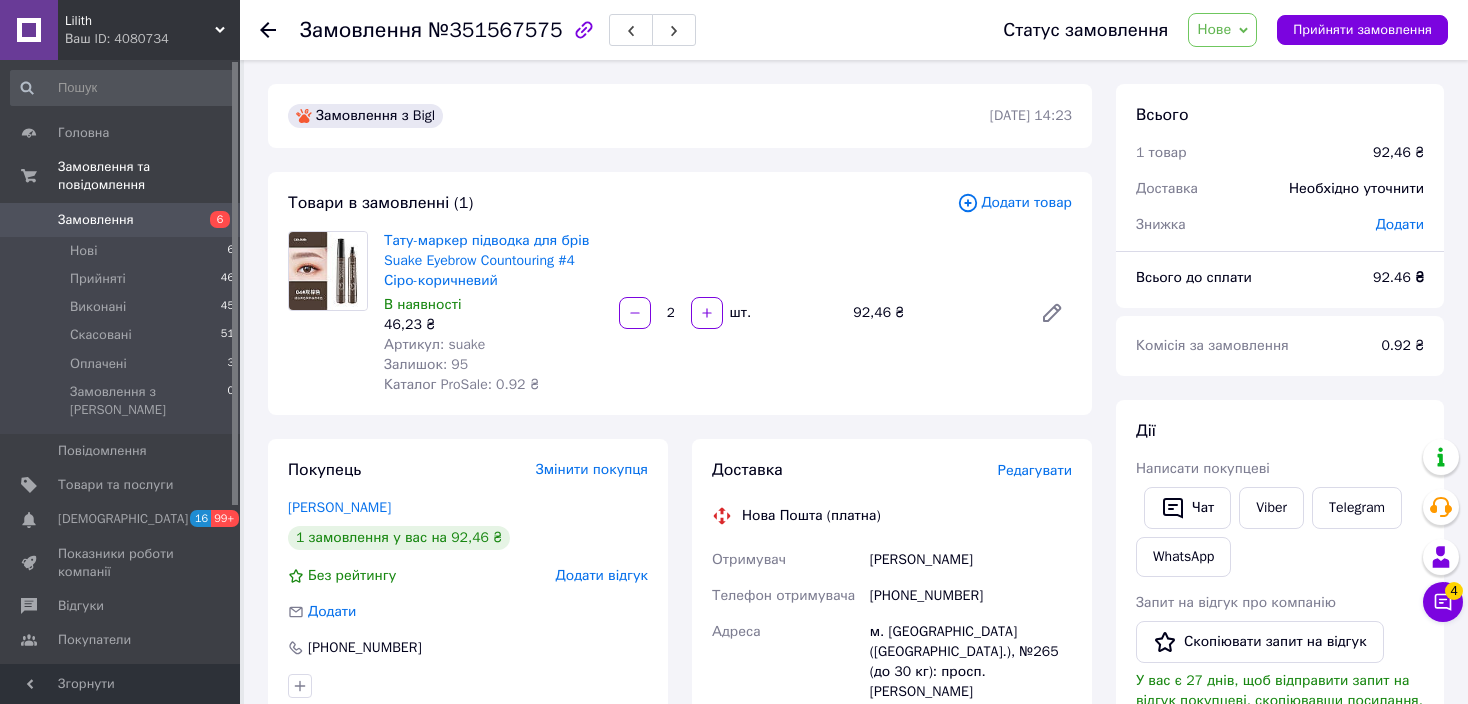 drag, startPoint x: 1287, startPoint y: 514, endPoint x: 1088, endPoint y: 469, distance: 204.0245 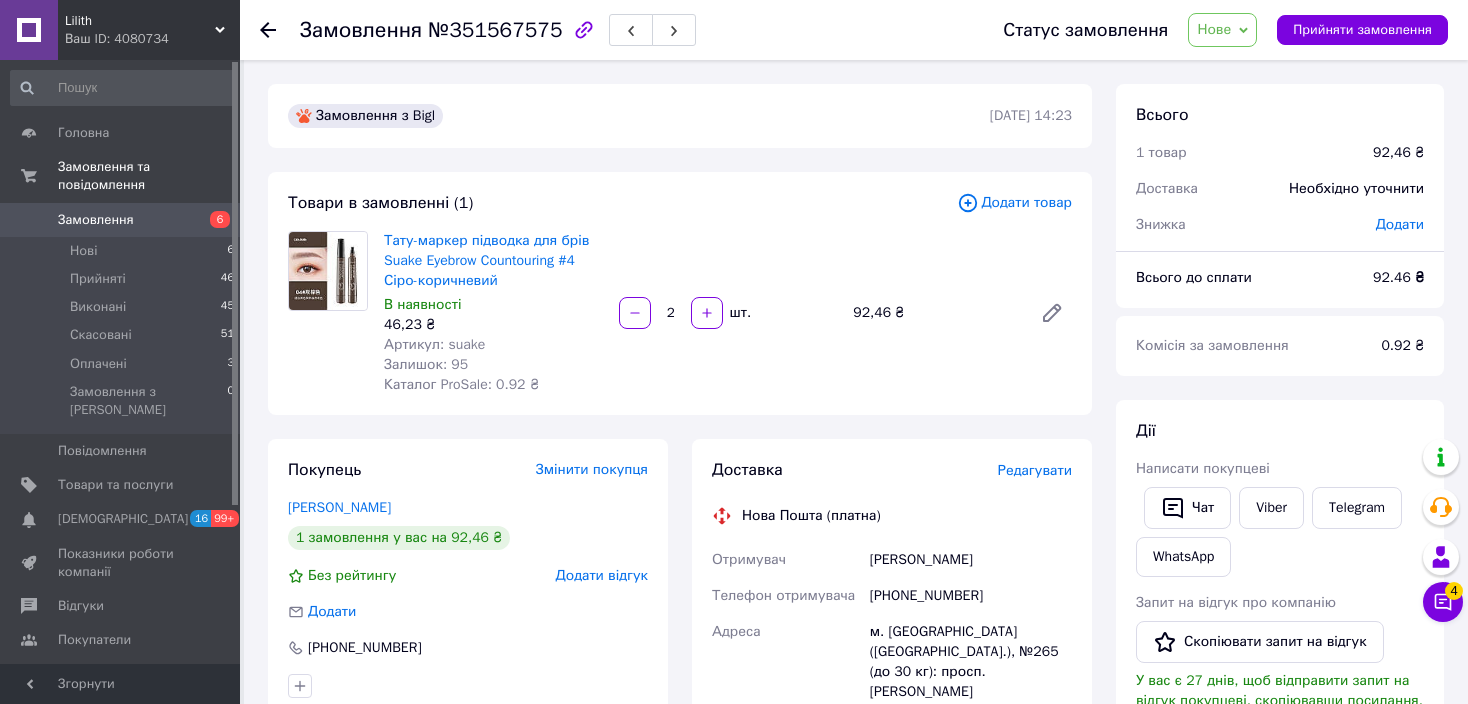 click on "Всього 1 товар 92,46 ₴ Доставка Необхідно уточнити Знижка Додати Всього до сплати 92.46 ₴ Комісія за замовлення 0.92 ₴ Дії Написати покупцеві   Чат Viber Telegram WhatsApp Запит на відгук про компанію   Скопіювати запит на відгук У вас є 27 днів, щоб відправити запит на відгук покупцеві, скопіювавши посилання.   Видати чек   Завантажити PDF   Друк PDF   Дублювати замовлення Мітки Особисті нотатки, які бачите лише ви. З їх допомогою можна фільтрувати замовлення Примітки Залишилося 300 символів Очистити Зберегти" at bounding box center [1280, 761] 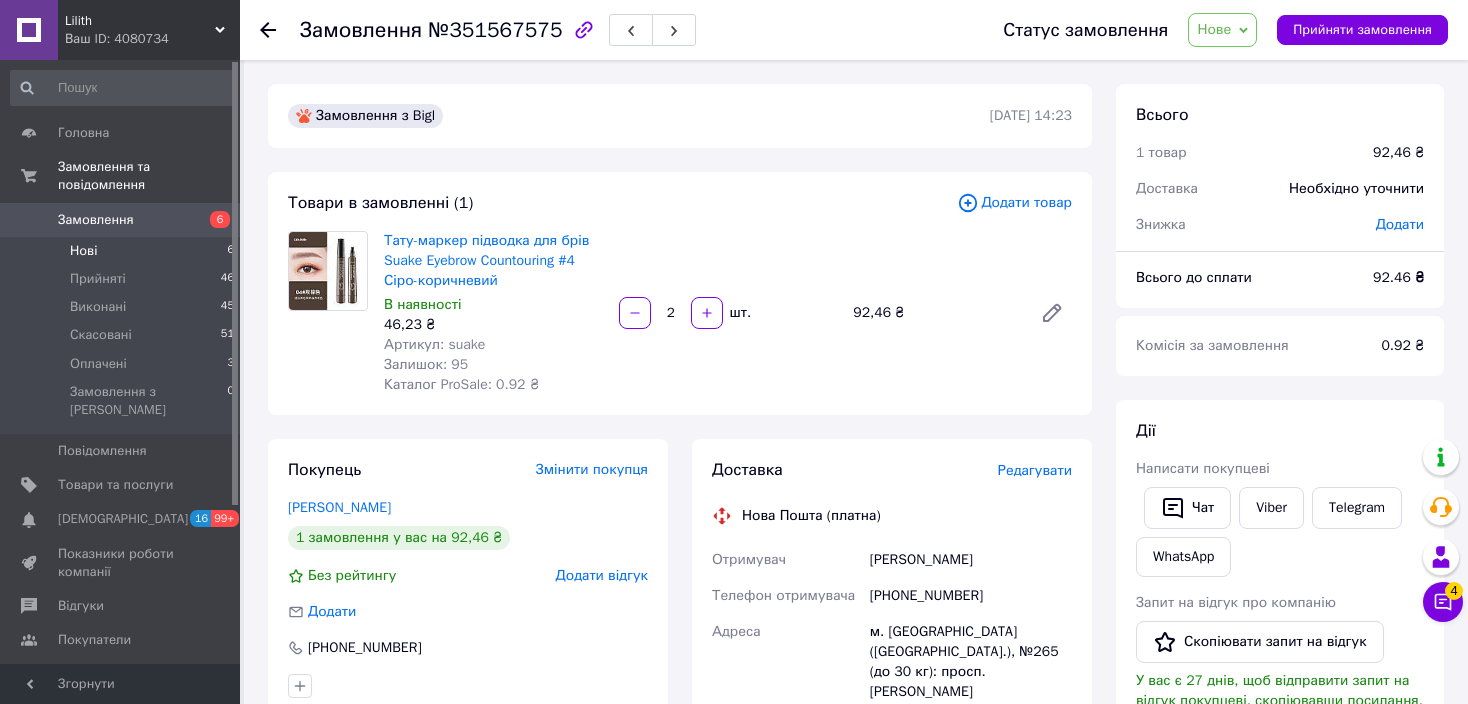 click on "Нові 6" at bounding box center (123, 251) 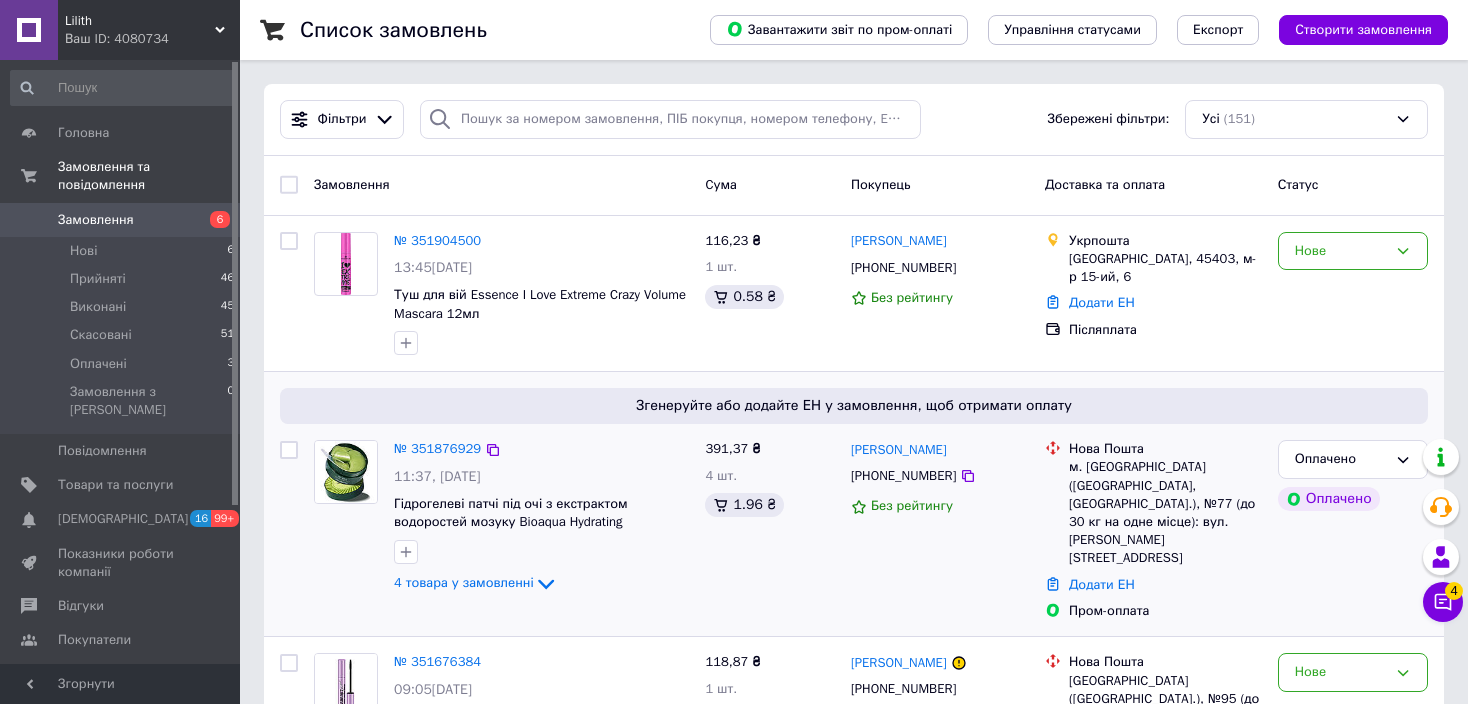 click 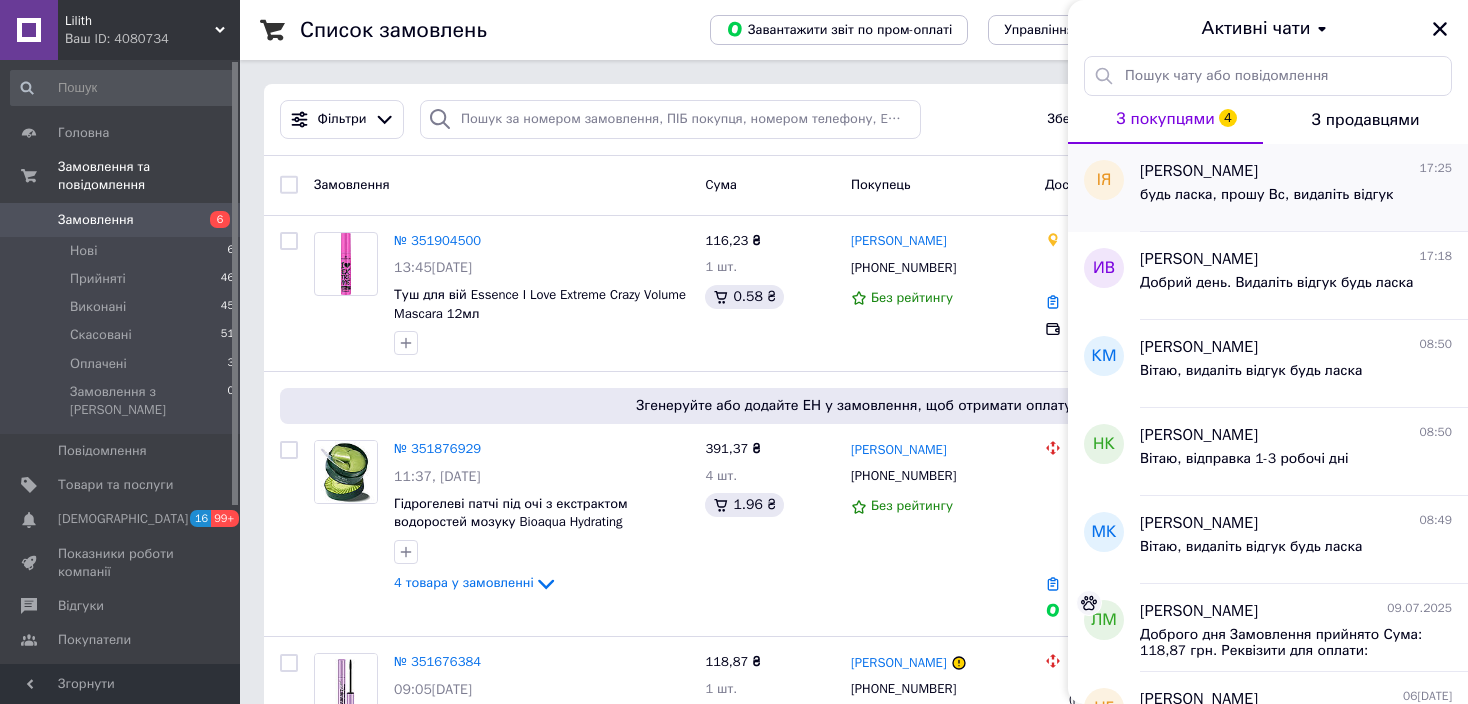 click on "будь ласка, прошу Вс, видаліть відгук" at bounding box center (1266, 195) 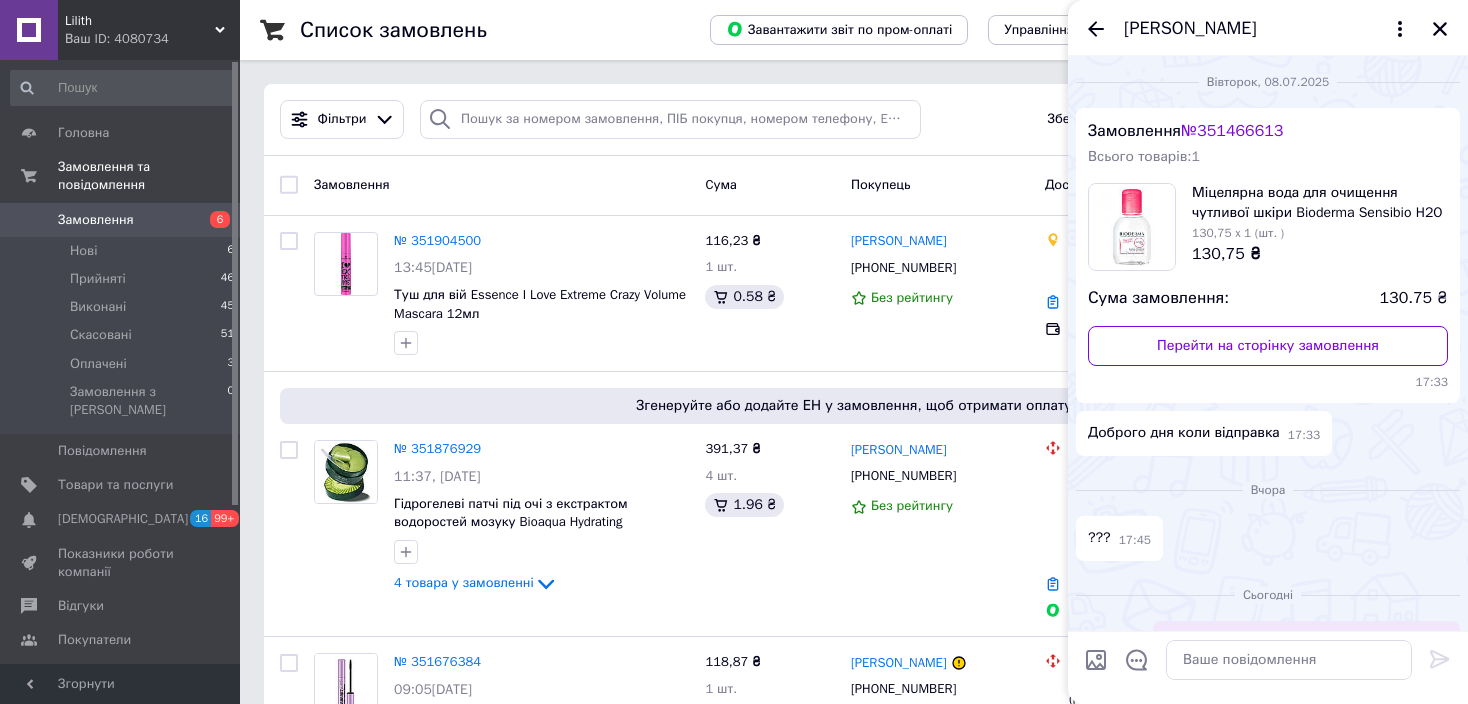 scroll, scrollTop: 908, scrollLeft: 0, axis: vertical 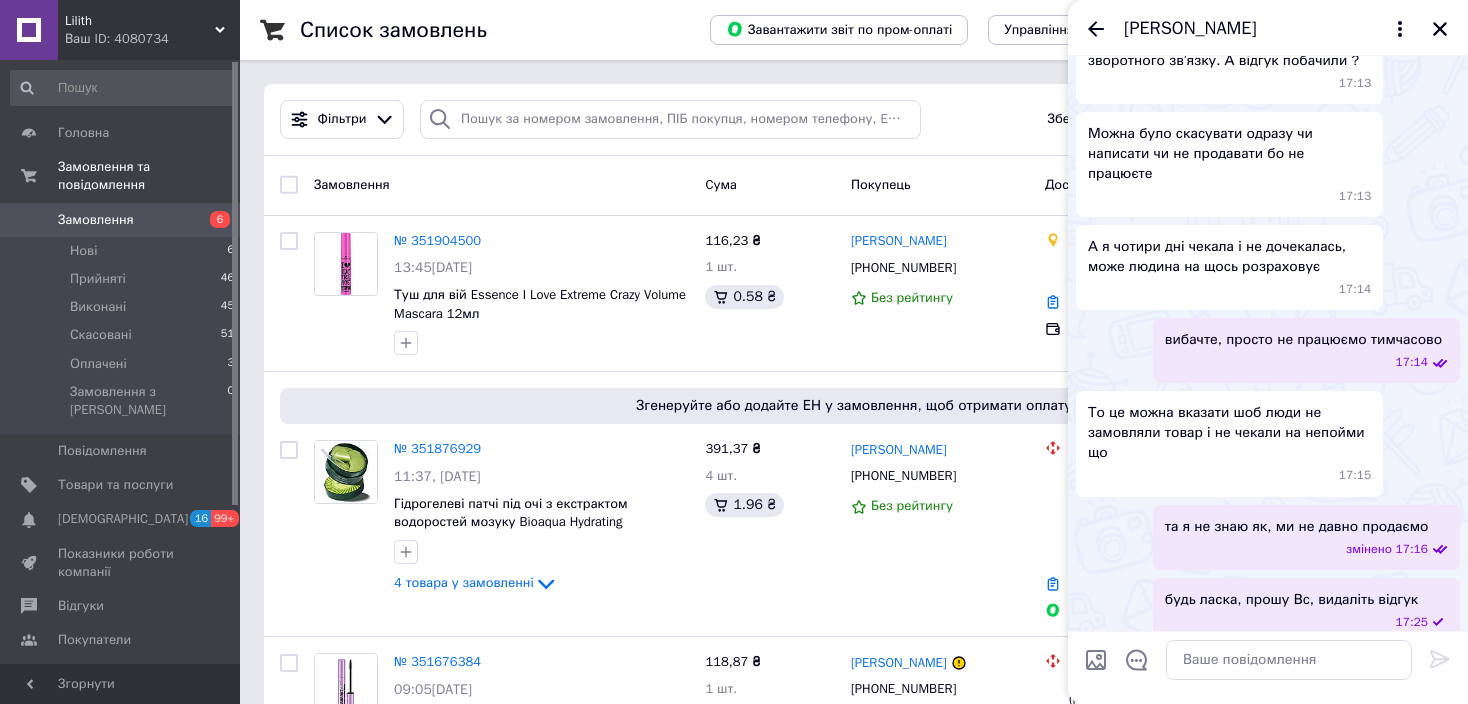 click on "будь ласка, прошу Вс, видаліть відгук" at bounding box center [1291, 600] 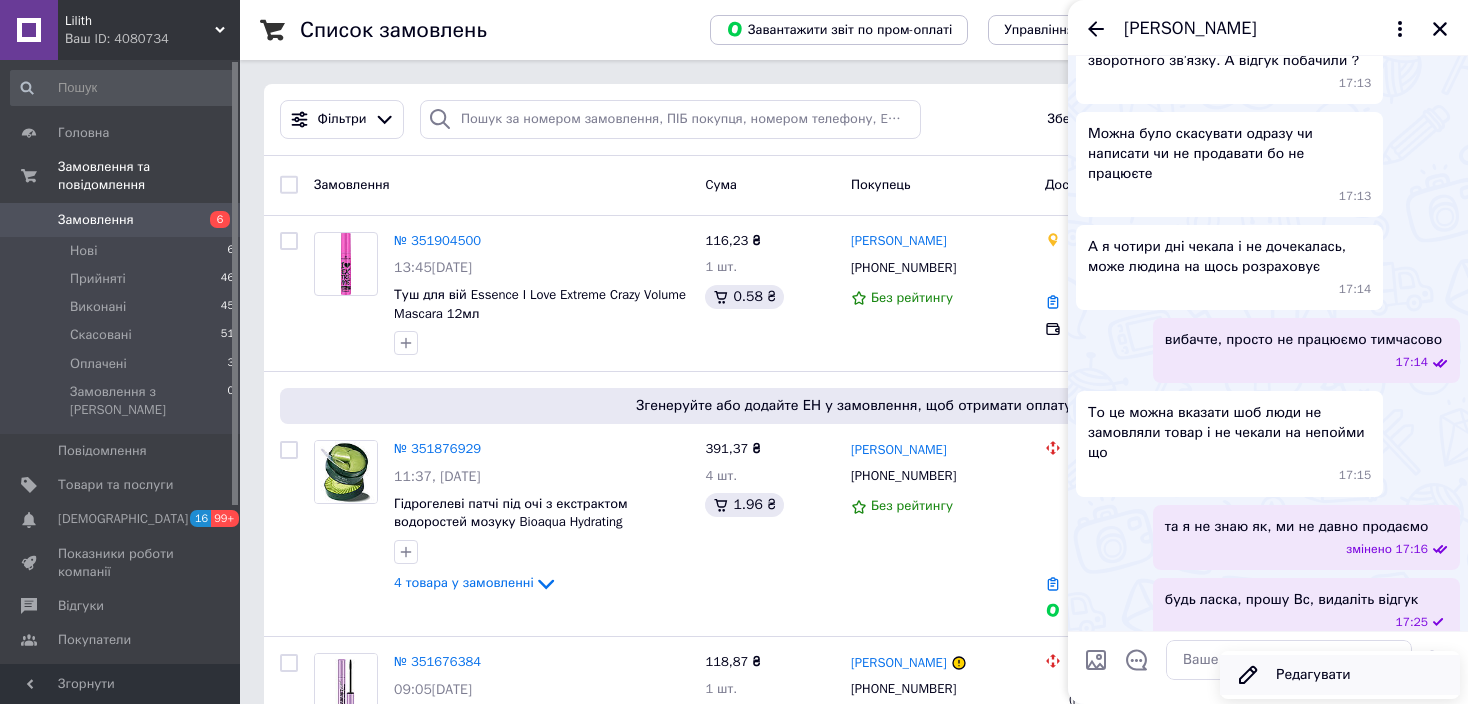 click on "Редагувати" at bounding box center [1340, 675] 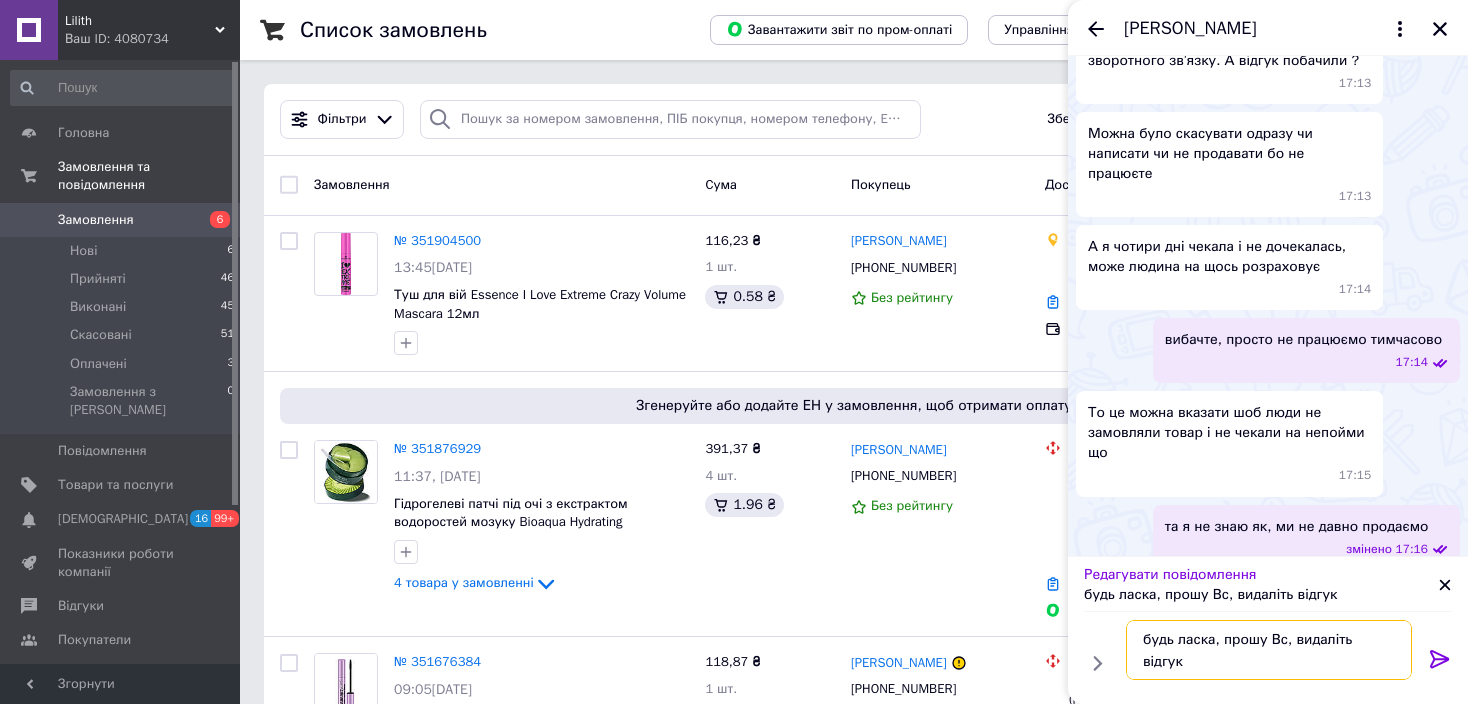 click on "будь ласка, прошу Вс, видаліть відгук" at bounding box center [1269, 650] 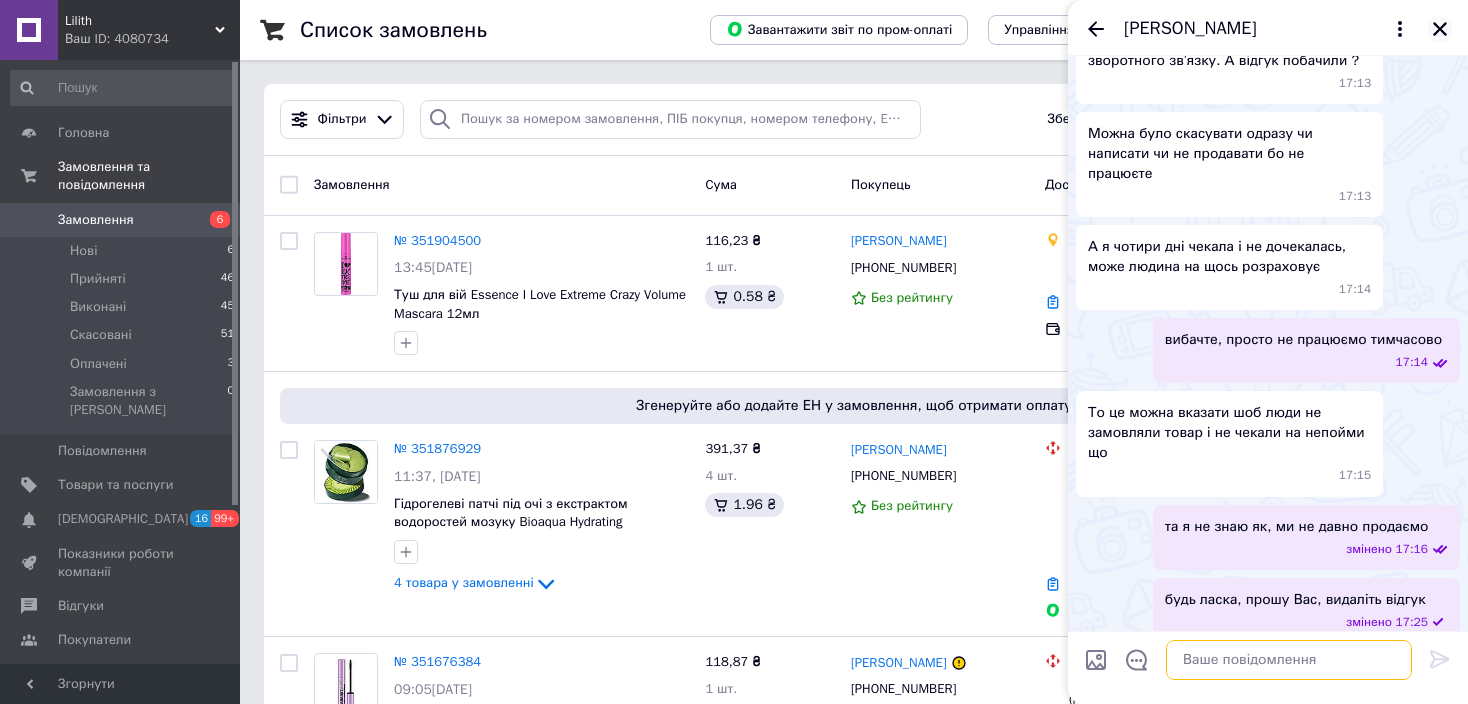 type 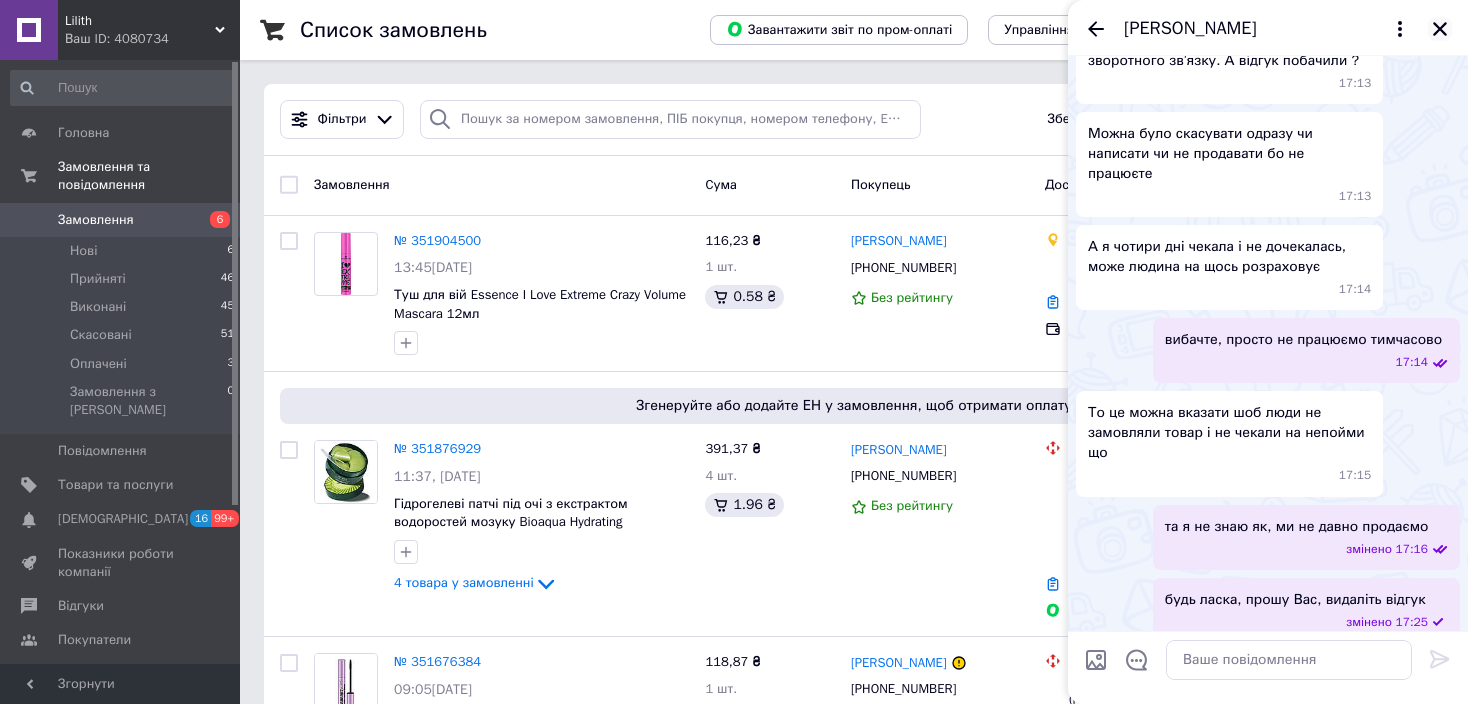click 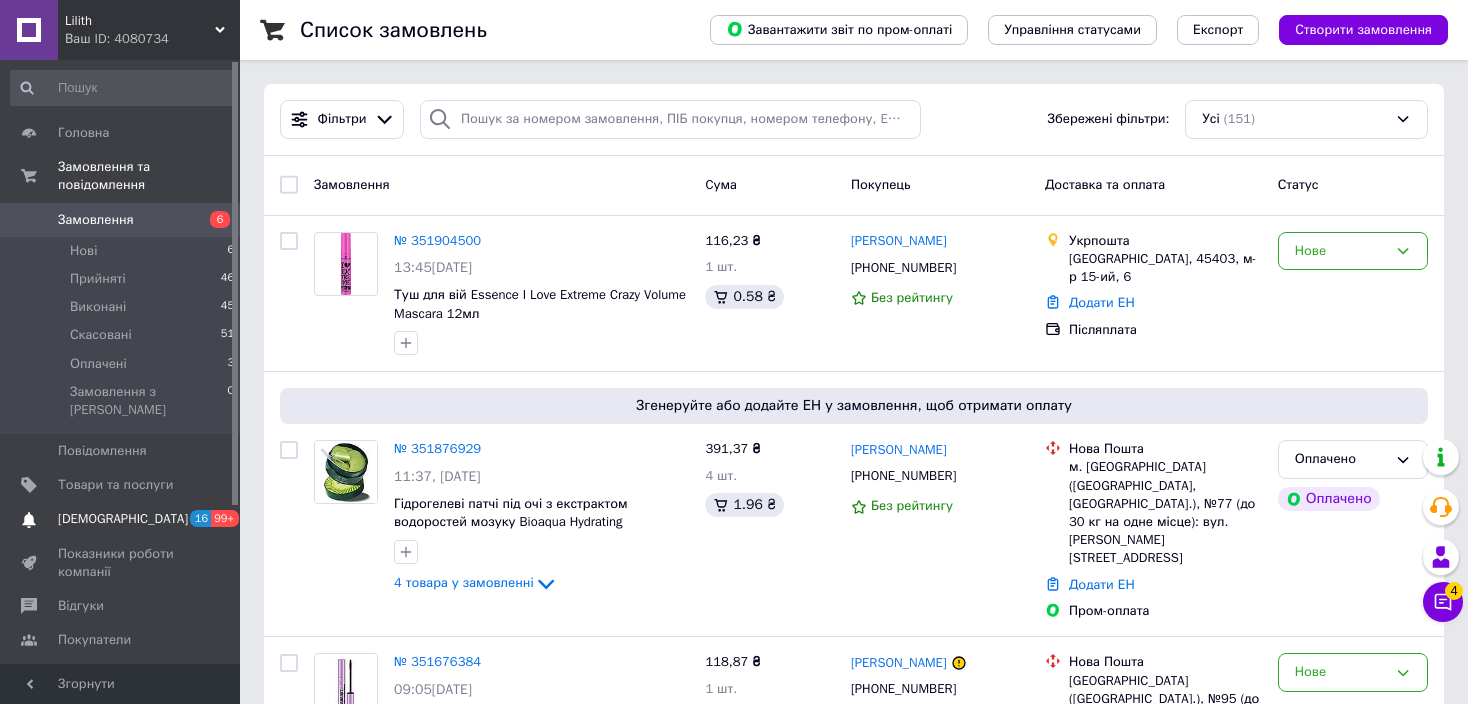 click on "[DEMOGRAPHIC_DATA]" at bounding box center [121, 519] 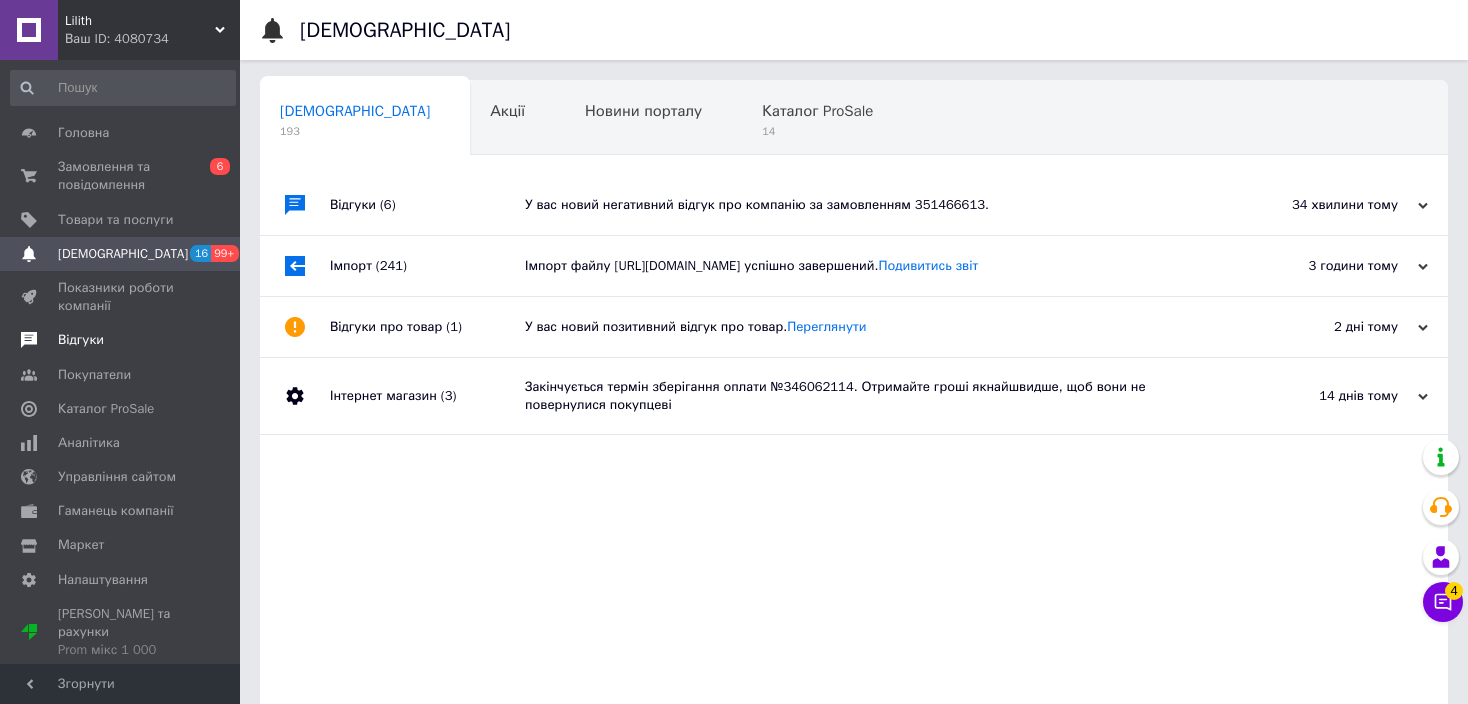 click on "Відгуки" at bounding box center [81, 340] 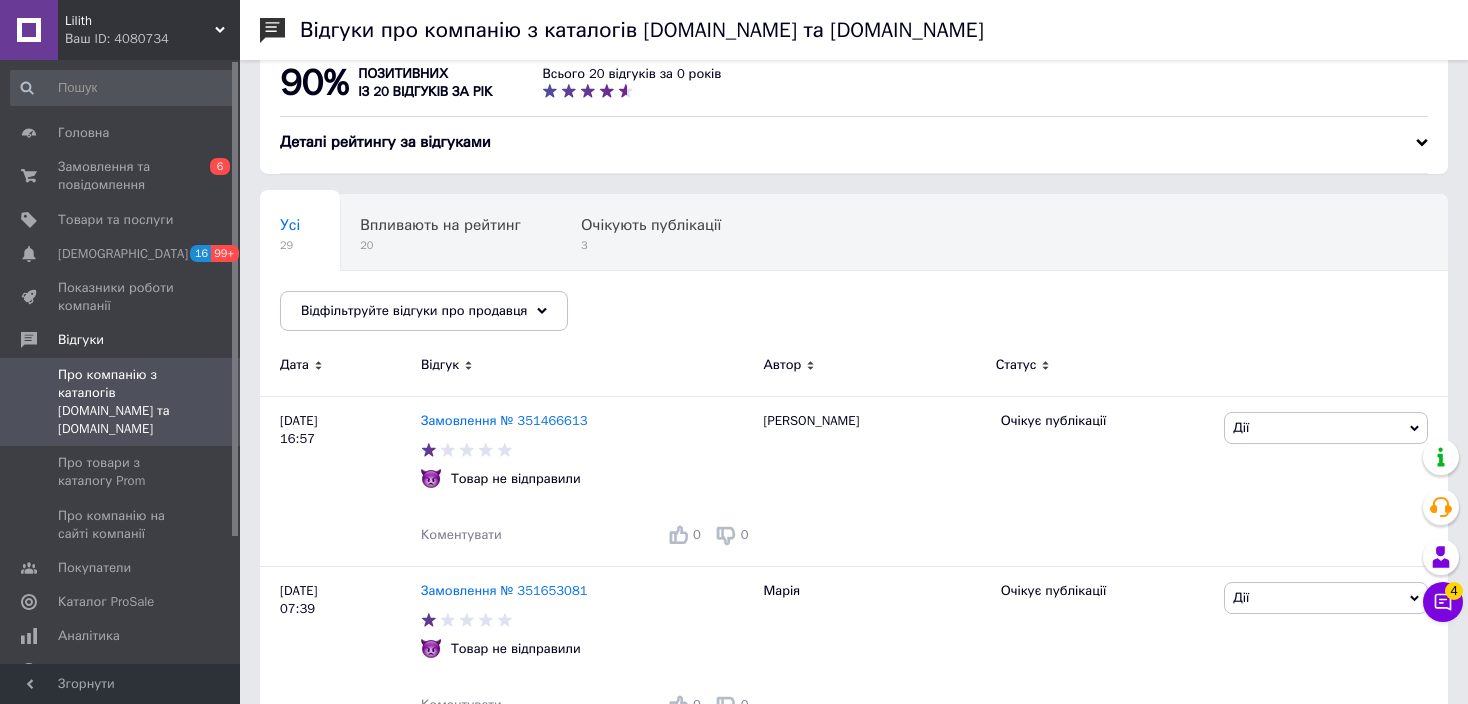 scroll, scrollTop: 0, scrollLeft: 0, axis: both 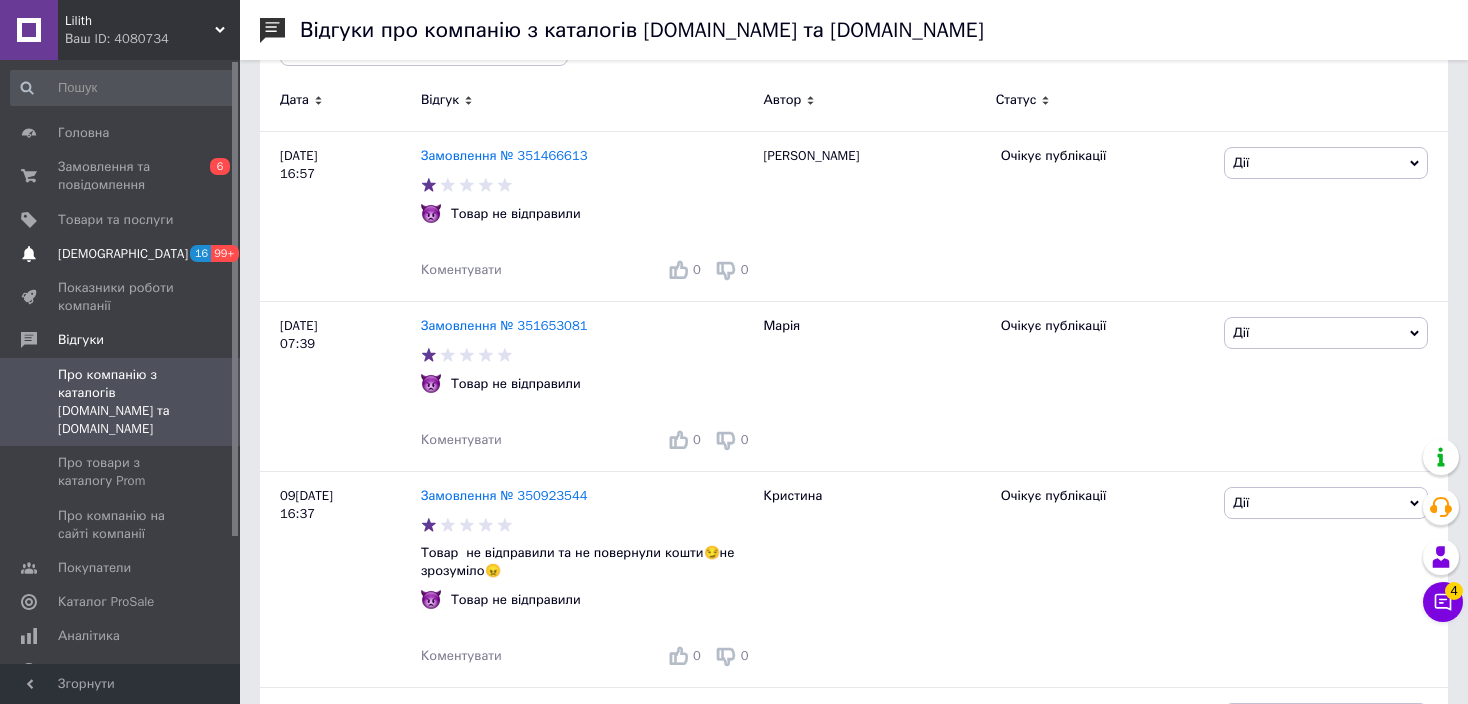click on "[DEMOGRAPHIC_DATA]" at bounding box center [123, 254] 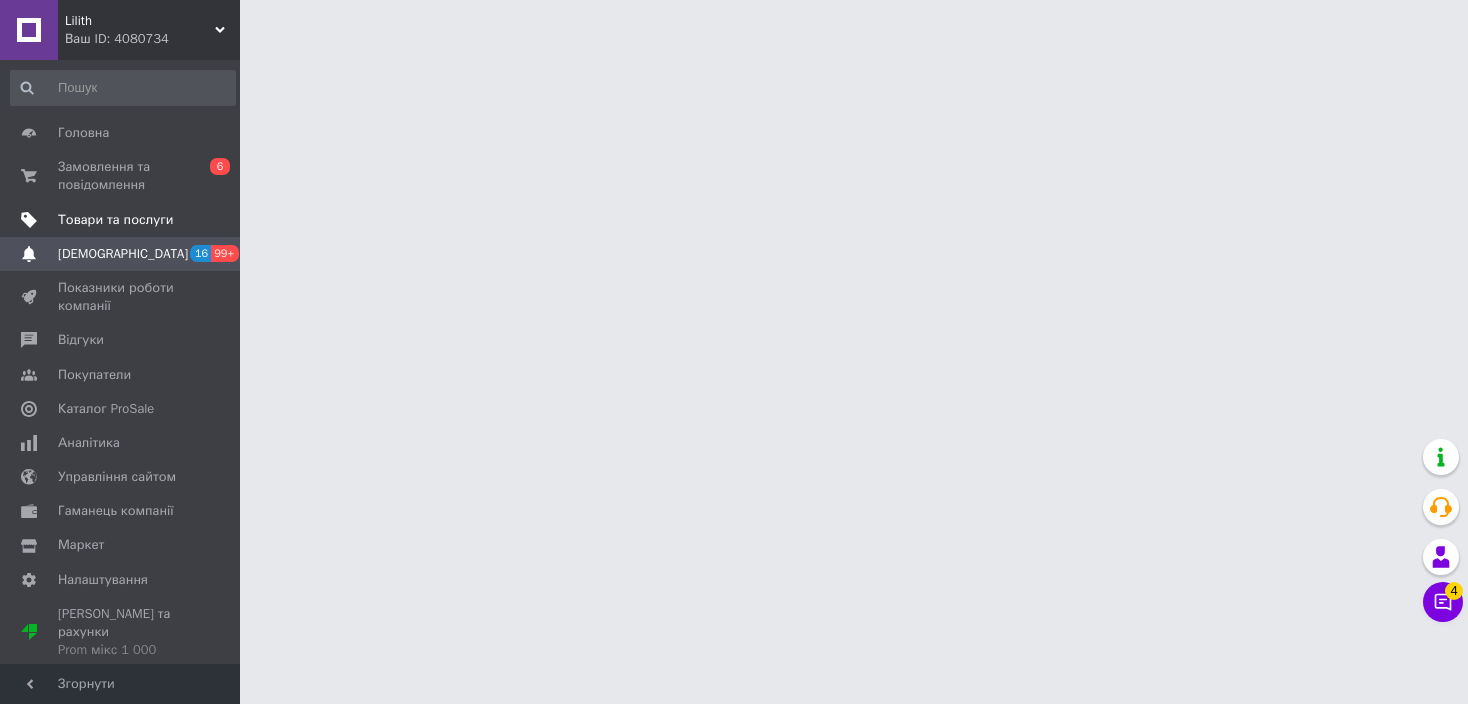 scroll, scrollTop: 0, scrollLeft: 0, axis: both 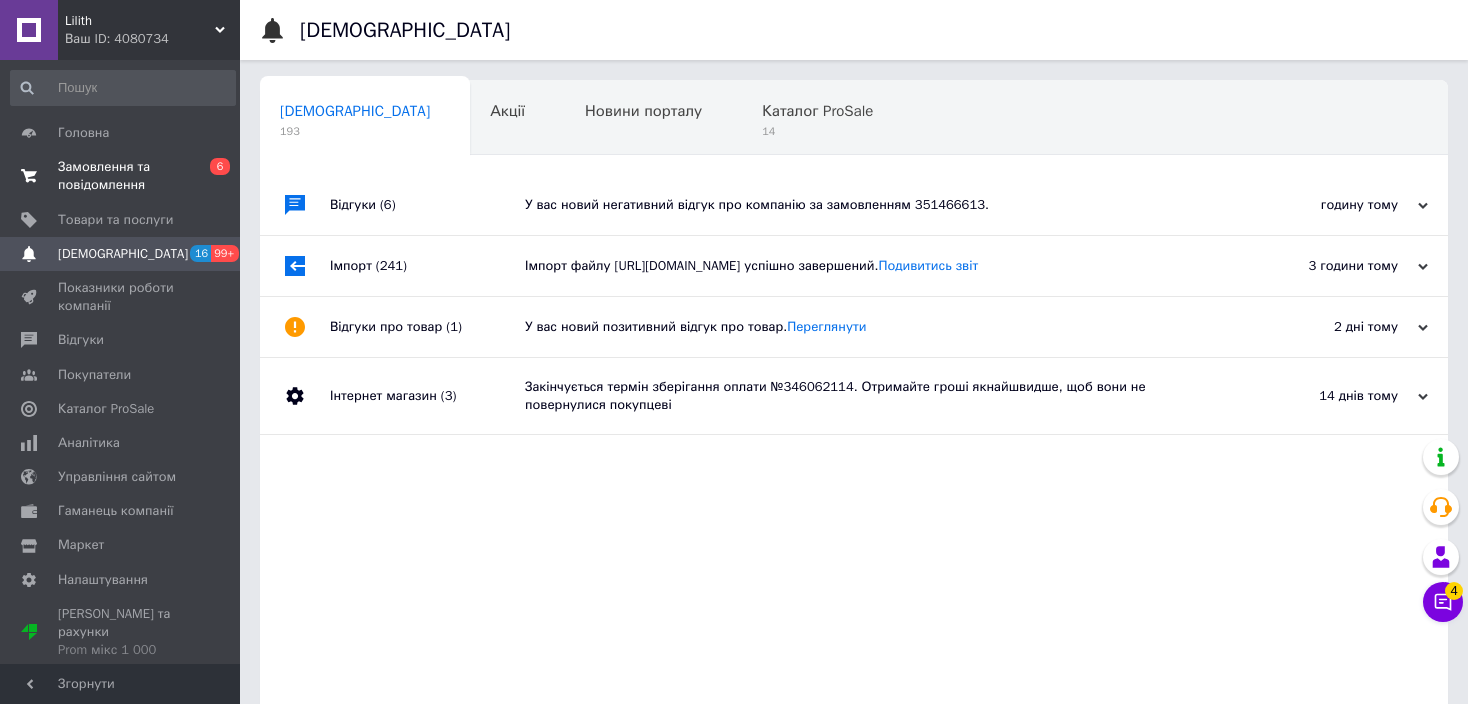 click on "Замовлення та повідомлення" at bounding box center [121, 176] 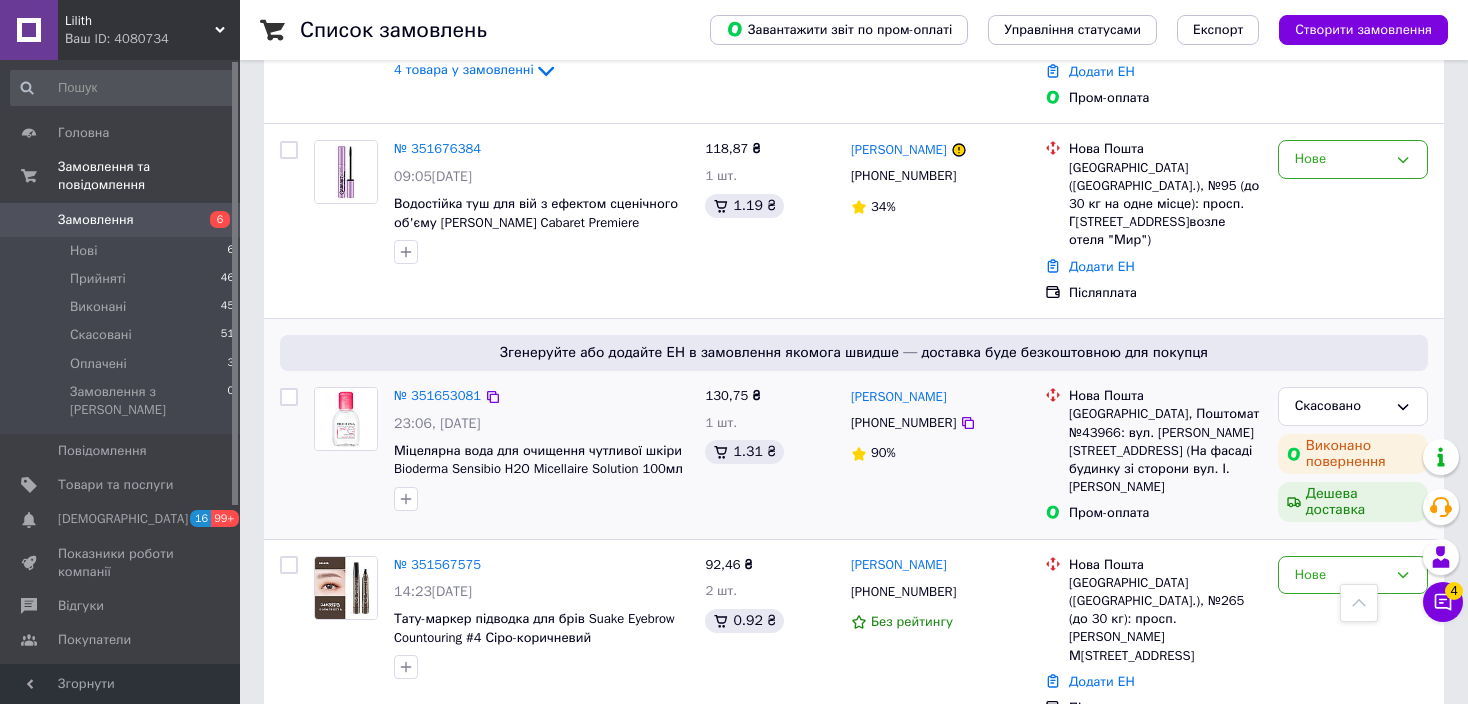 scroll, scrollTop: 600, scrollLeft: 0, axis: vertical 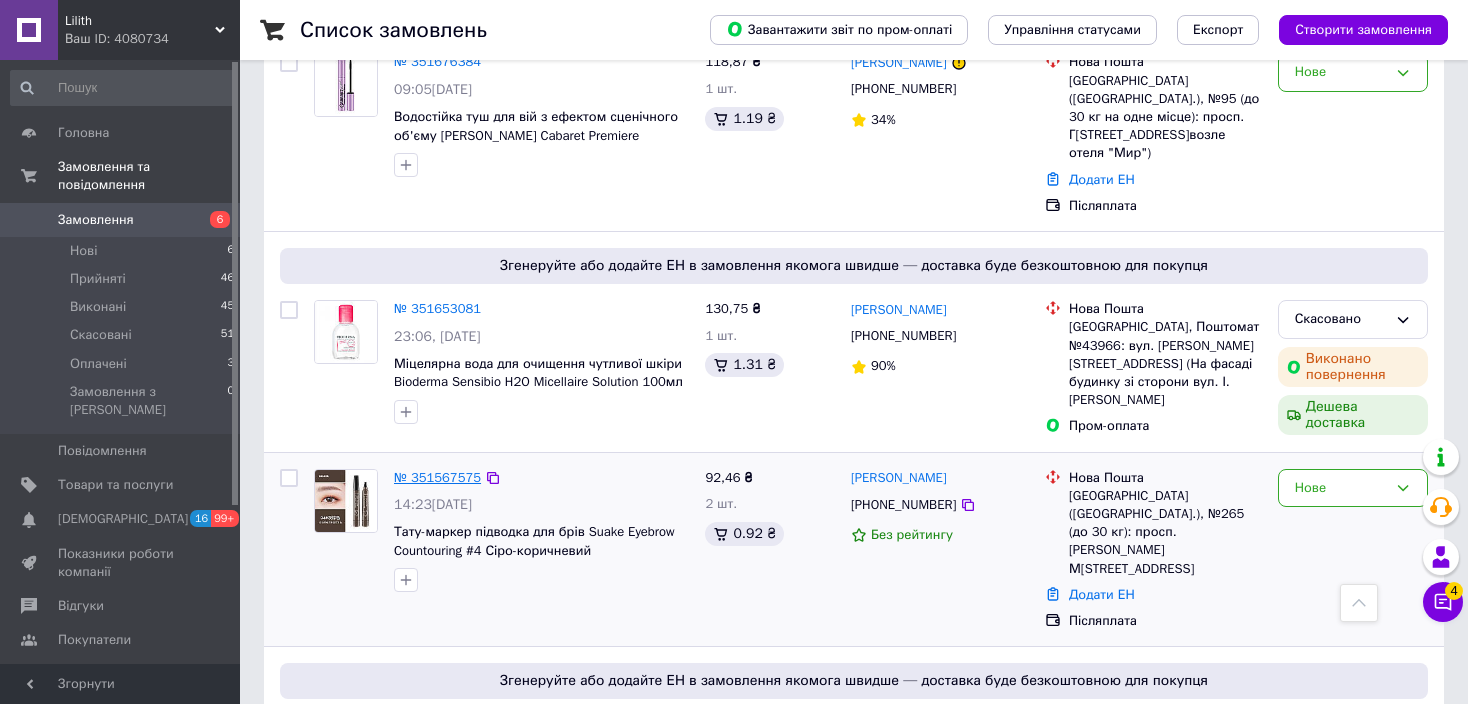 click on "№ 351567575" at bounding box center [437, 477] 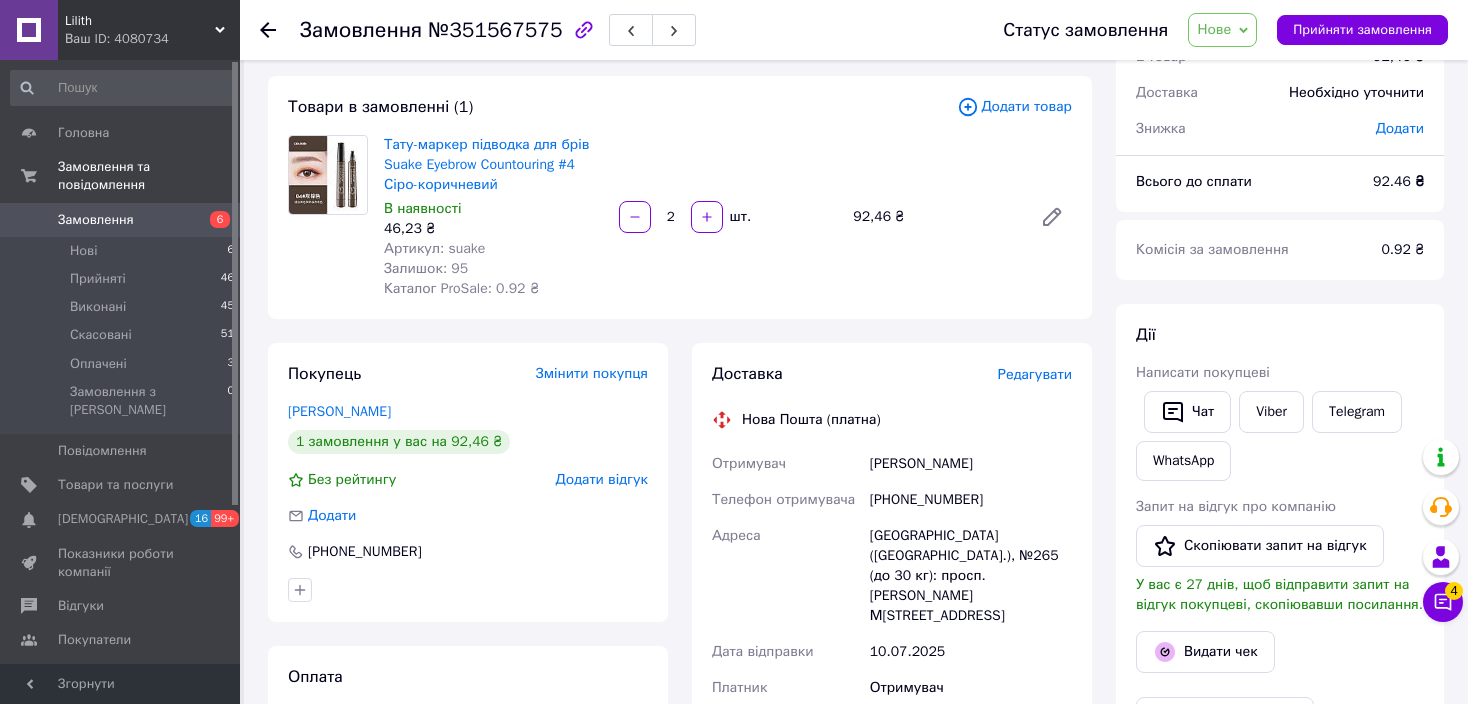 scroll, scrollTop: 0, scrollLeft: 0, axis: both 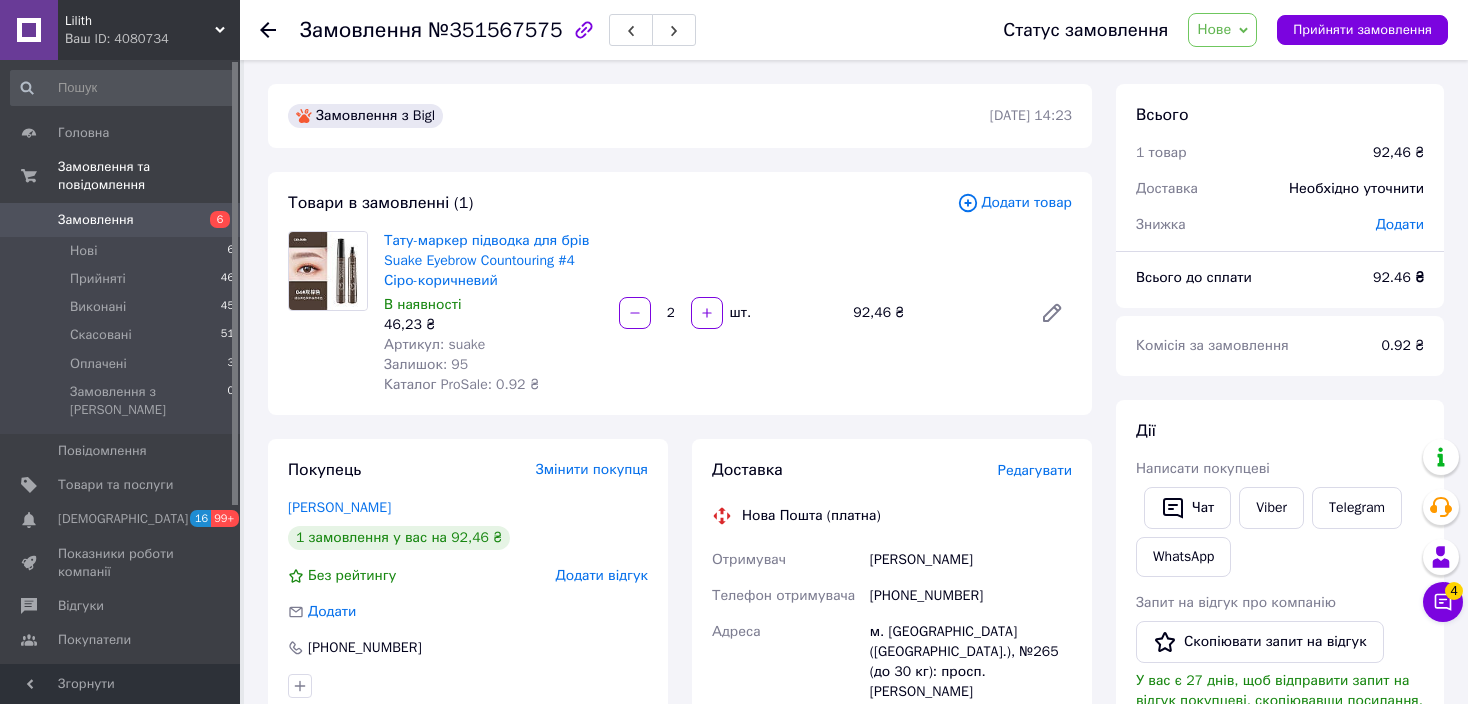 drag, startPoint x: 1454, startPoint y: 333, endPoint x: 782, endPoint y: 210, distance: 683.16394 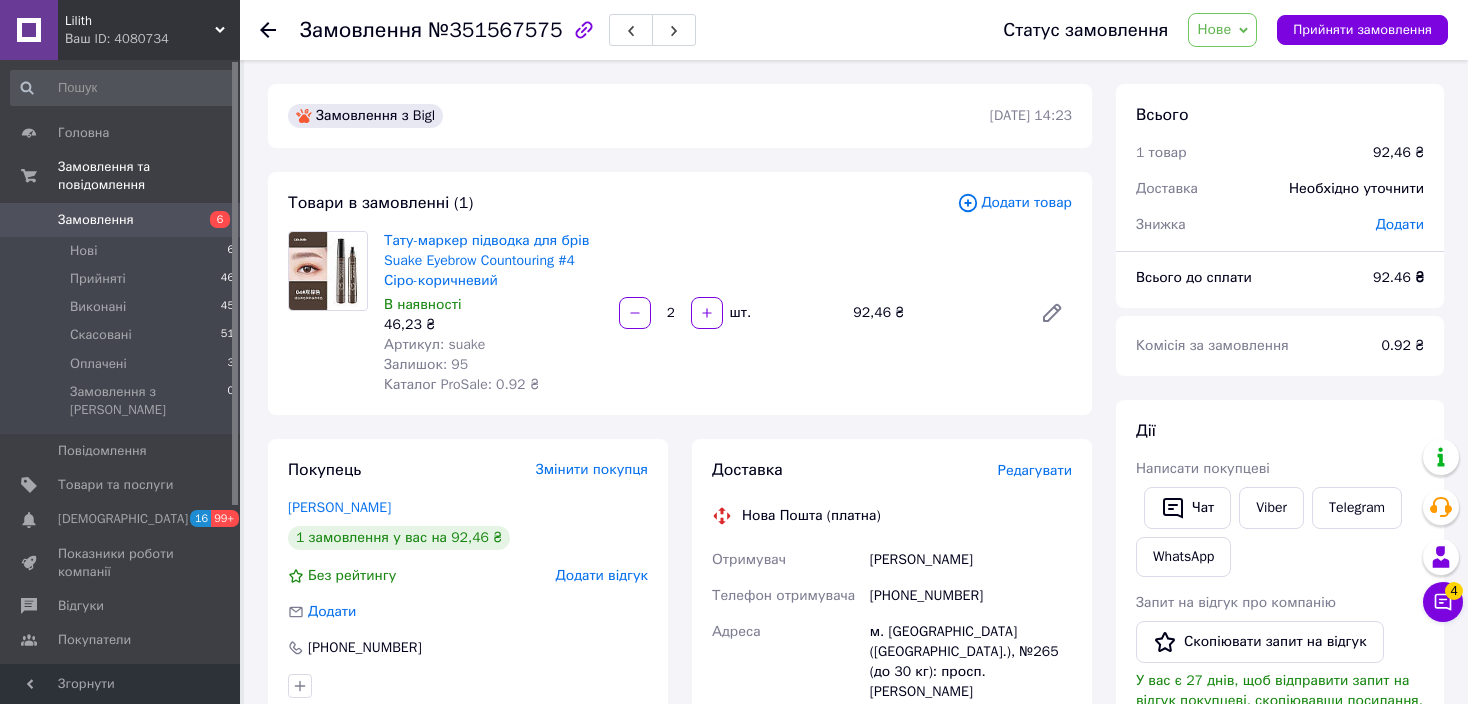 click 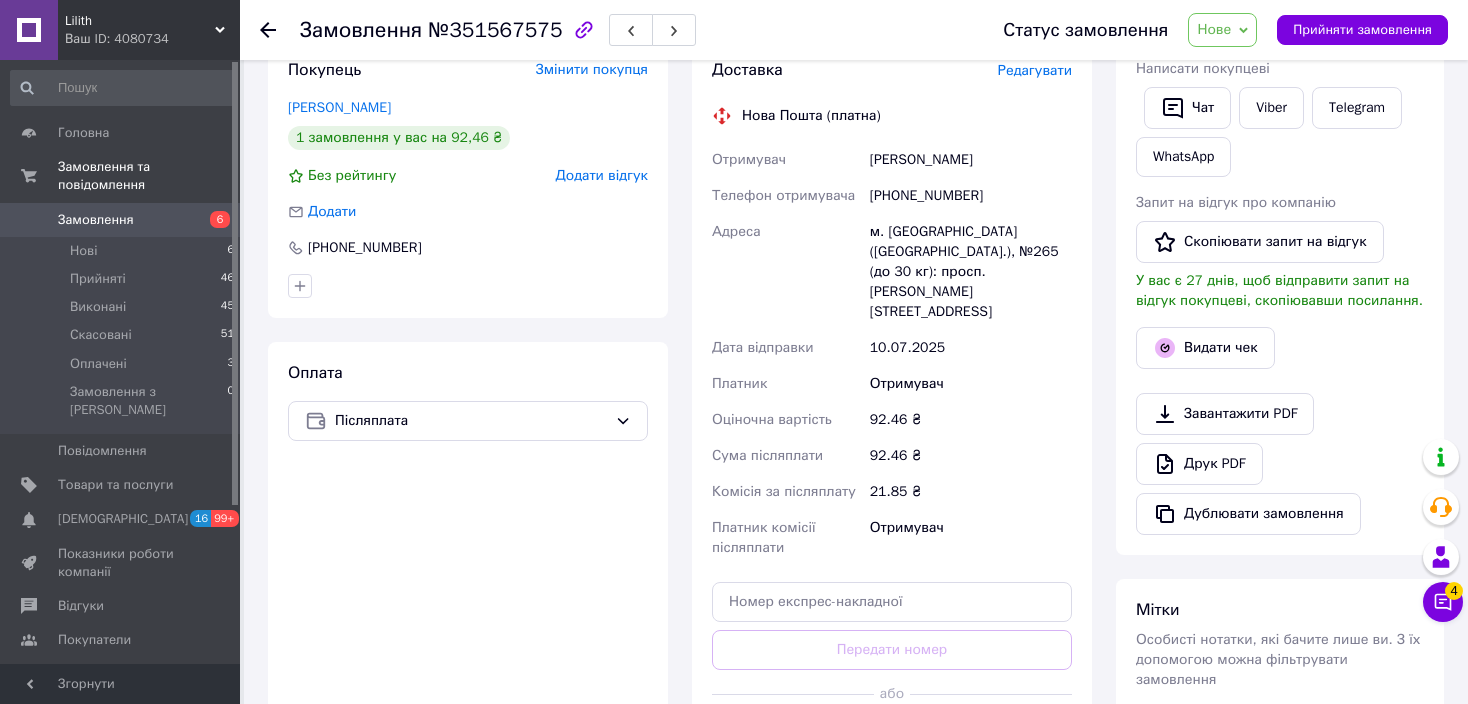 scroll, scrollTop: 0, scrollLeft: 0, axis: both 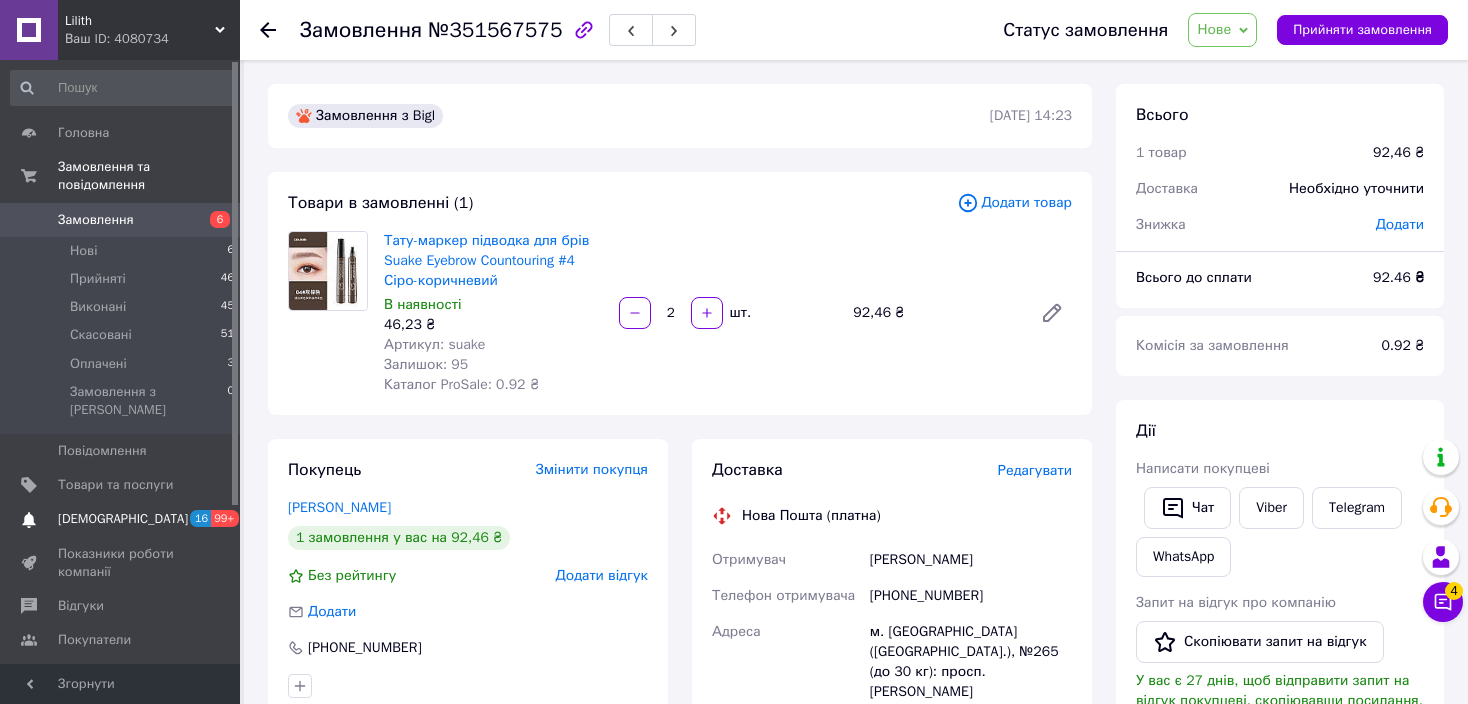 click on "[DEMOGRAPHIC_DATA]" at bounding box center [121, 519] 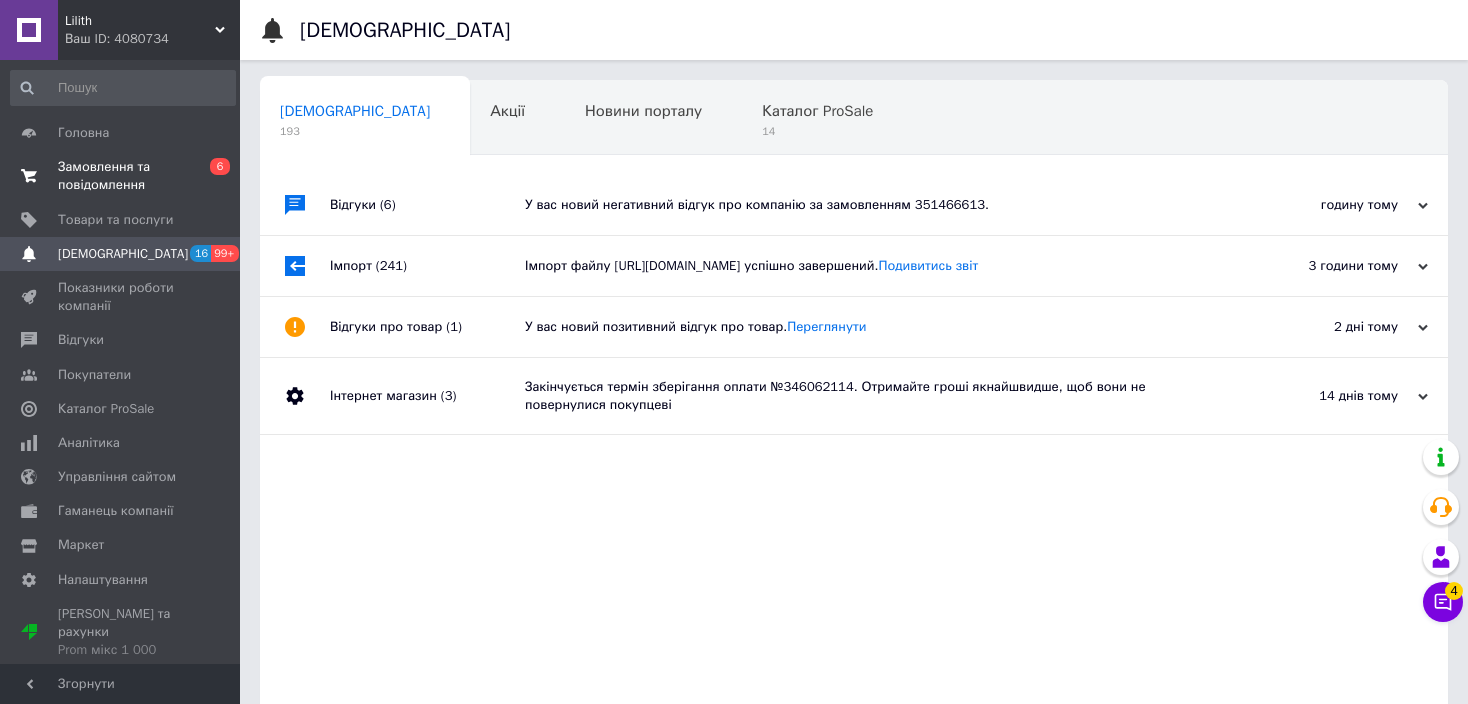 click on "Замовлення та повідомлення" at bounding box center [121, 176] 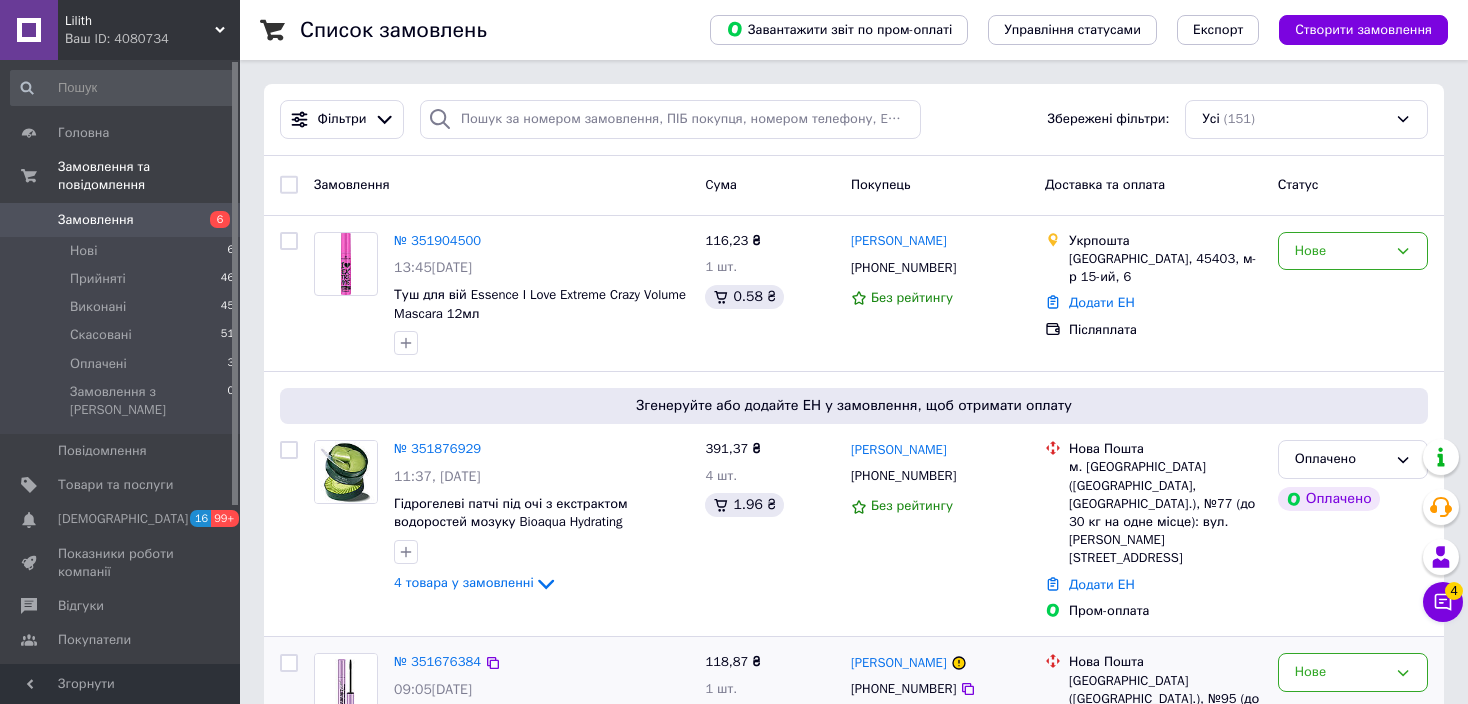 scroll, scrollTop: 300, scrollLeft: 0, axis: vertical 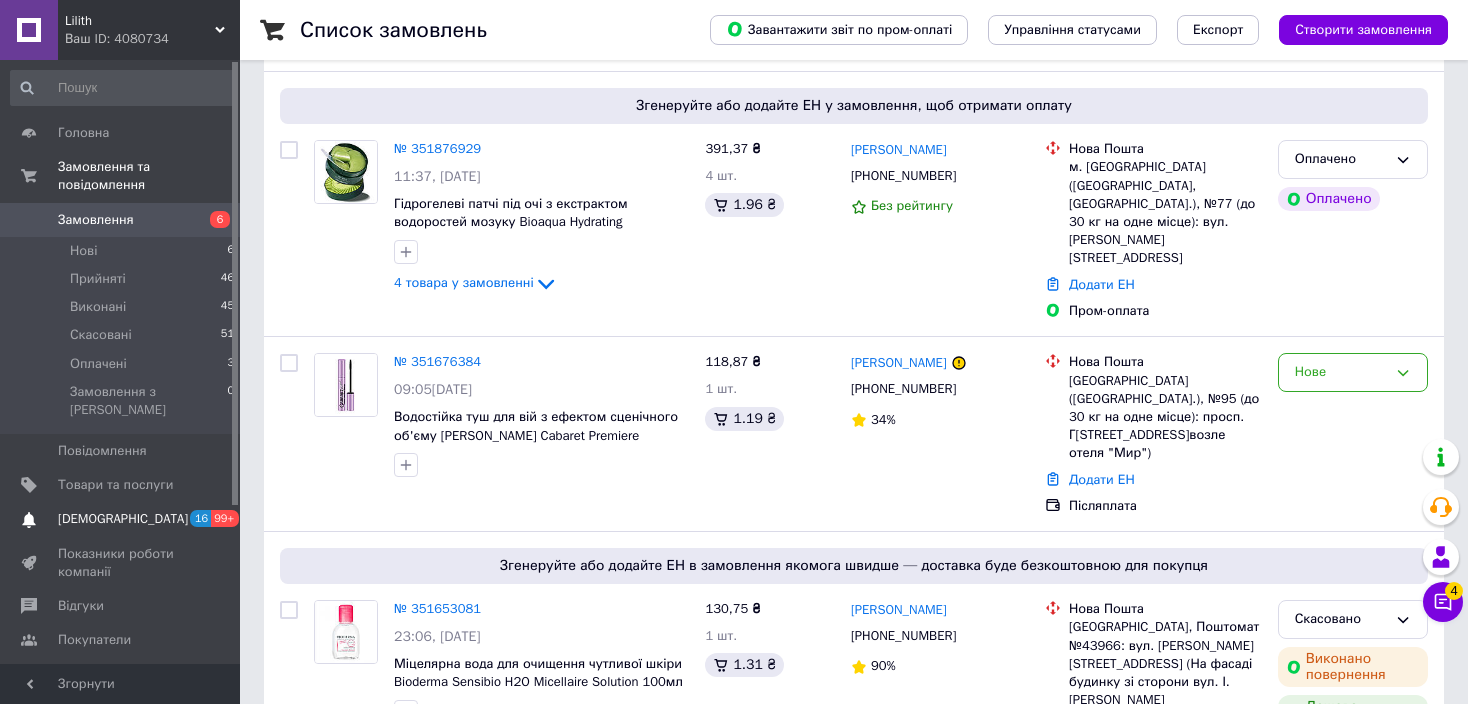 click on "[DEMOGRAPHIC_DATA]" at bounding box center [121, 519] 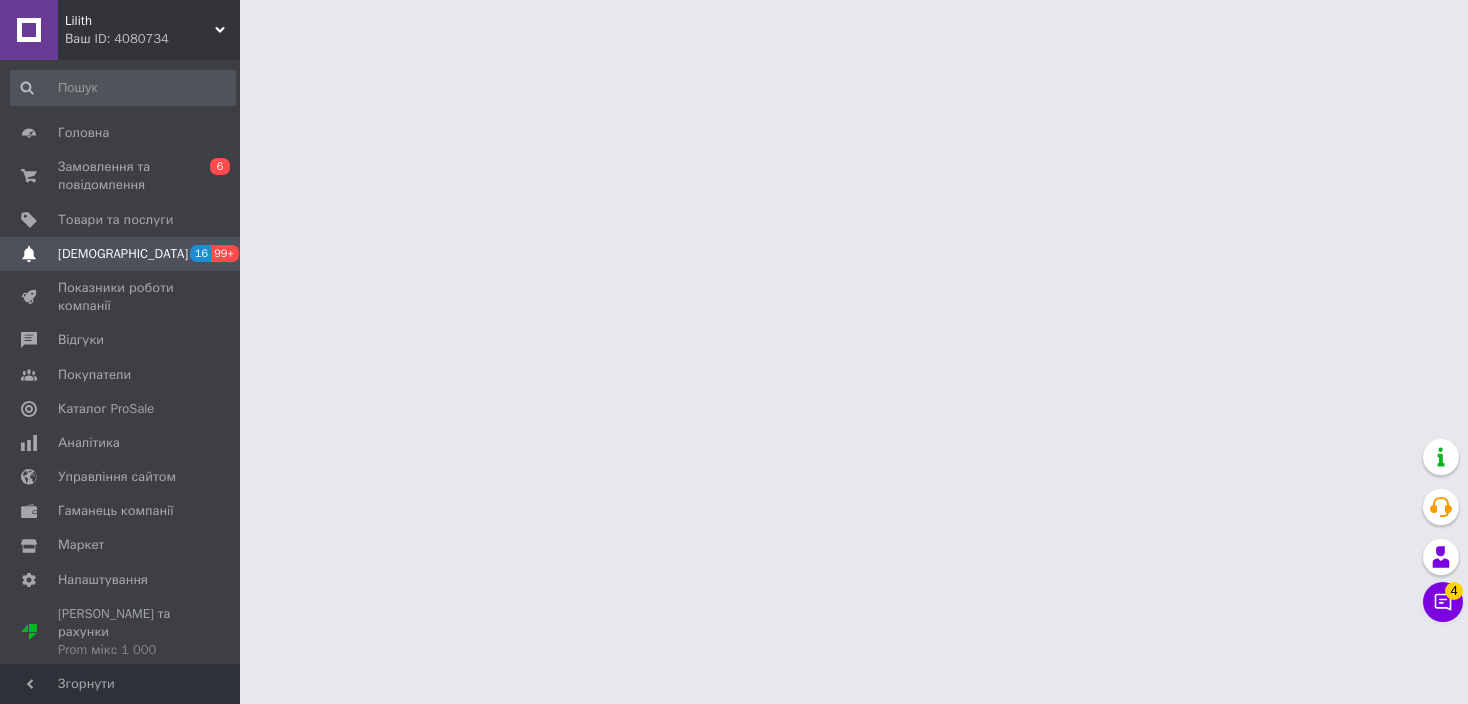 scroll, scrollTop: 0, scrollLeft: 0, axis: both 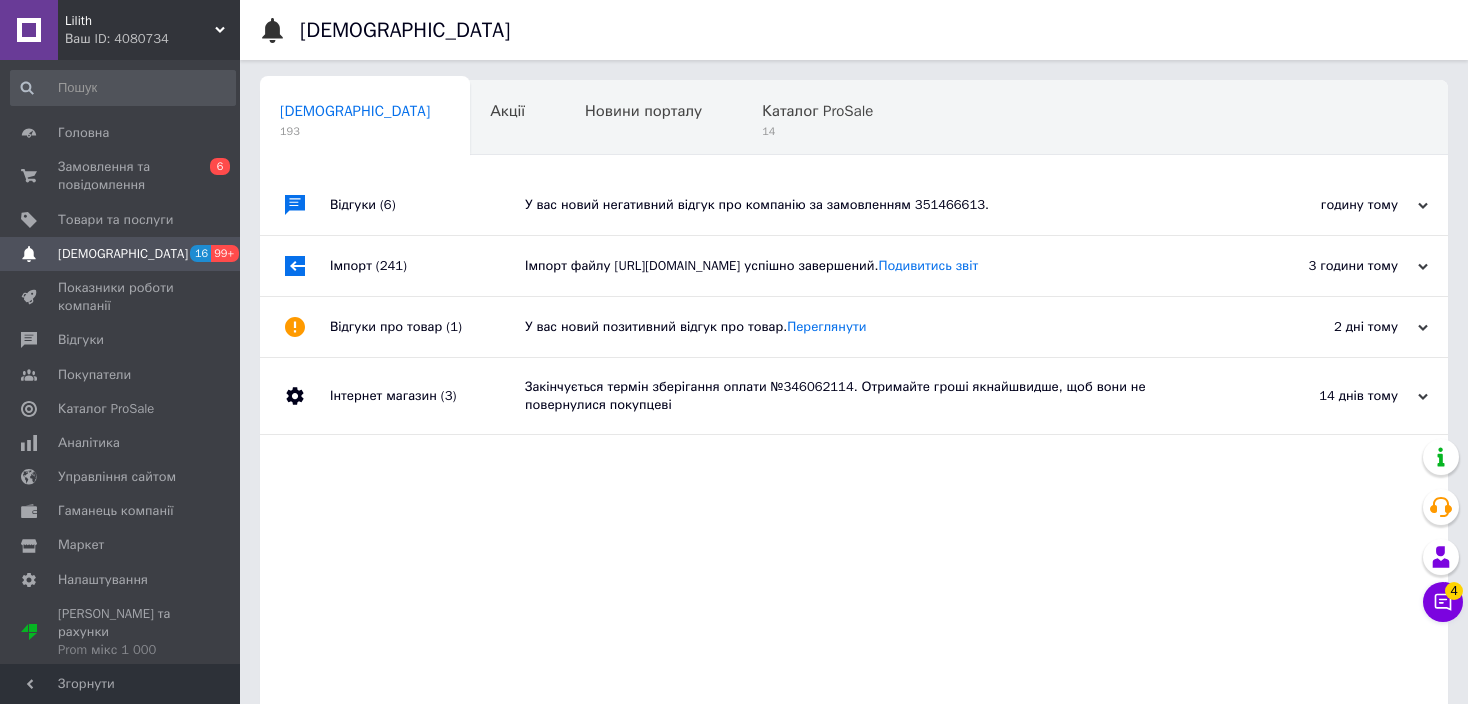 click on "У вас новий негативний відгук про компанію  за замовленням 351466613." at bounding box center (876, 205) 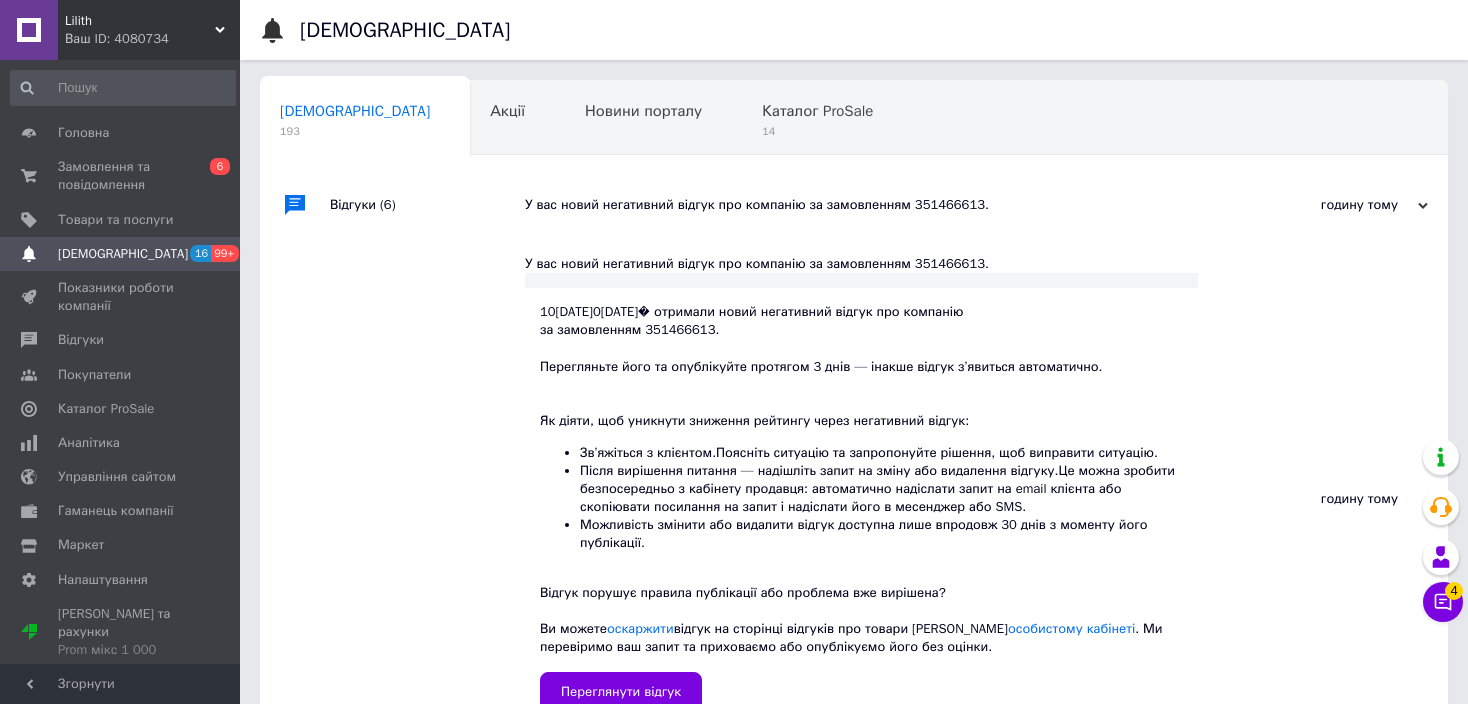 click on "У вас новий негативний відгук про компанію  за замовленням 351466613." at bounding box center (876, 205) 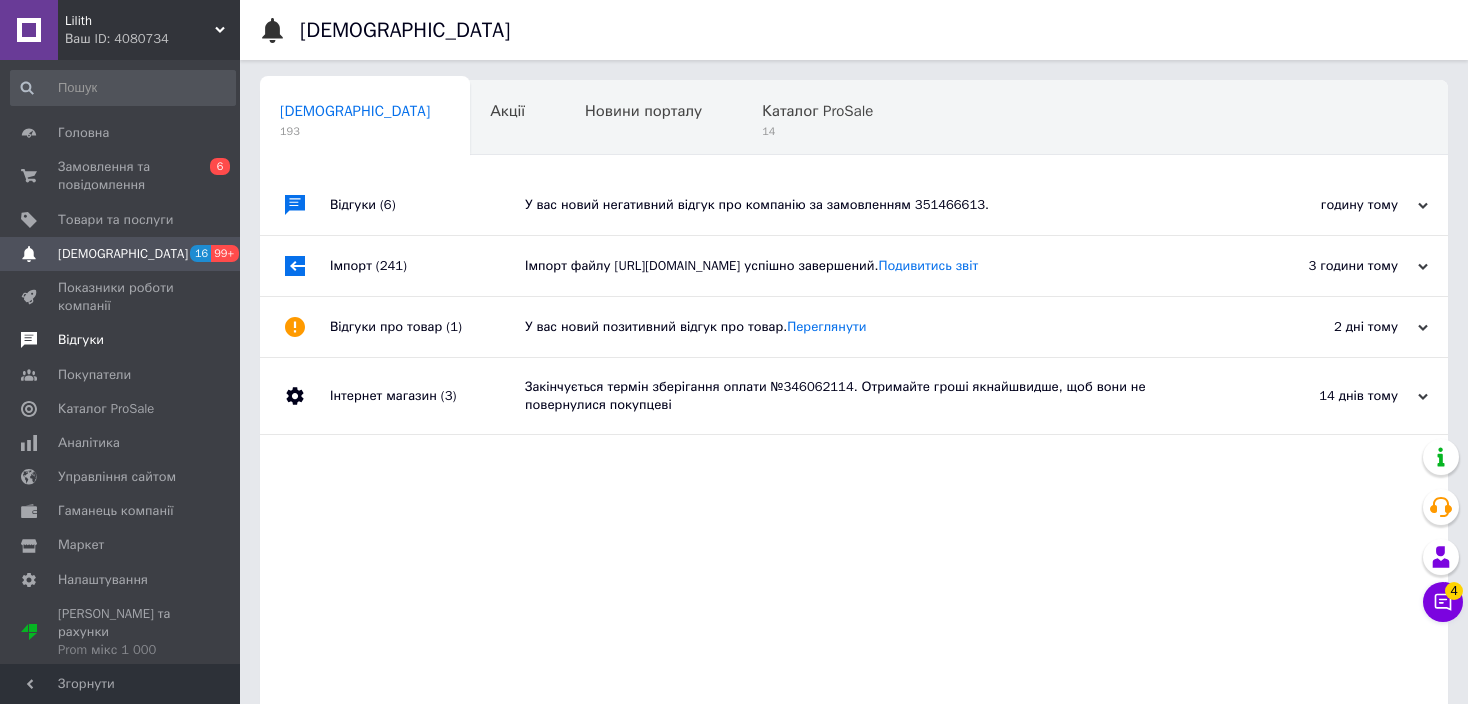 click on "Відгуки" at bounding box center [81, 340] 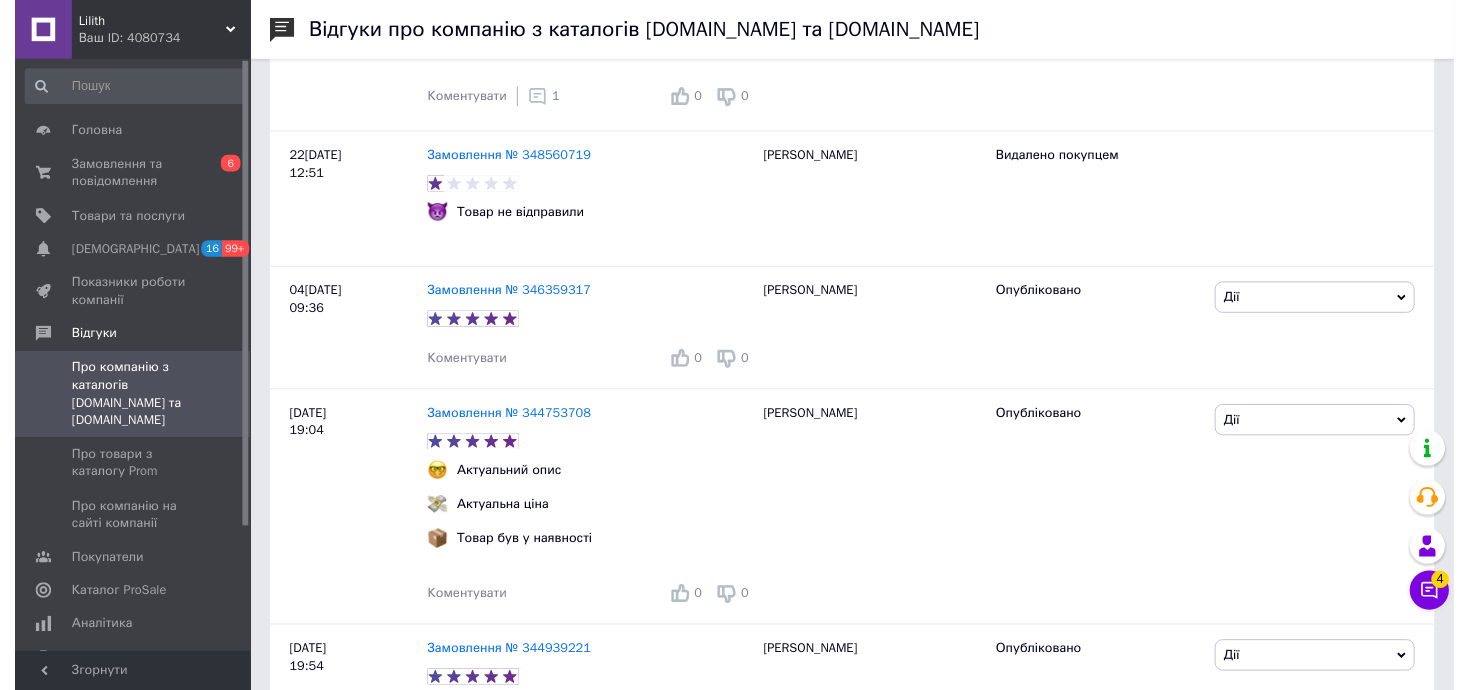 scroll, scrollTop: 1000, scrollLeft: 0, axis: vertical 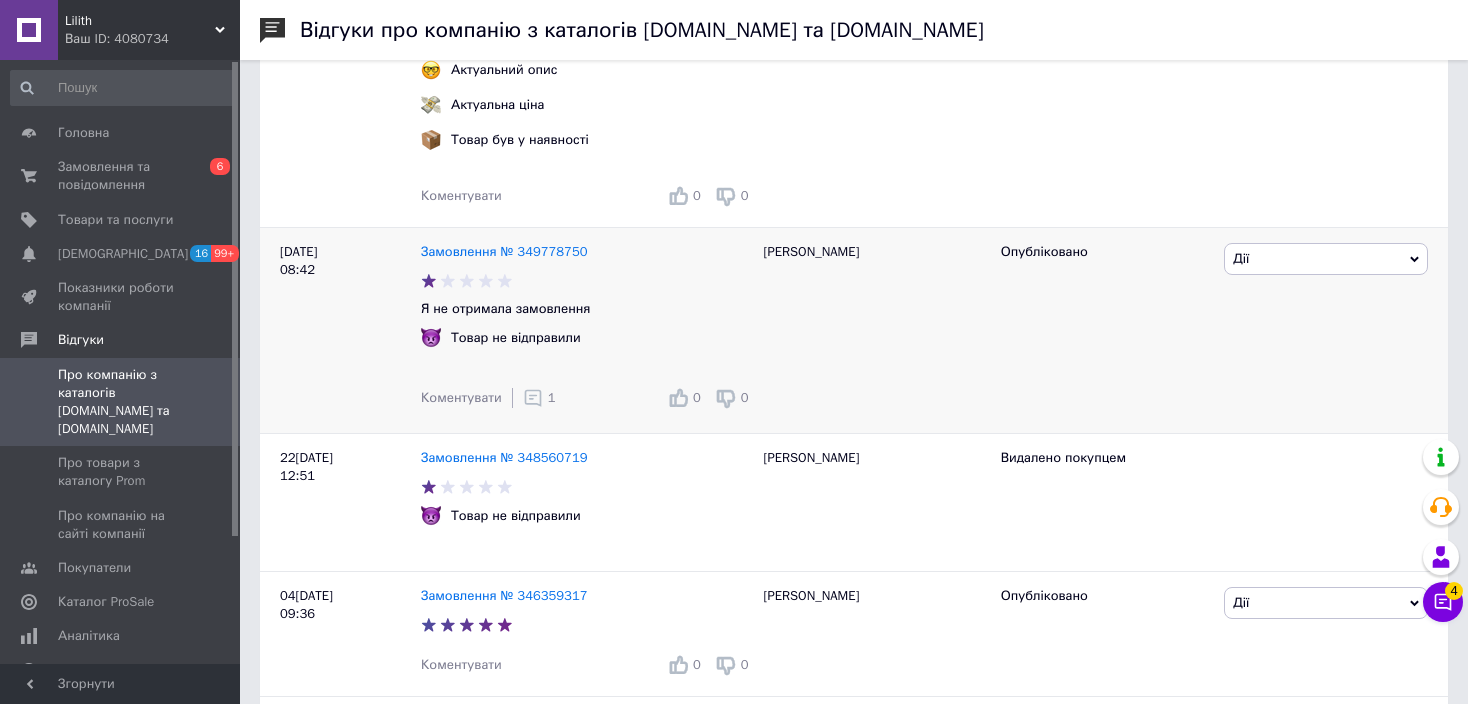 click 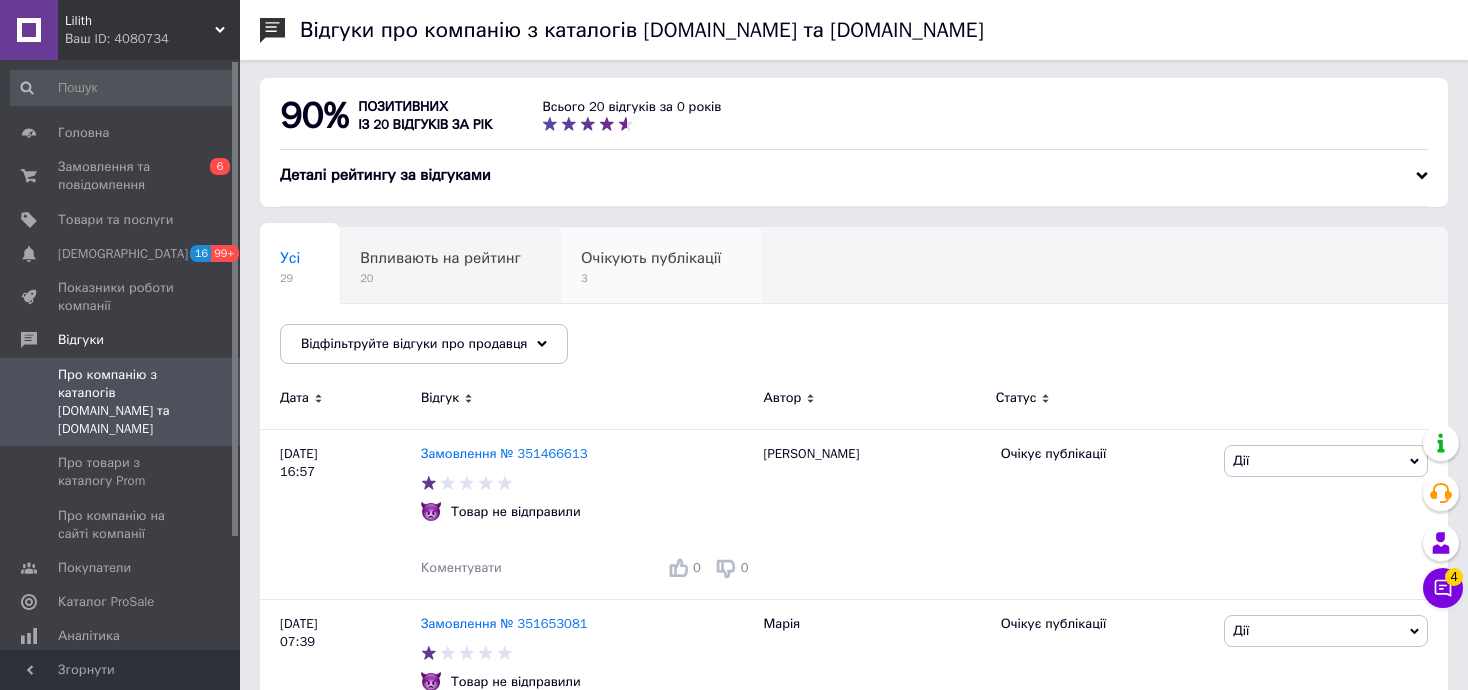 scroll, scrollTop: 0, scrollLeft: 0, axis: both 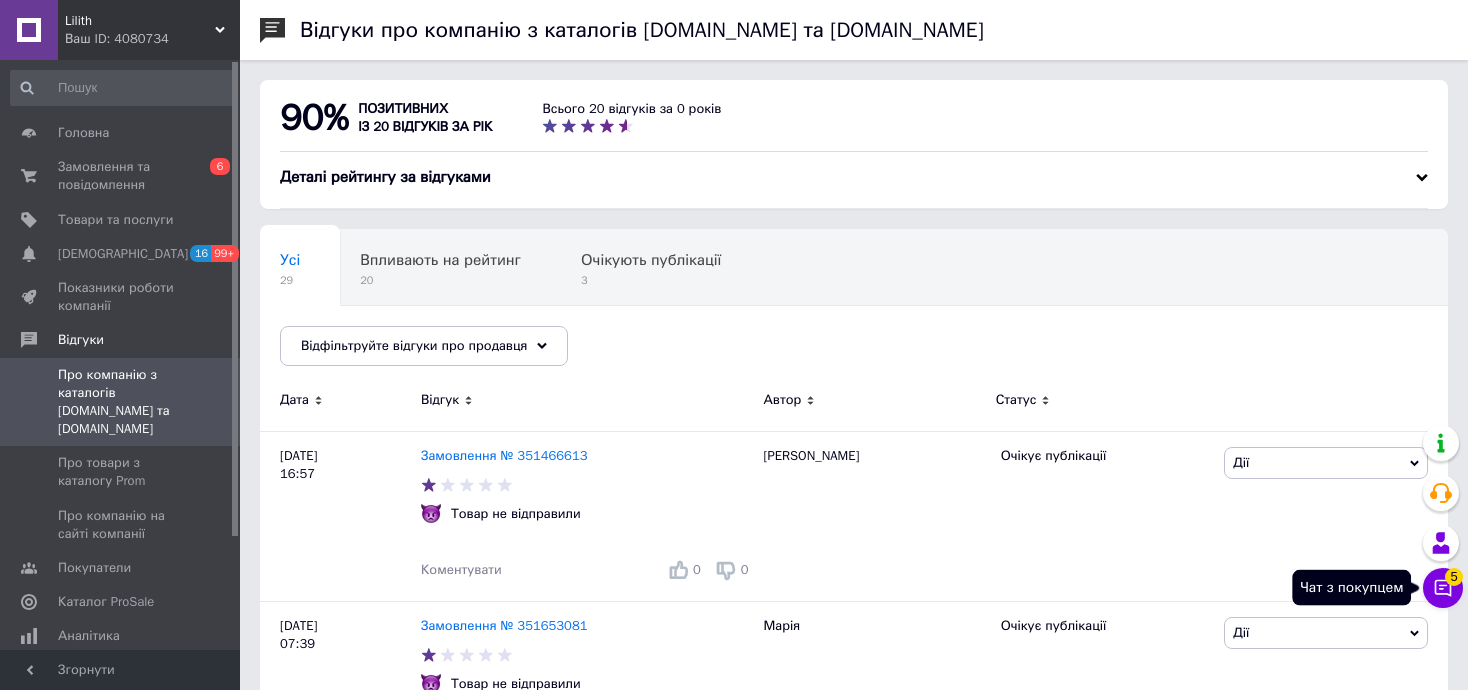 drag, startPoint x: 1445, startPoint y: 584, endPoint x: 1215, endPoint y: 431, distance: 276.24084 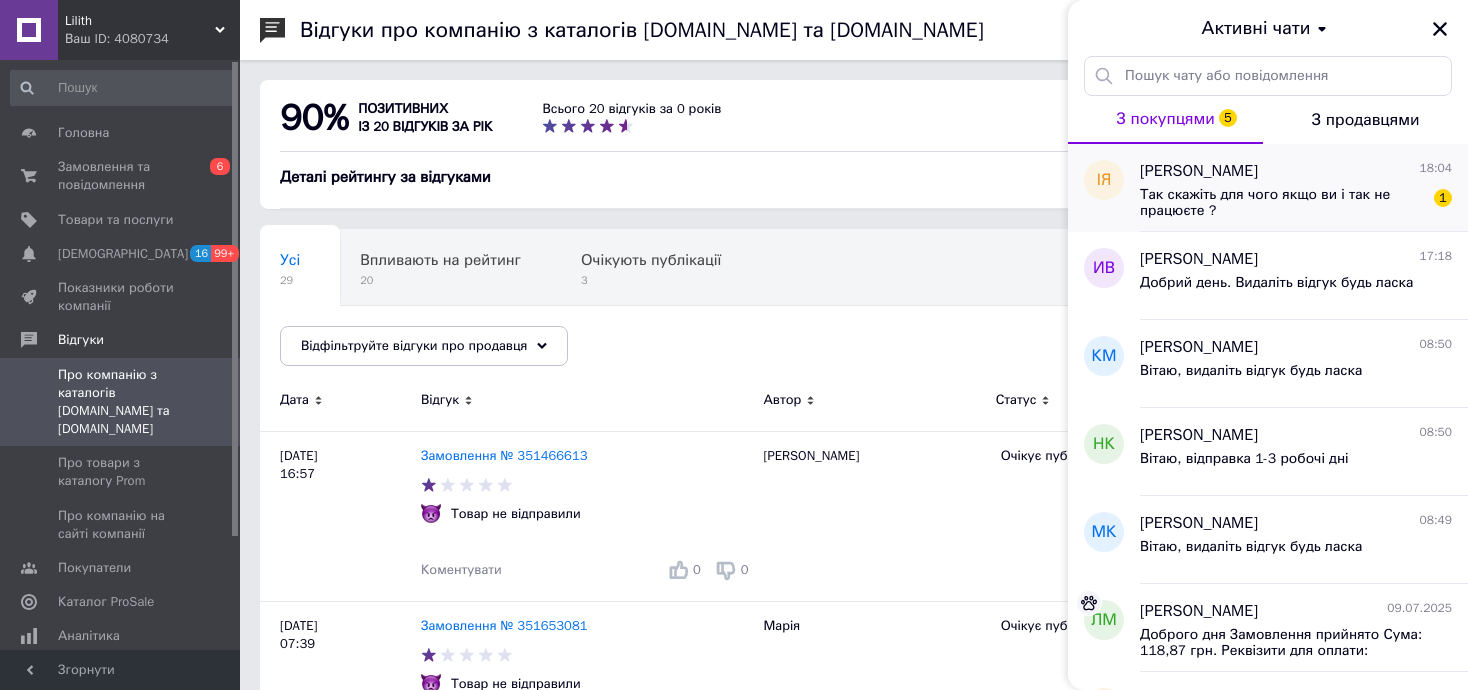 click on "Так скажіть для чого якщо ви і так не працюєте ?" at bounding box center [1282, 203] 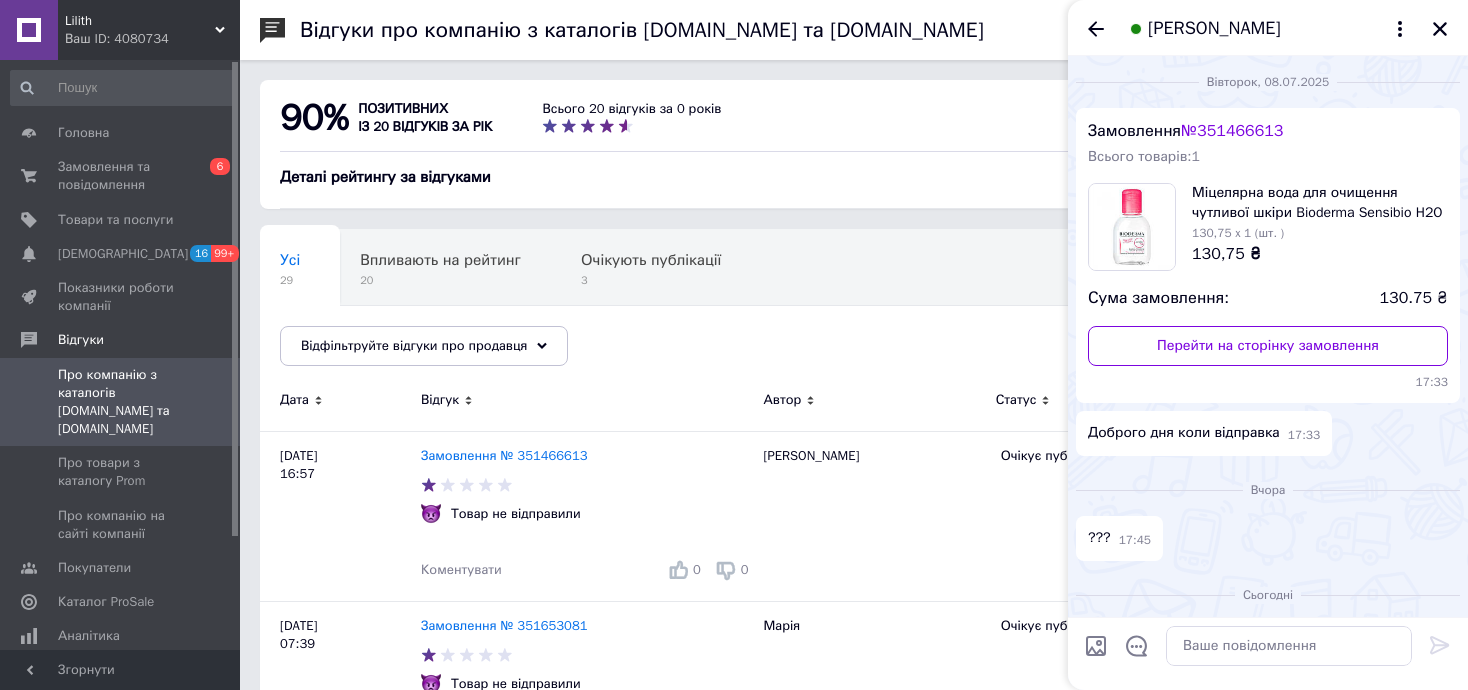 scroll, scrollTop: 1052, scrollLeft: 0, axis: vertical 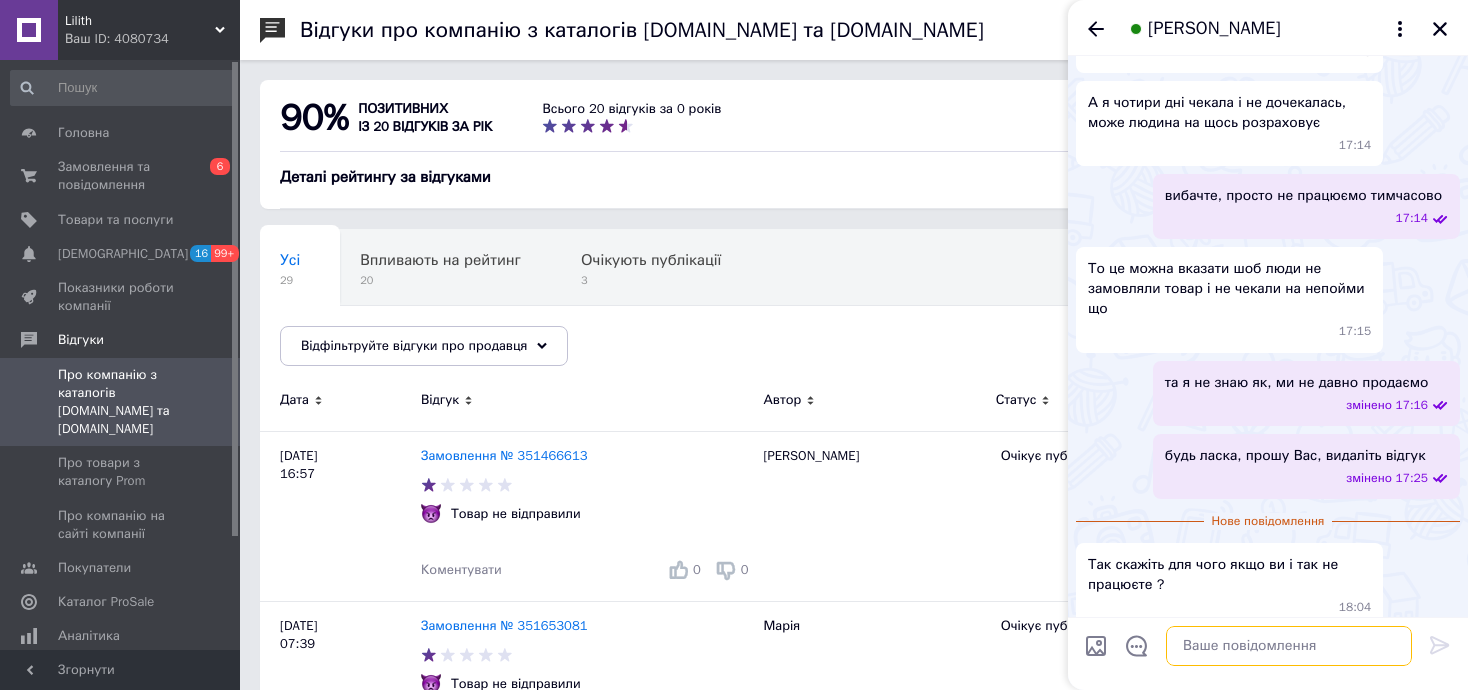 click at bounding box center (1289, 646) 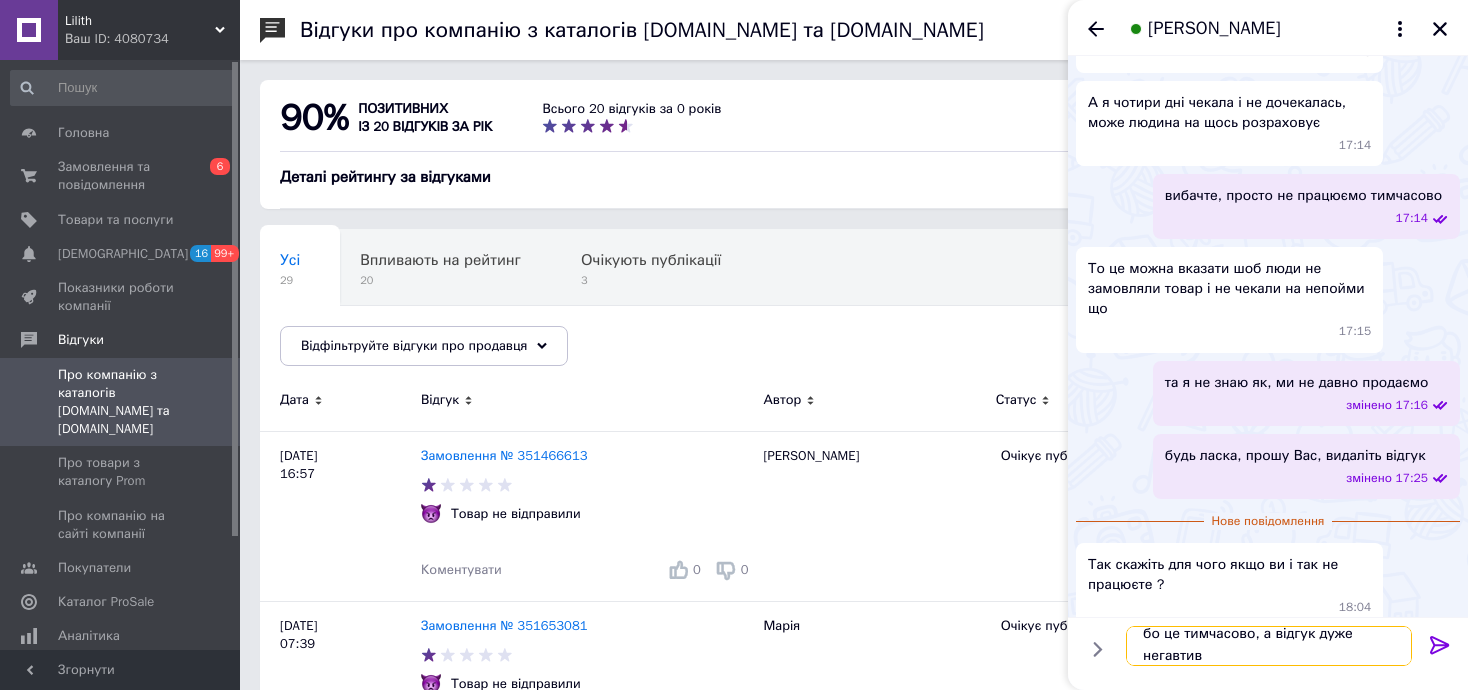 scroll, scrollTop: 1, scrollLeft: 0, axis: vertical 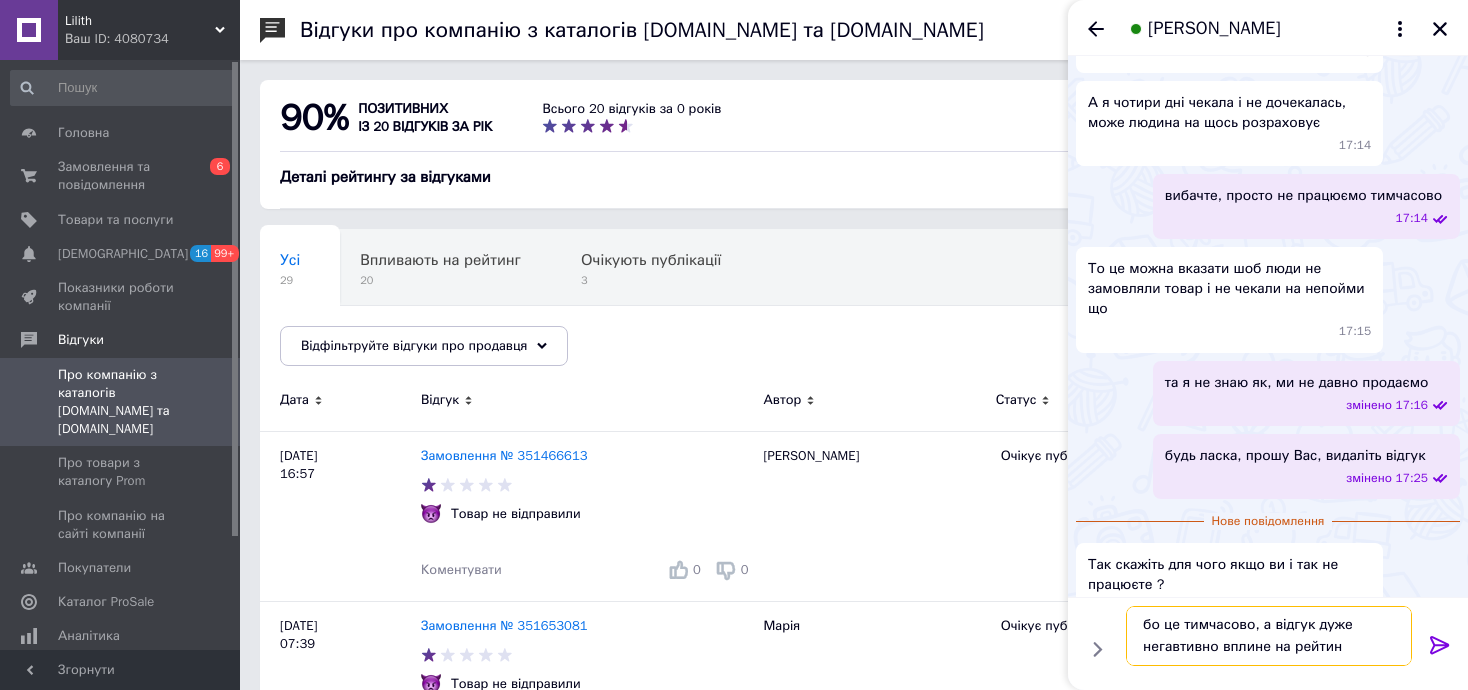 type on "бо це тимчасово, а відгук дуже негавтивно вплине на рейтинг" 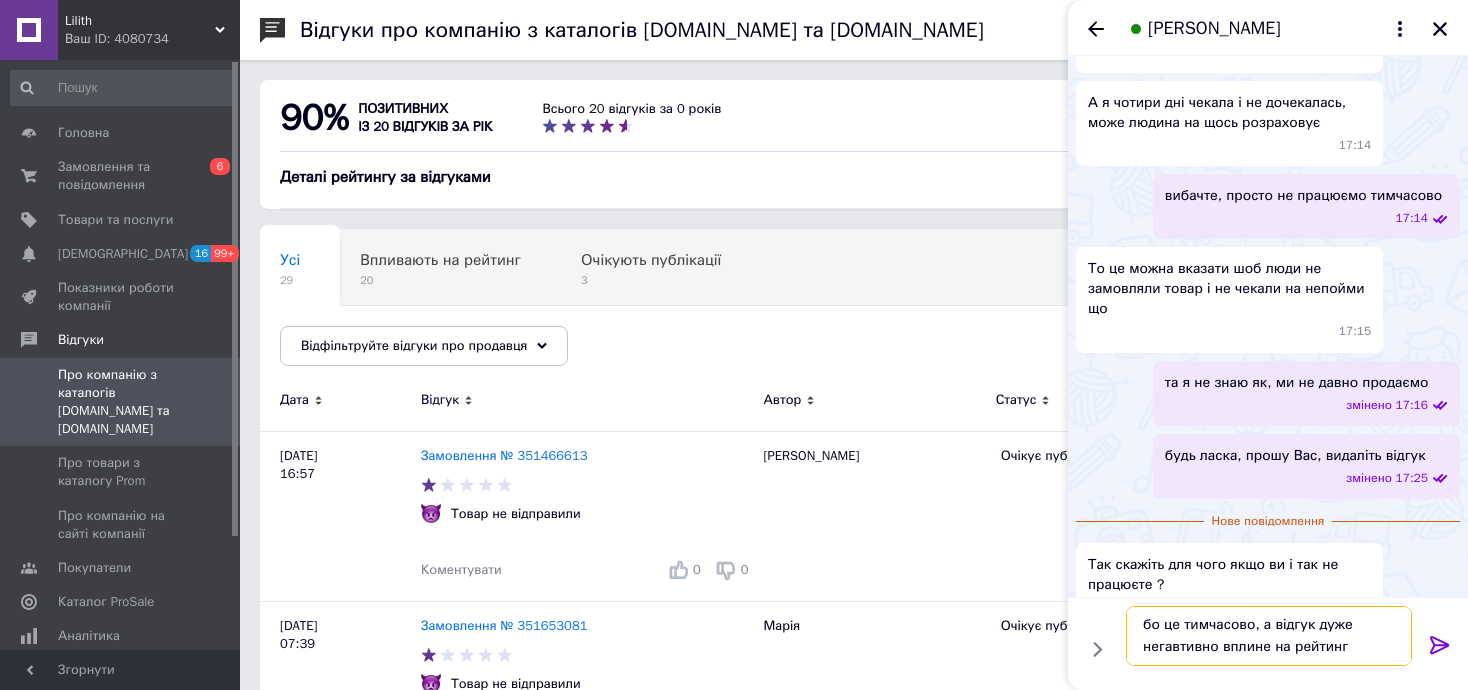 type 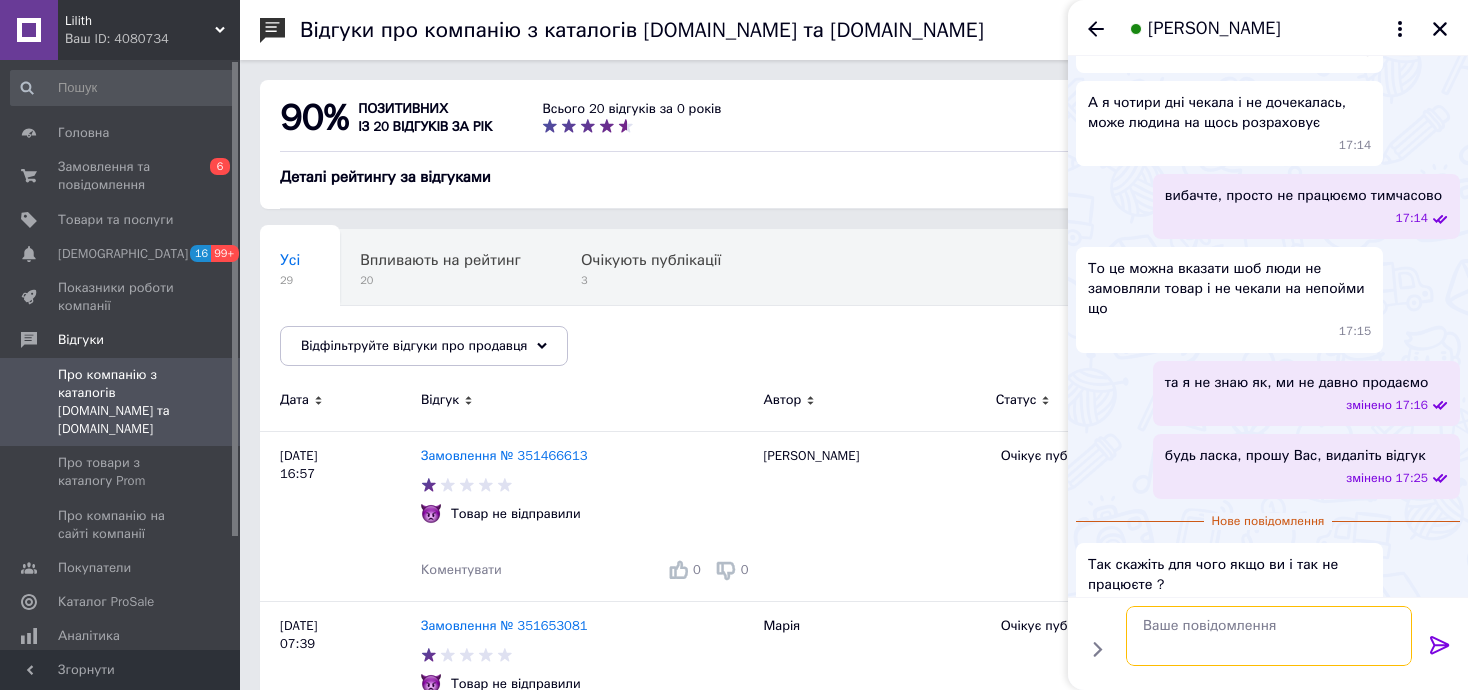 scroll, scrollTop: 0, scrollLeft: 0, axis: both 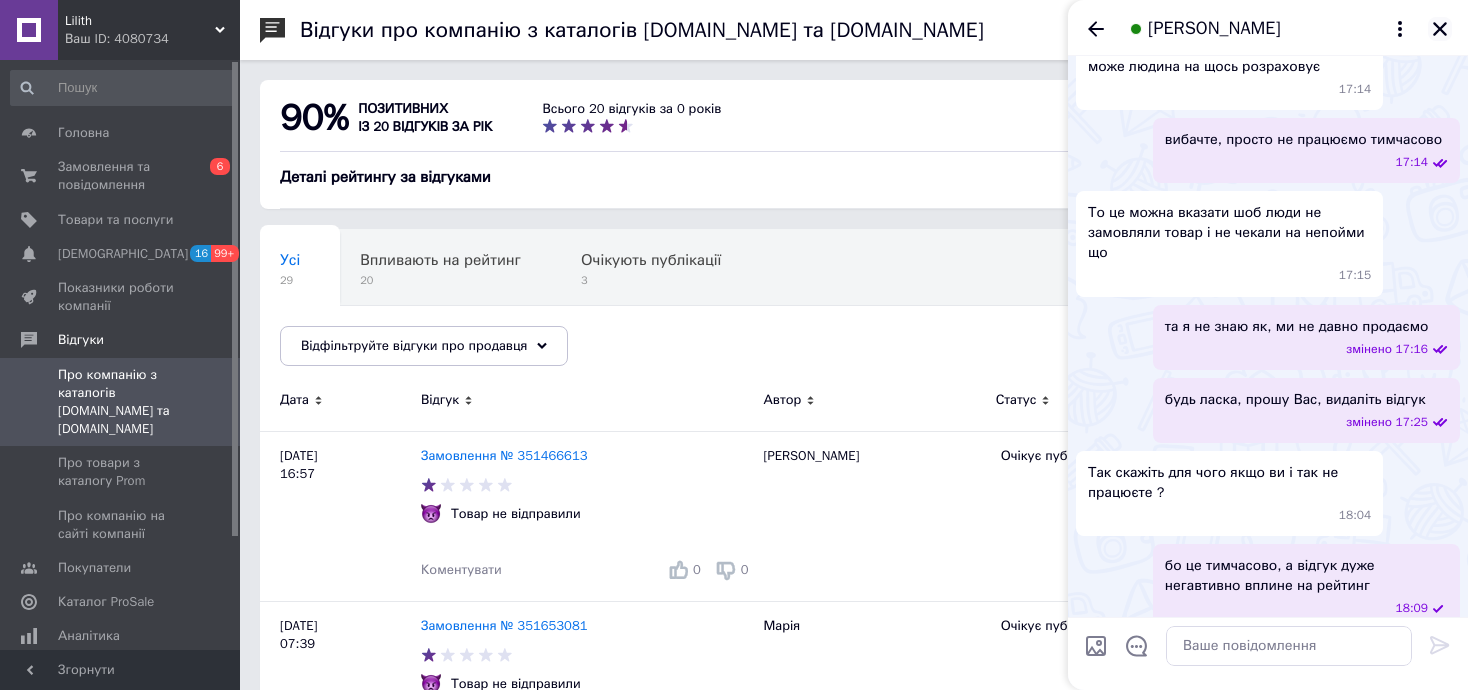 click 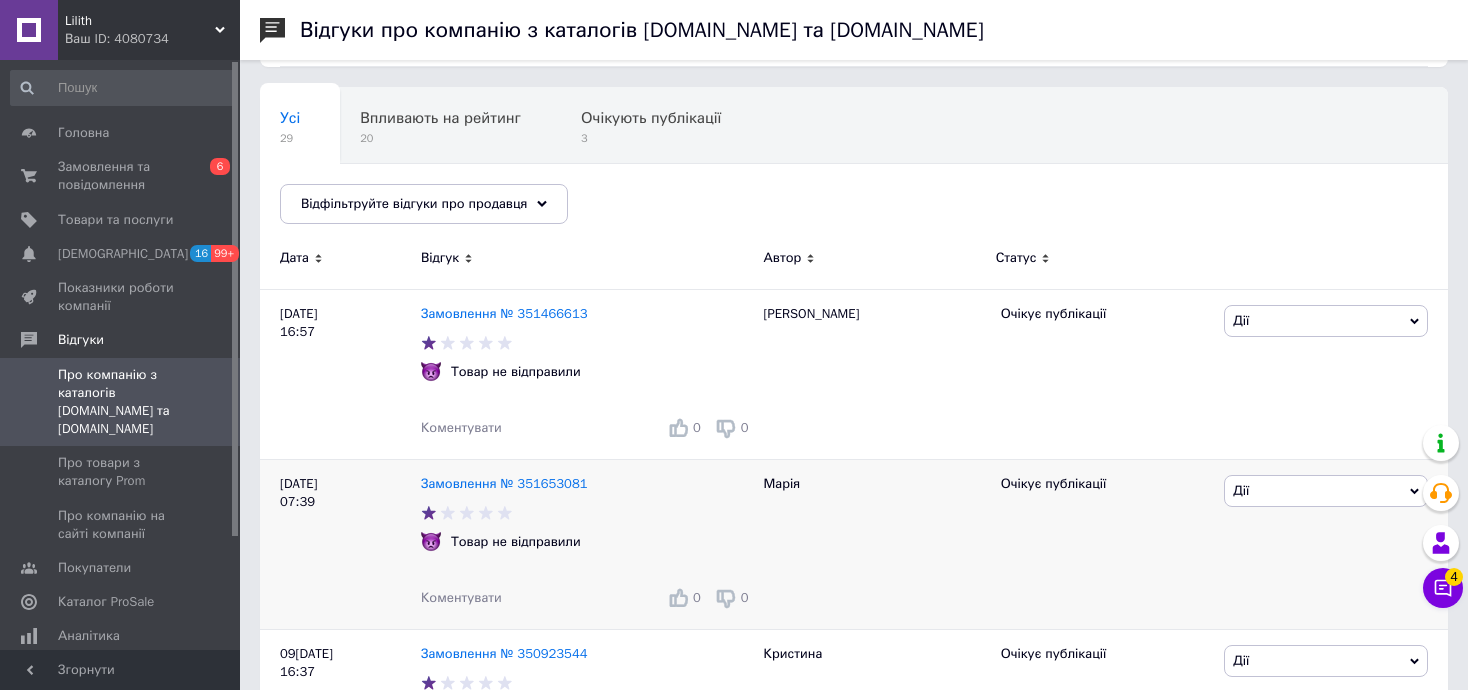 scroll, scrollTop: 300, scrollLeft: 0, axis: vertical 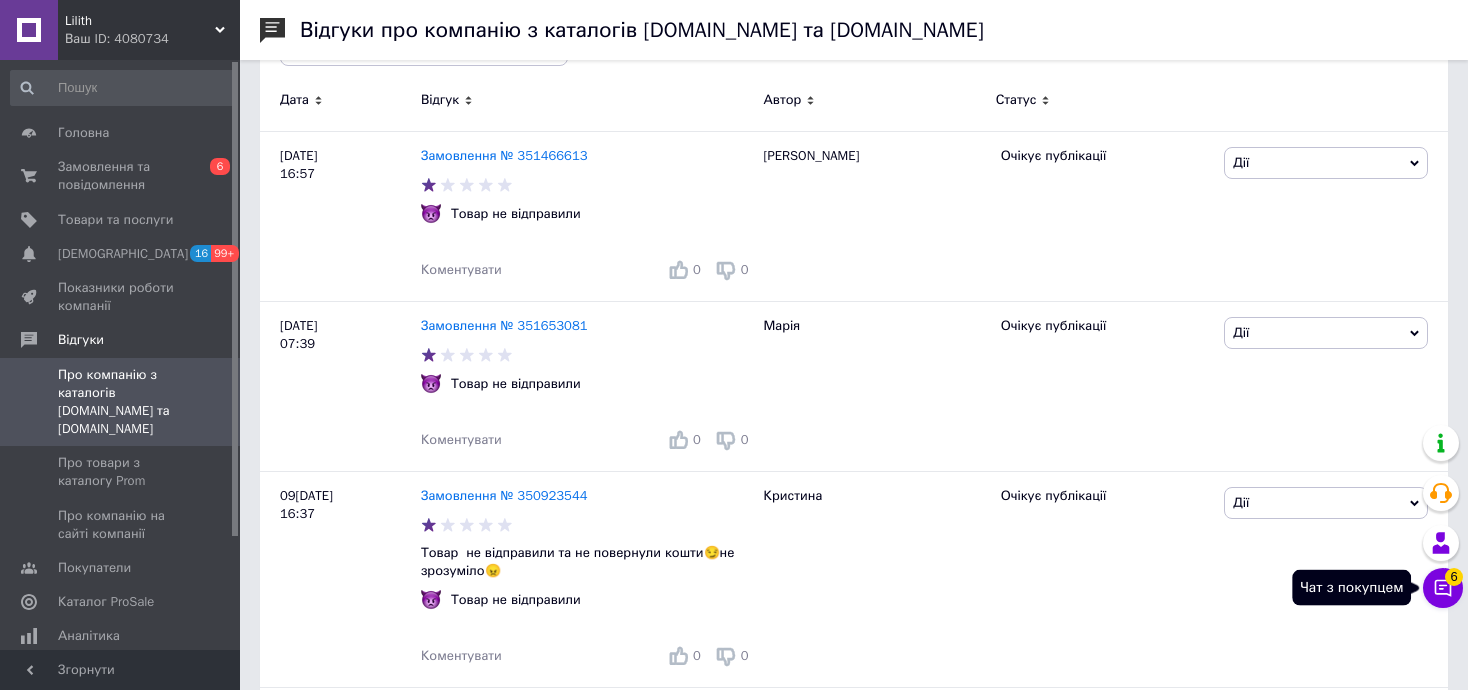 click on "Чат з покупцем 6" at bounding box center (1443, 588) 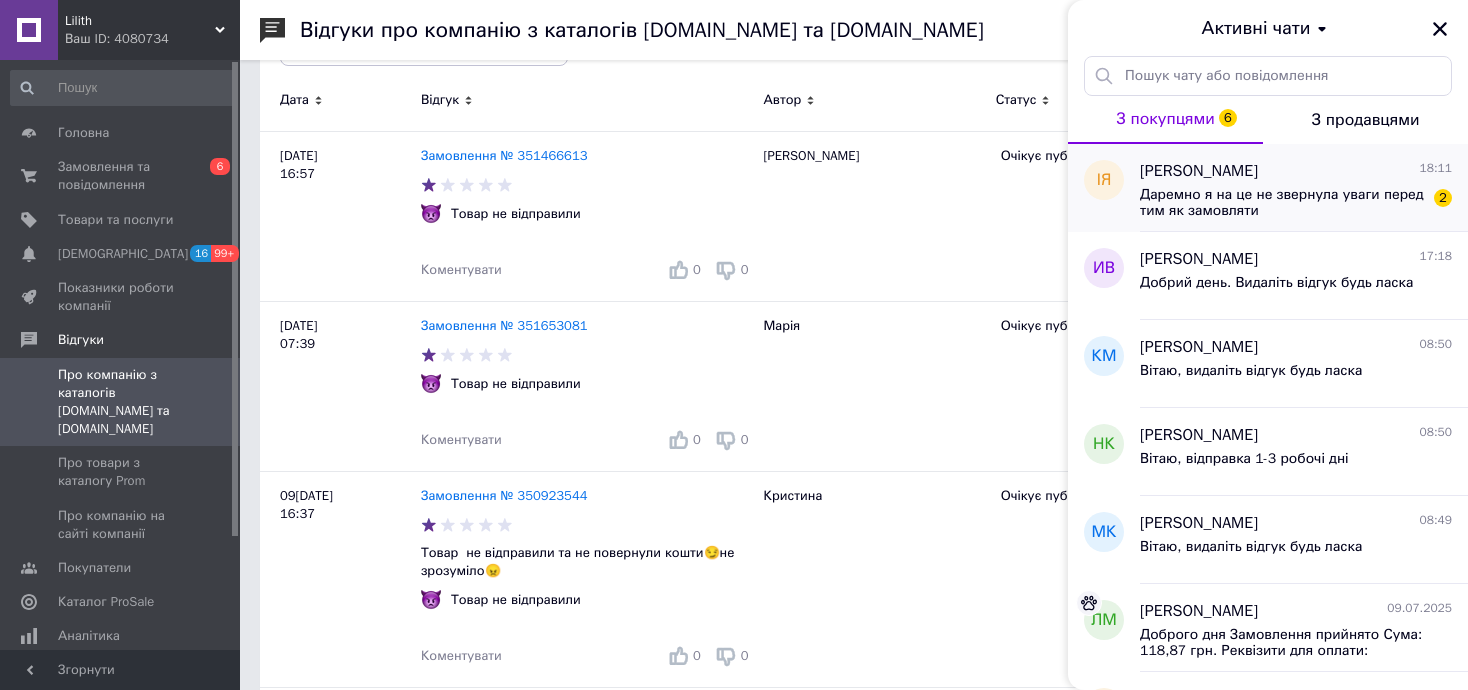 click on "Даремно я на це не звернула уваги перед тим як замовляти" at bounding box center [1282, 203] 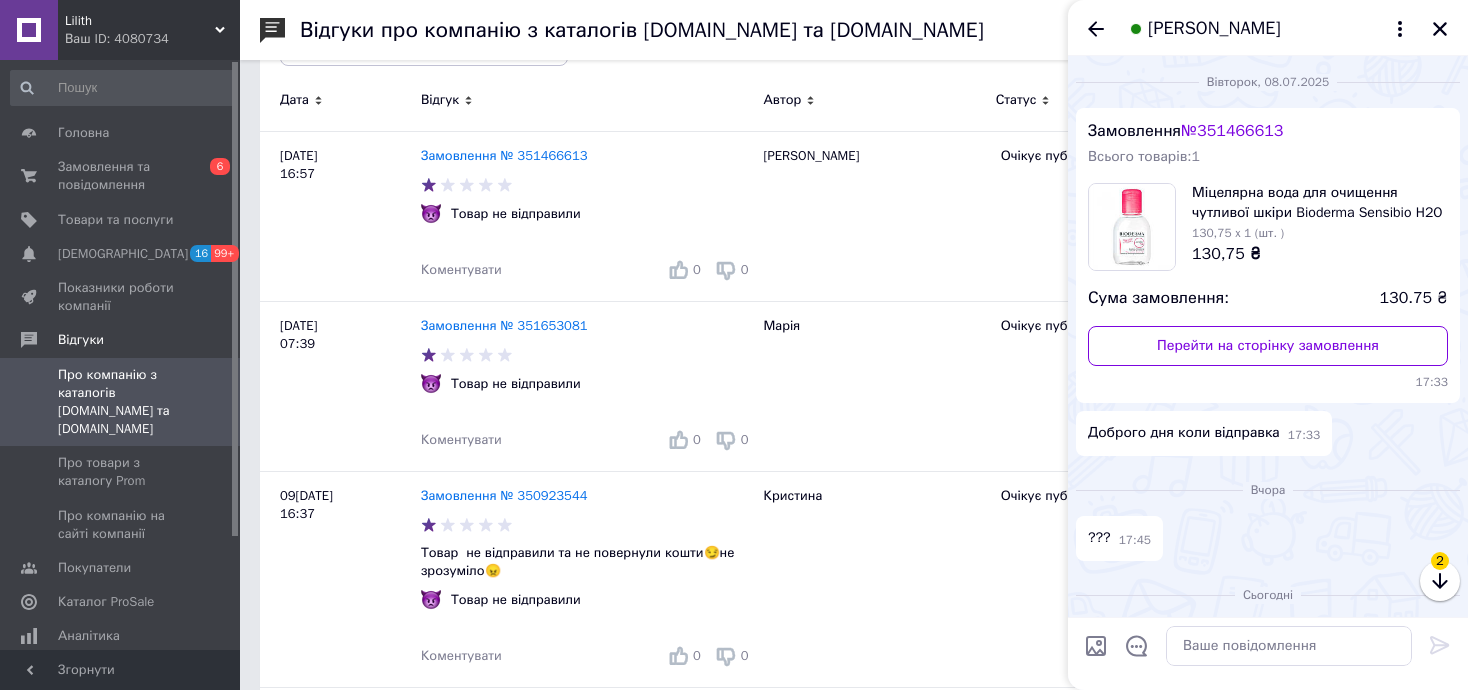 scroll, scrollTop: 1292, scrollLeft: 0, axis: vertical 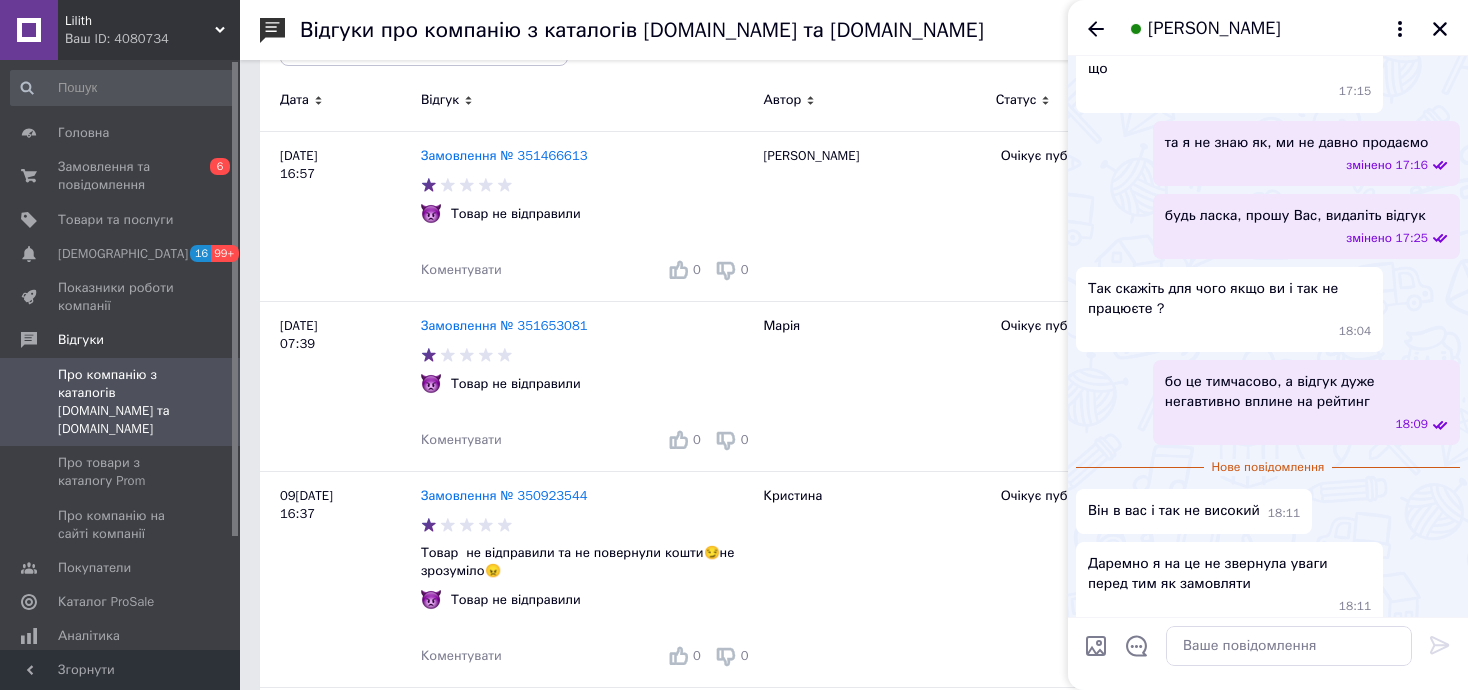 click at bounding box center (1268, 653) 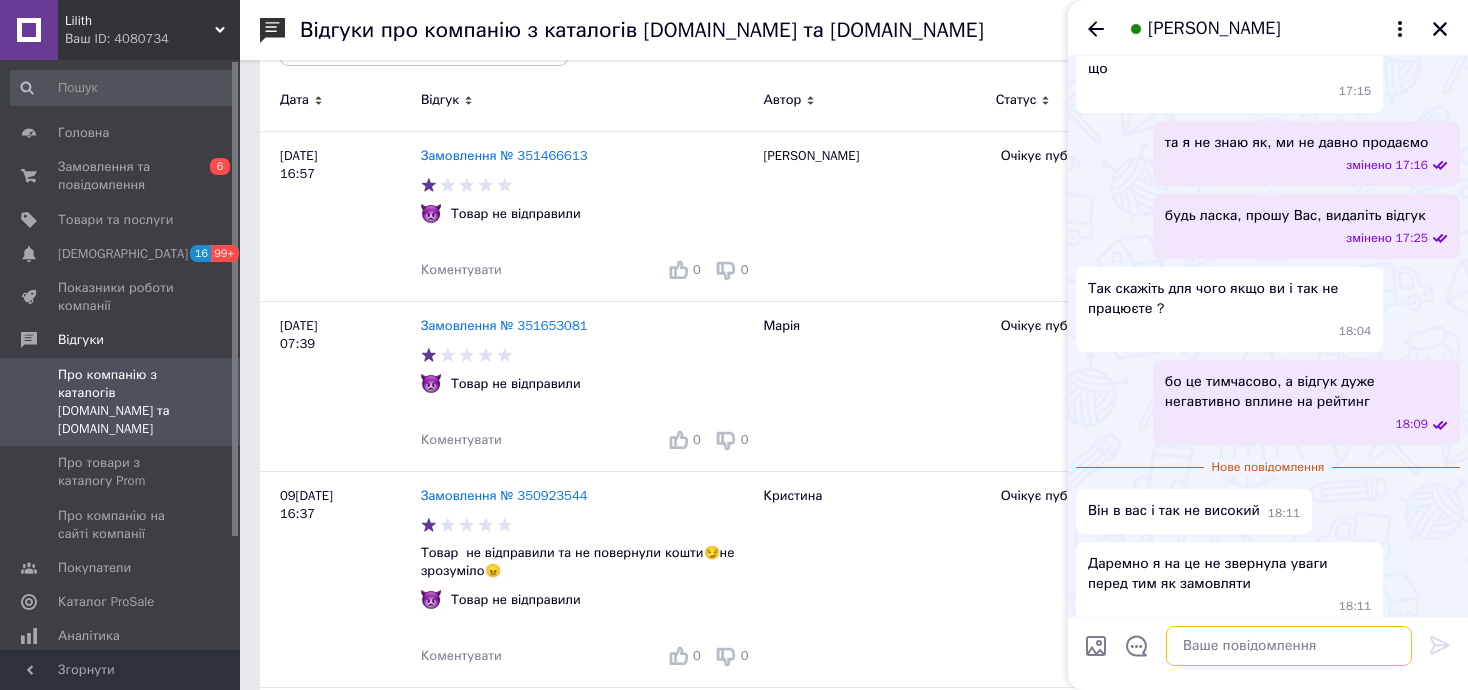 click at bounding box center (1289, 646) 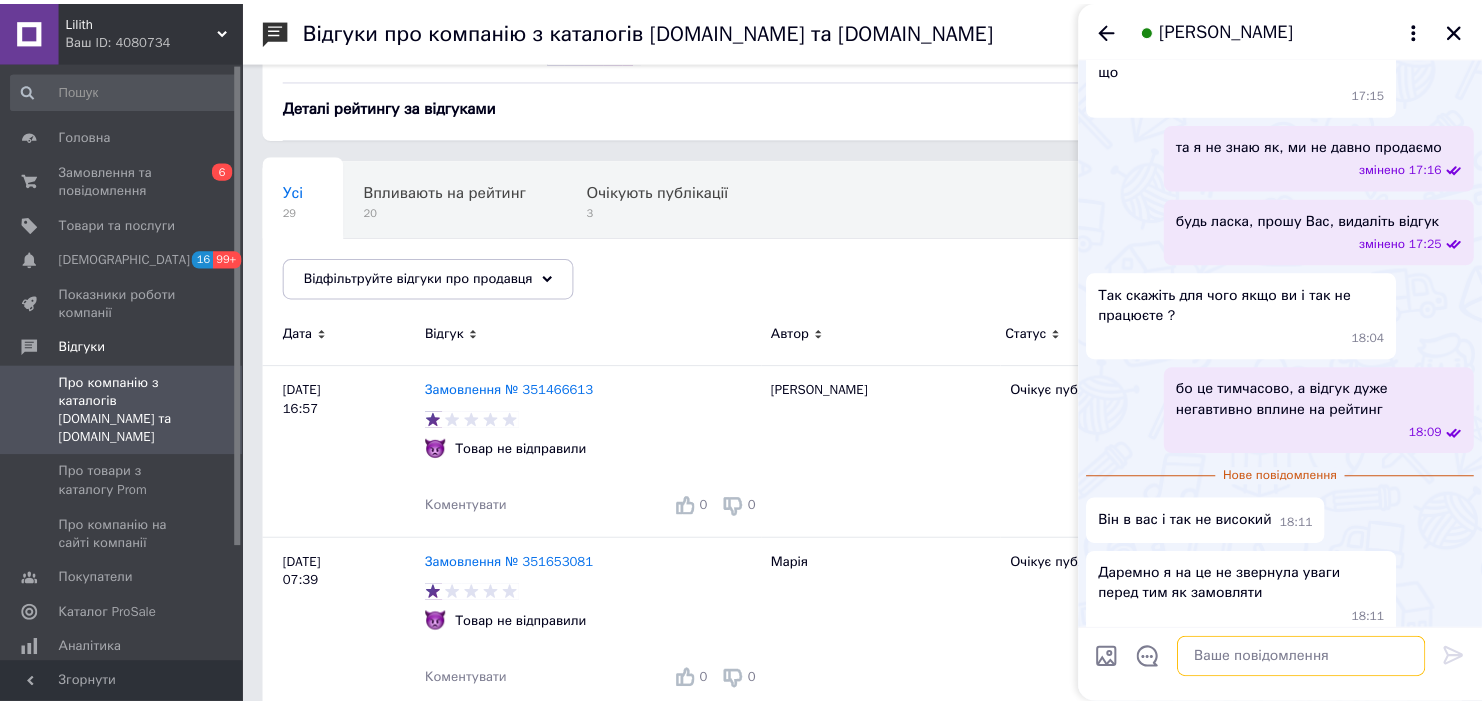 scroll, scrollTop: 0, scrollLeft: 0, axis: both 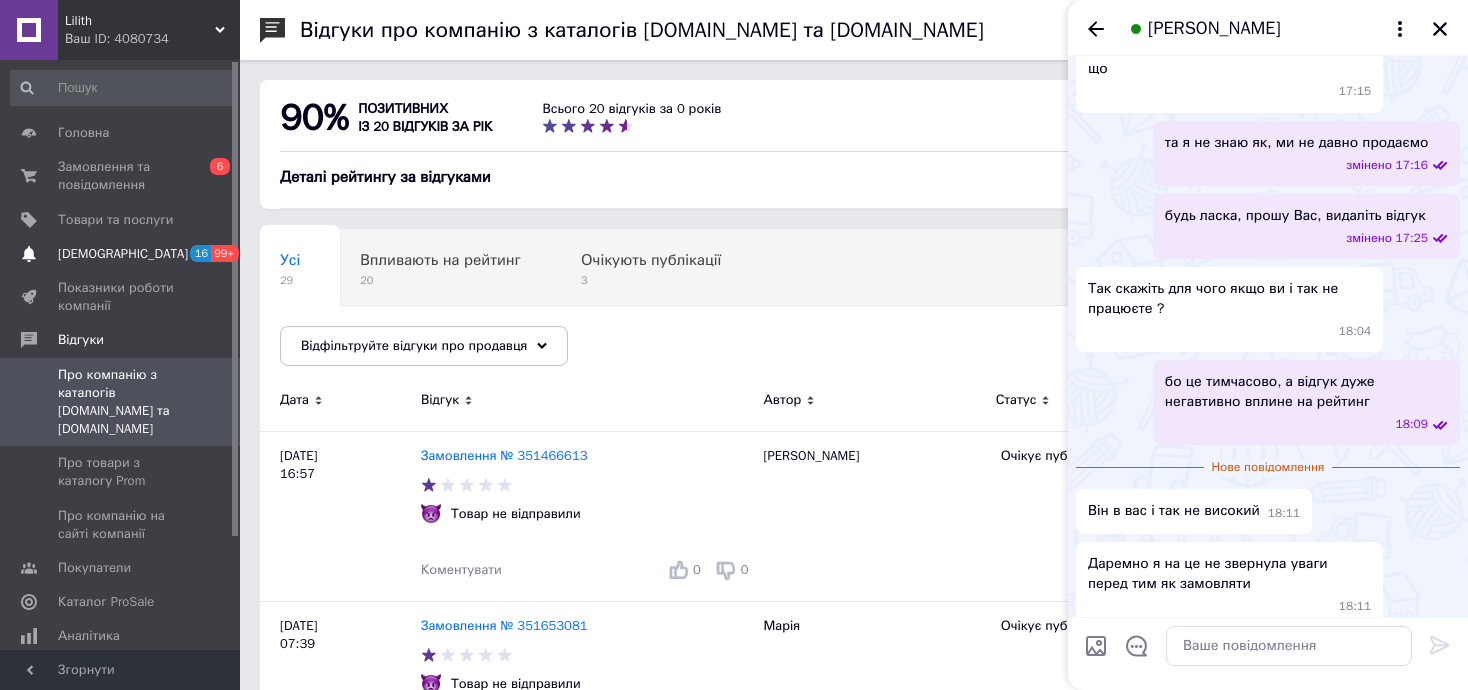 click on "[DEMOGRAPHIC_DATA] 16 99+" at bounding box center [123, 254] 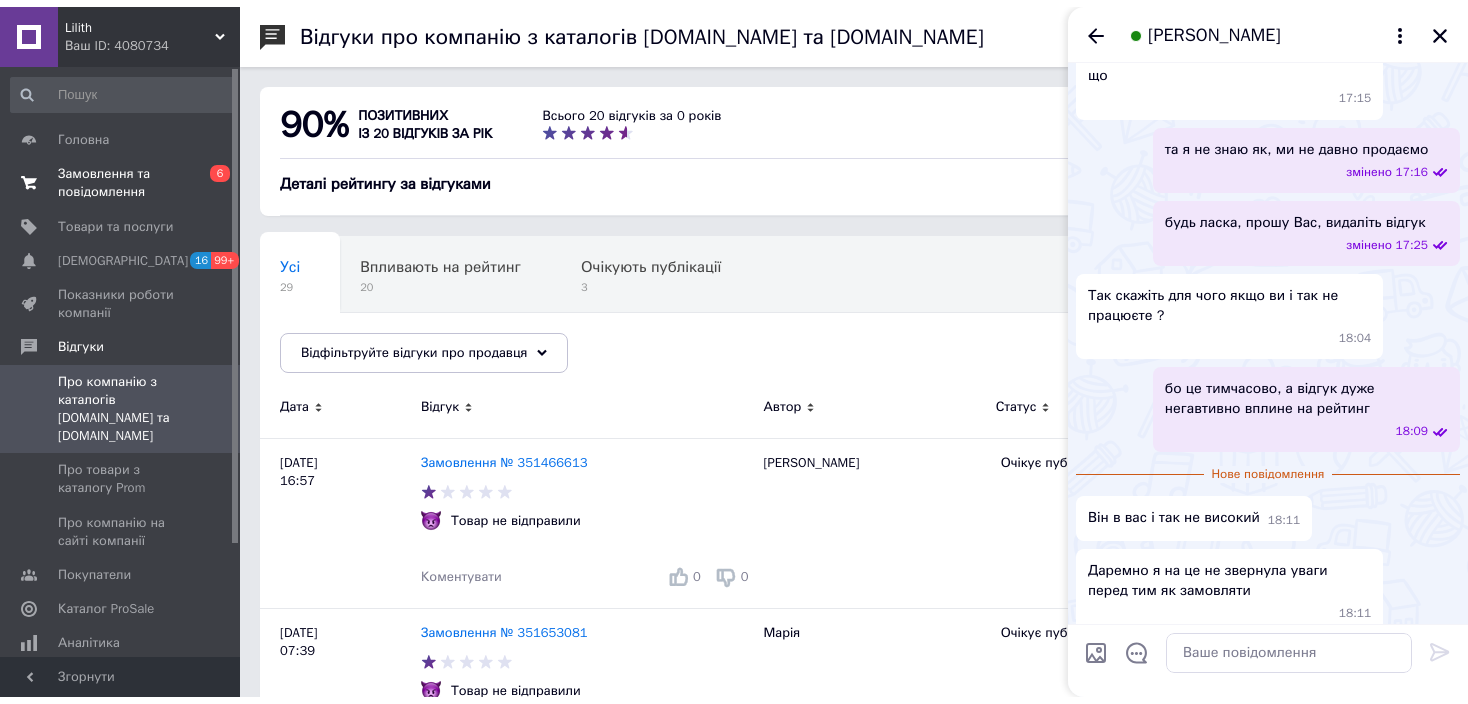 scroll, scrollTop: 1277, scrollLeft: 0, axis: vertical 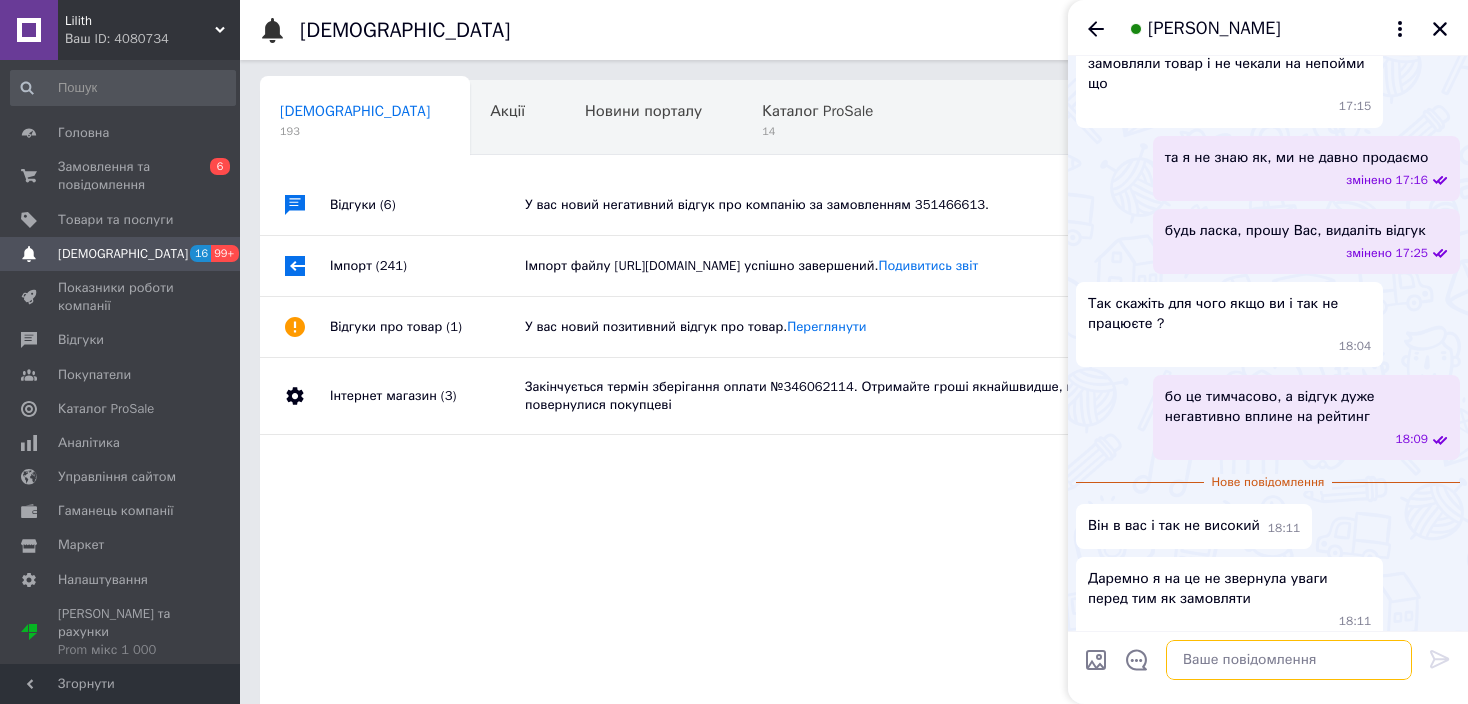 click at bounding box center [1289, 660] 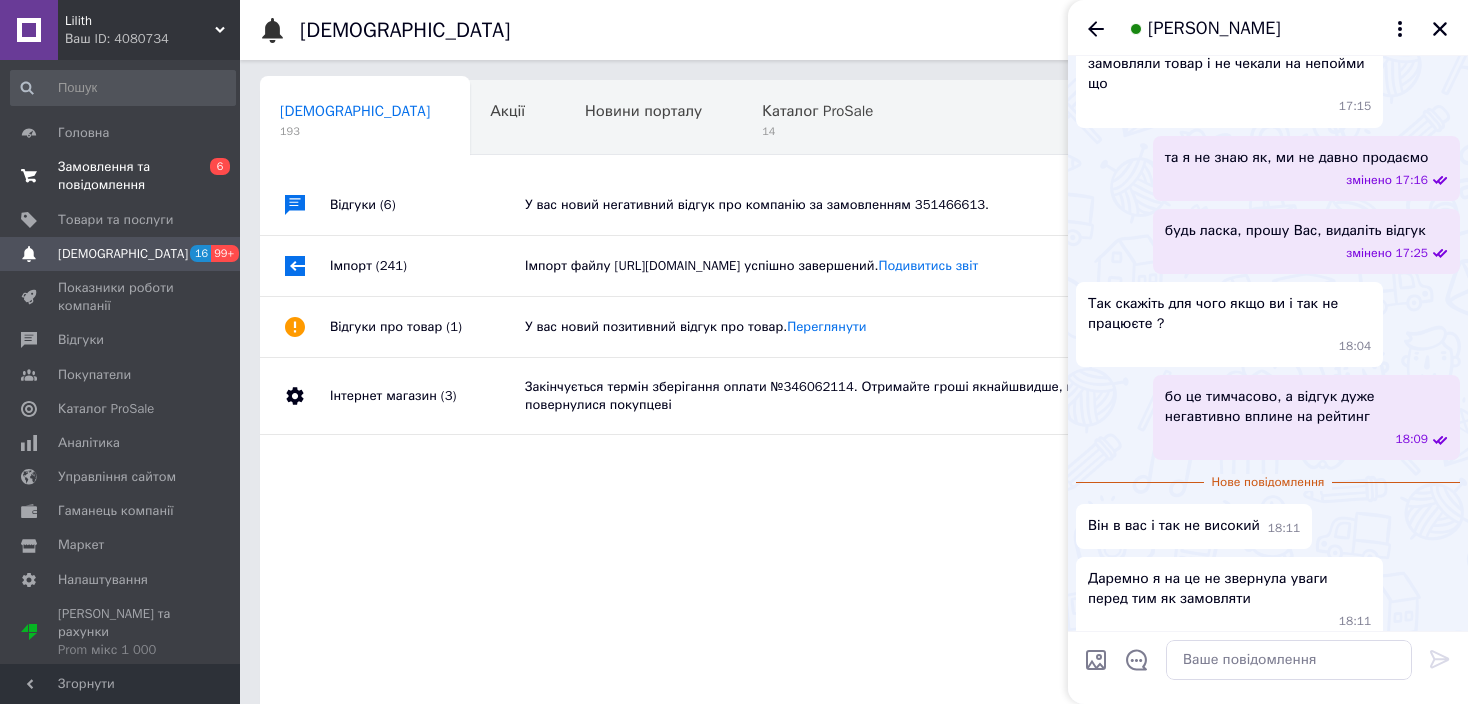 click on "Замовлення та повідомлення" at bounding box center (121, 176) 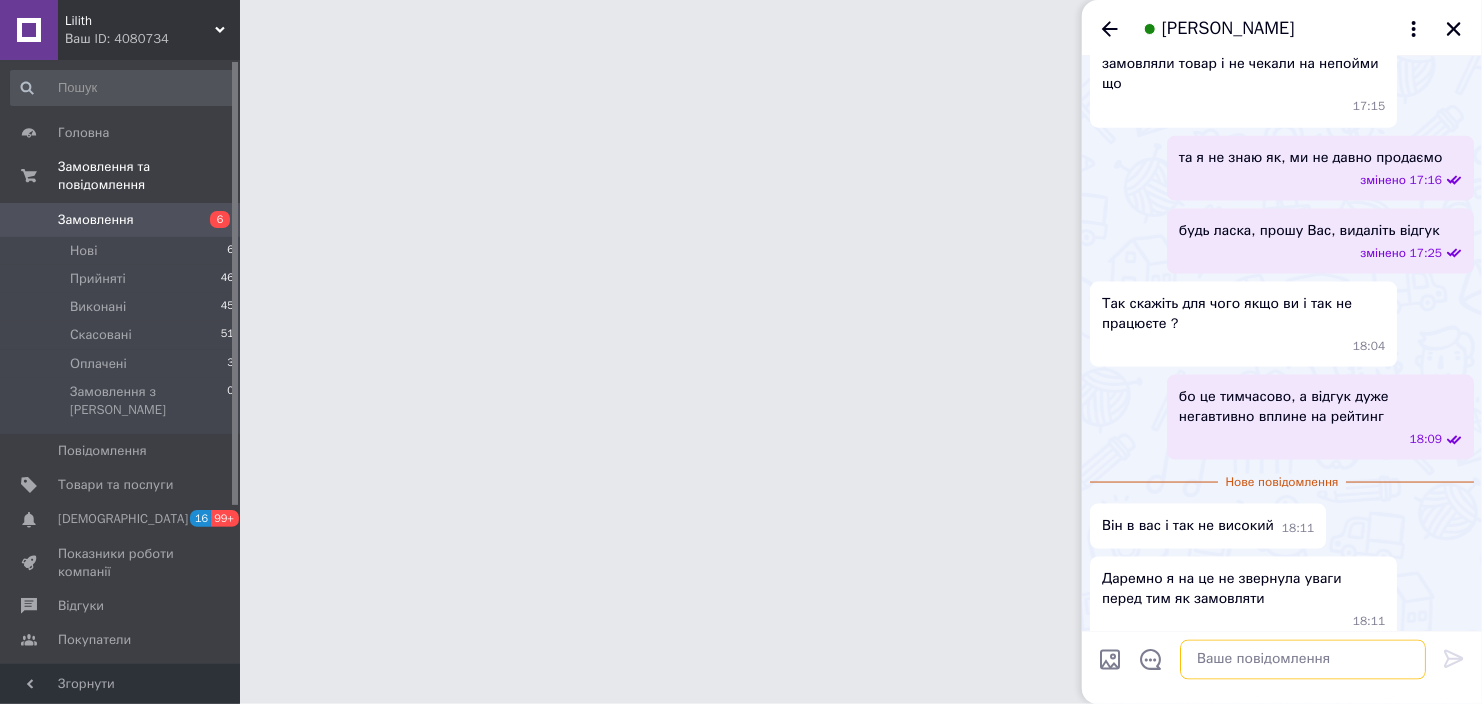 click at bounding box center (1303, 660) 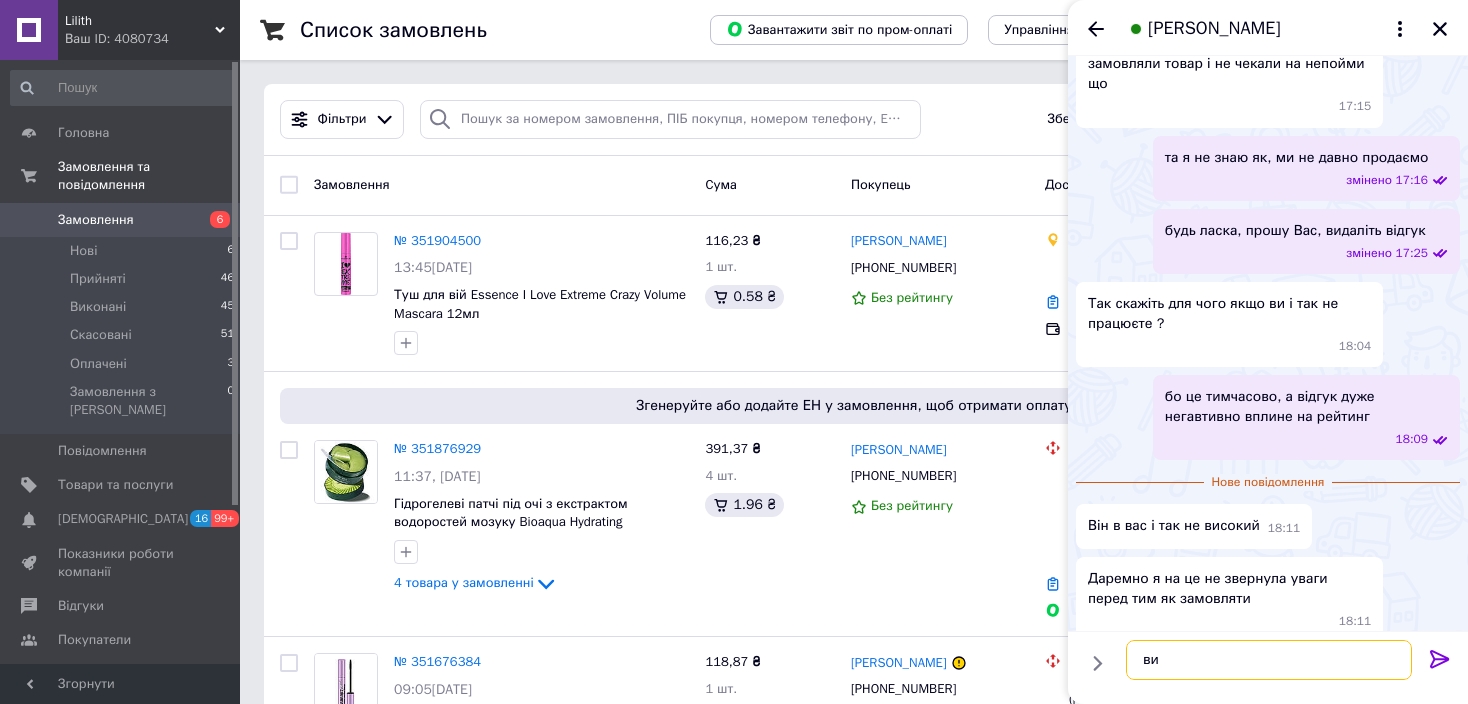 type on "в" 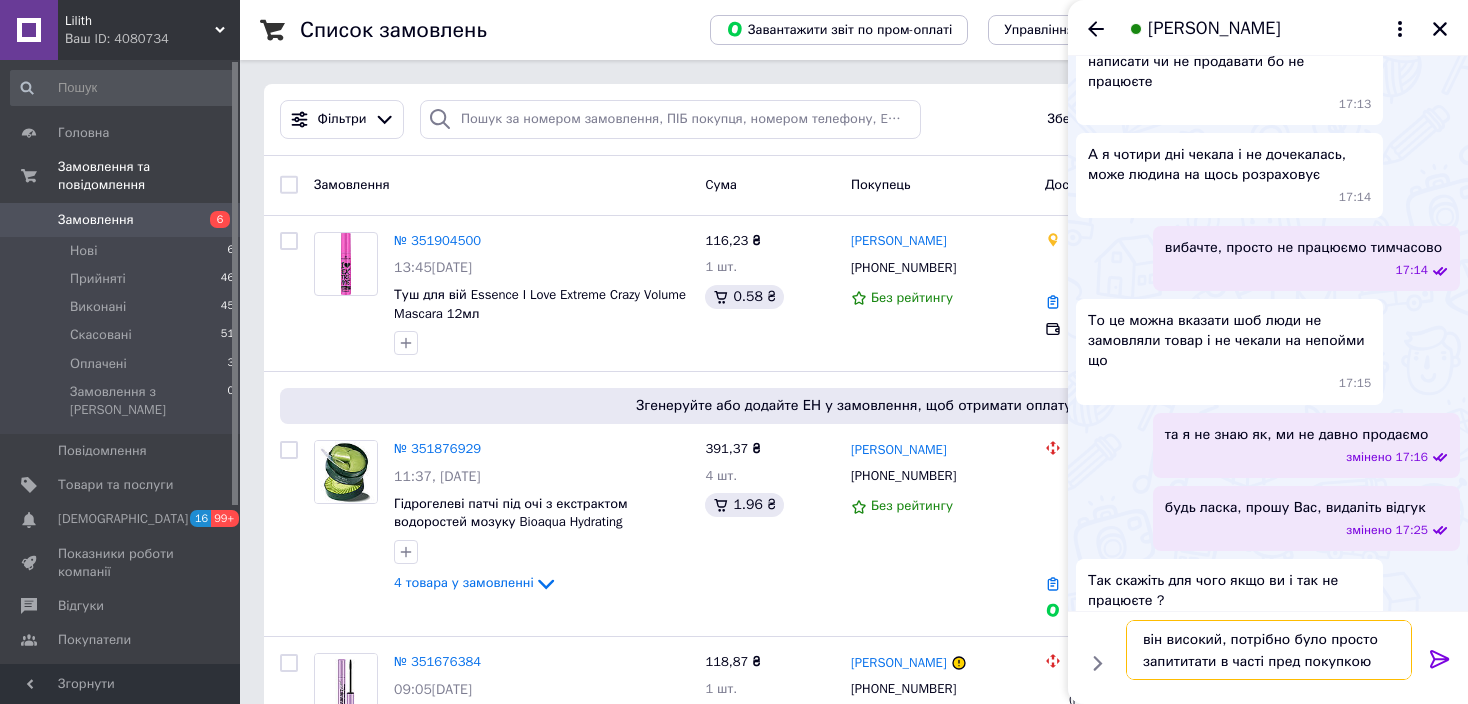 scroll, scrollTop: 1297, scrollLeft: 0, axis: vertical 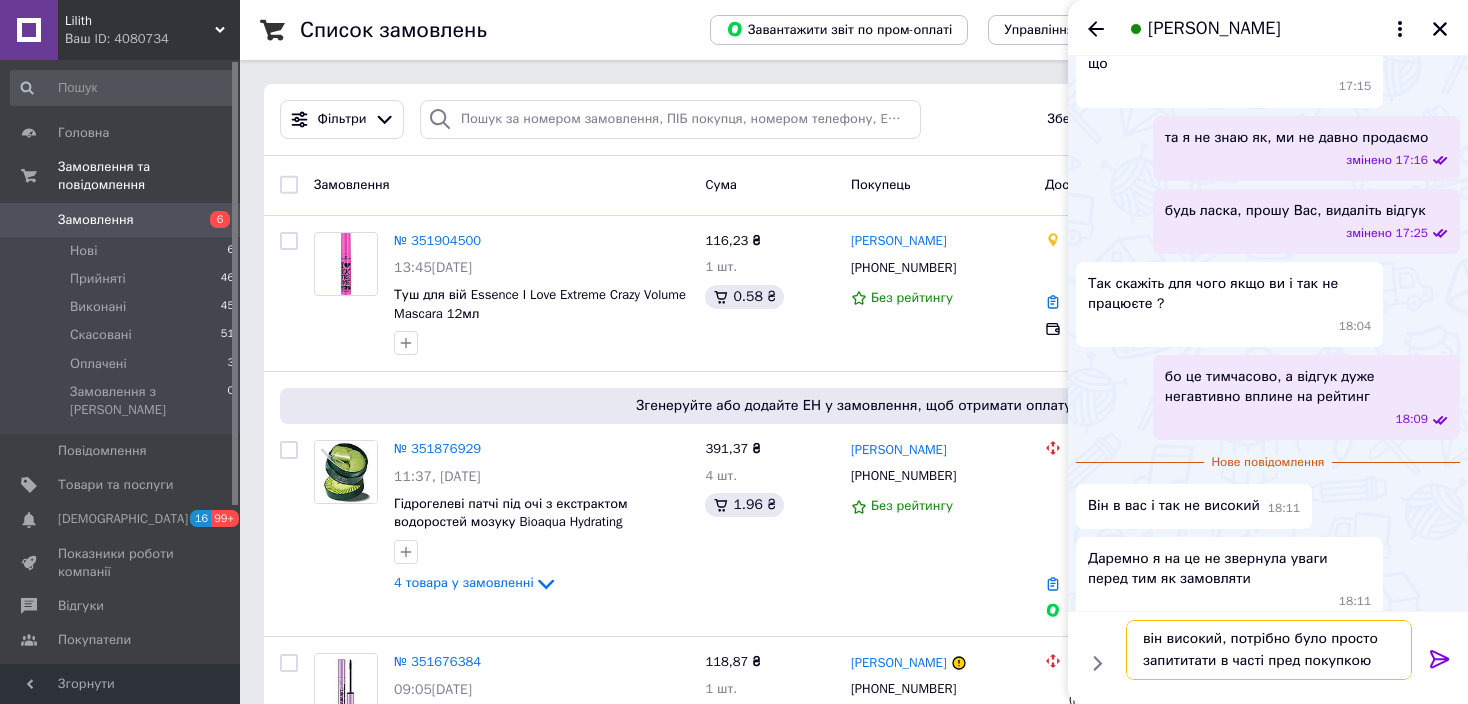 drag, startPoint x: 1380, startPoint y: 663, endPoint x: 1227, endPoint y: 636, distance: 155.36409 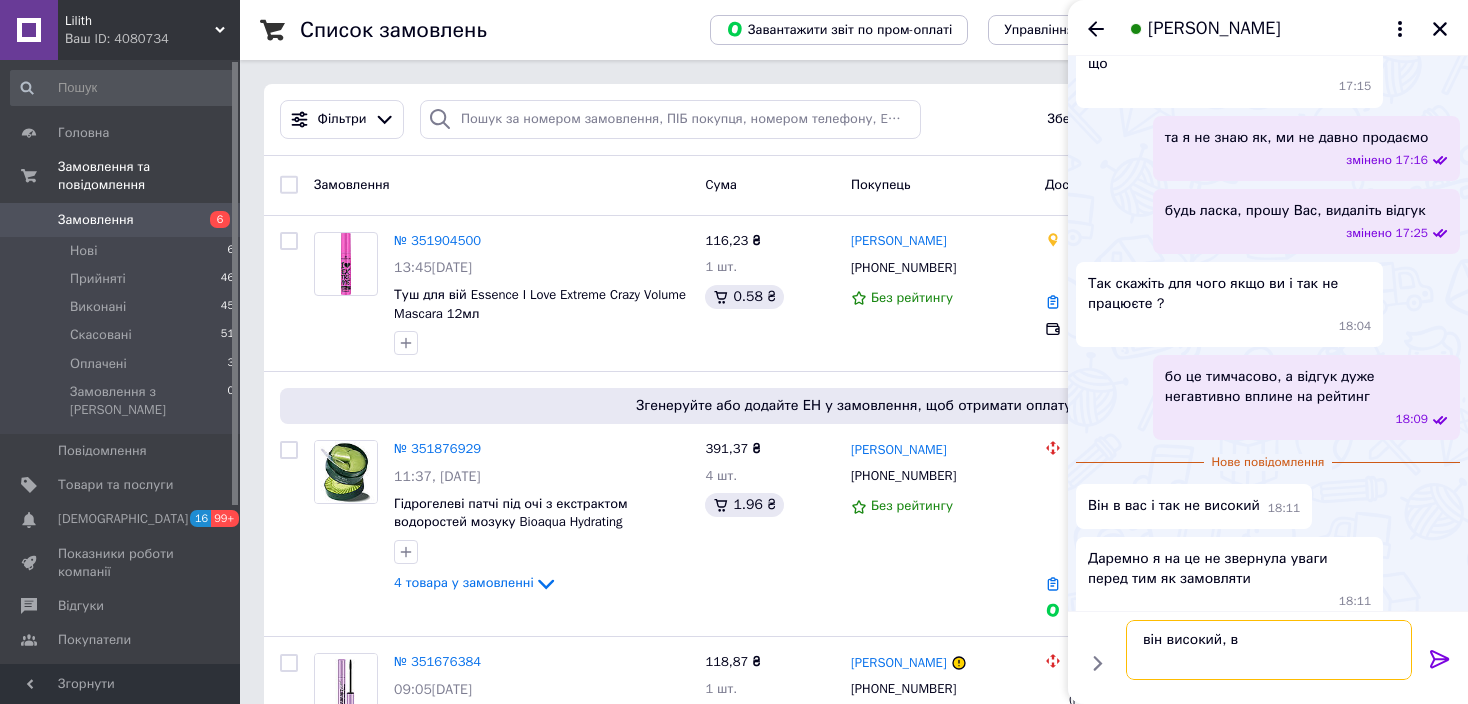 scroll, scrollTop: 0, scrollLeft: 0, axis: both 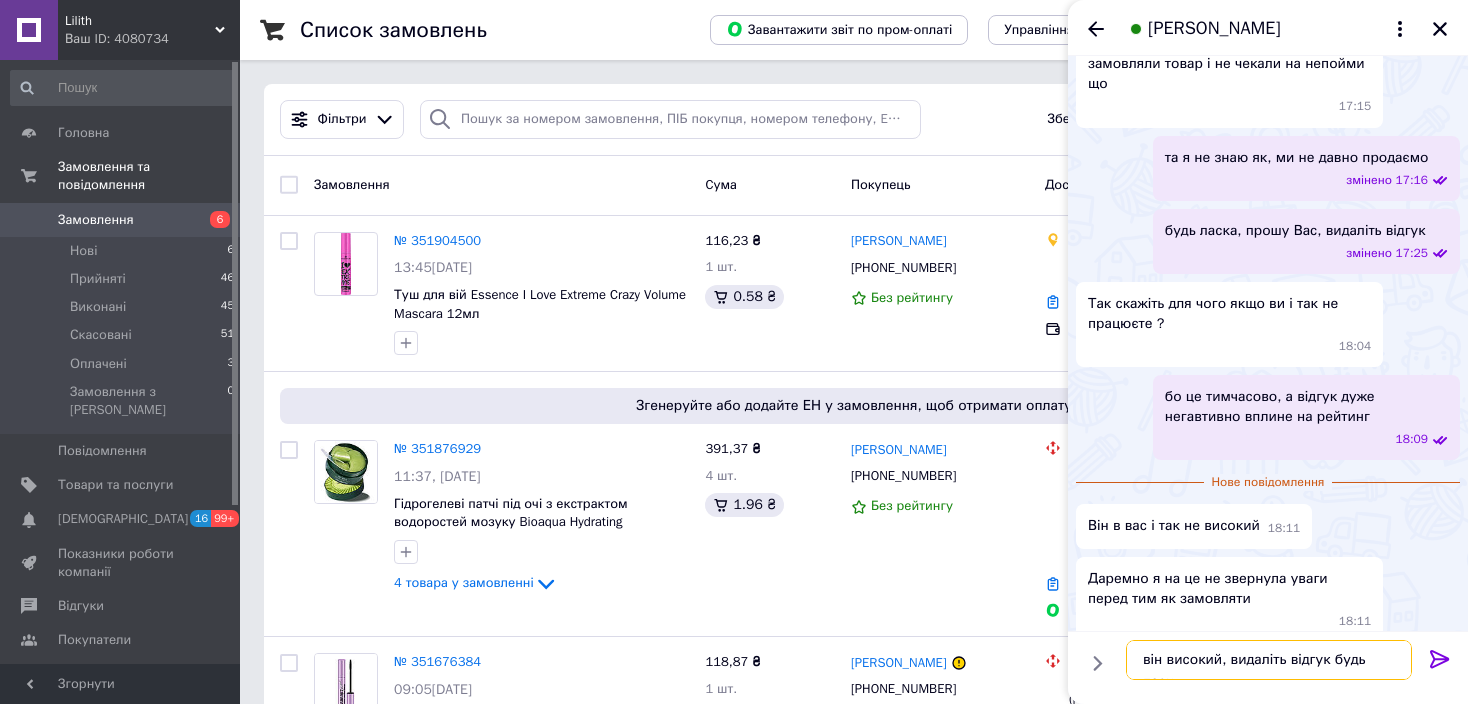 type on "він високий, видаліть відгук будь ласка" 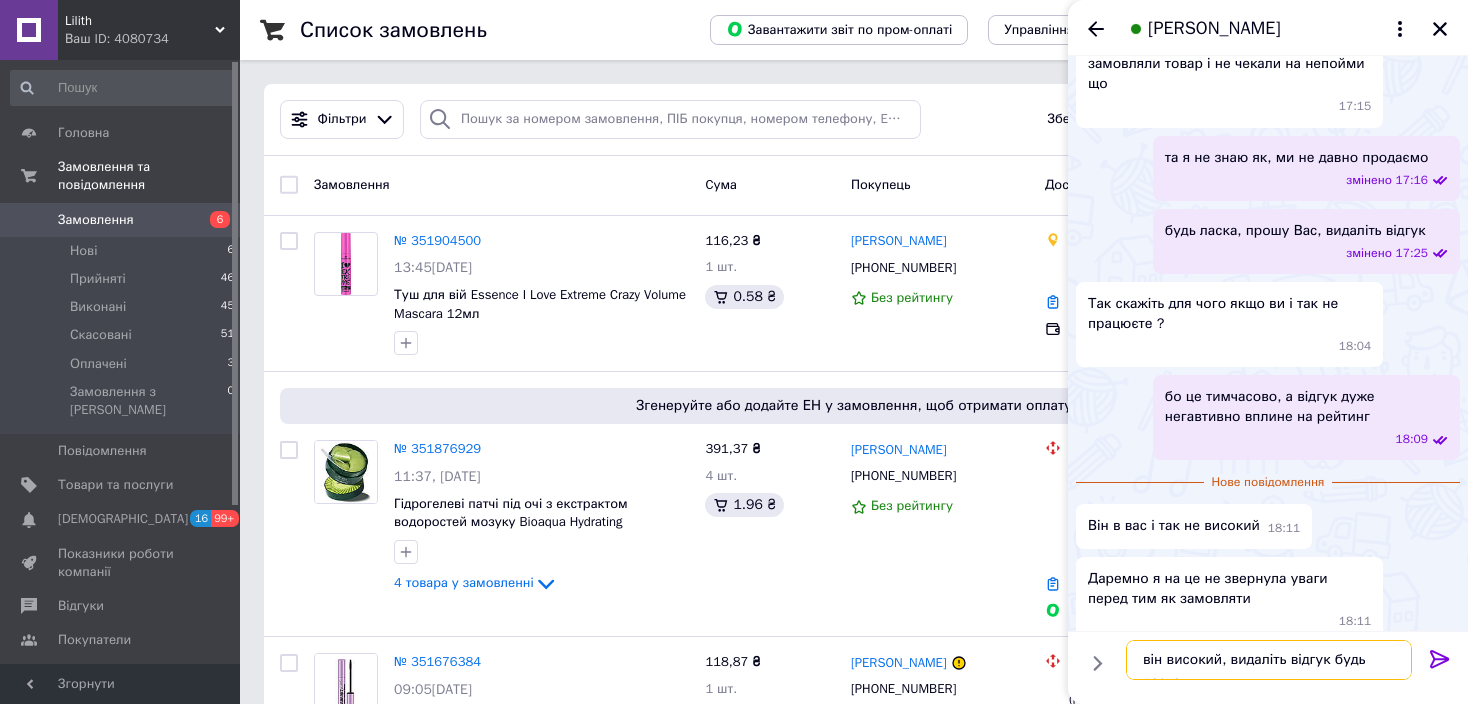type 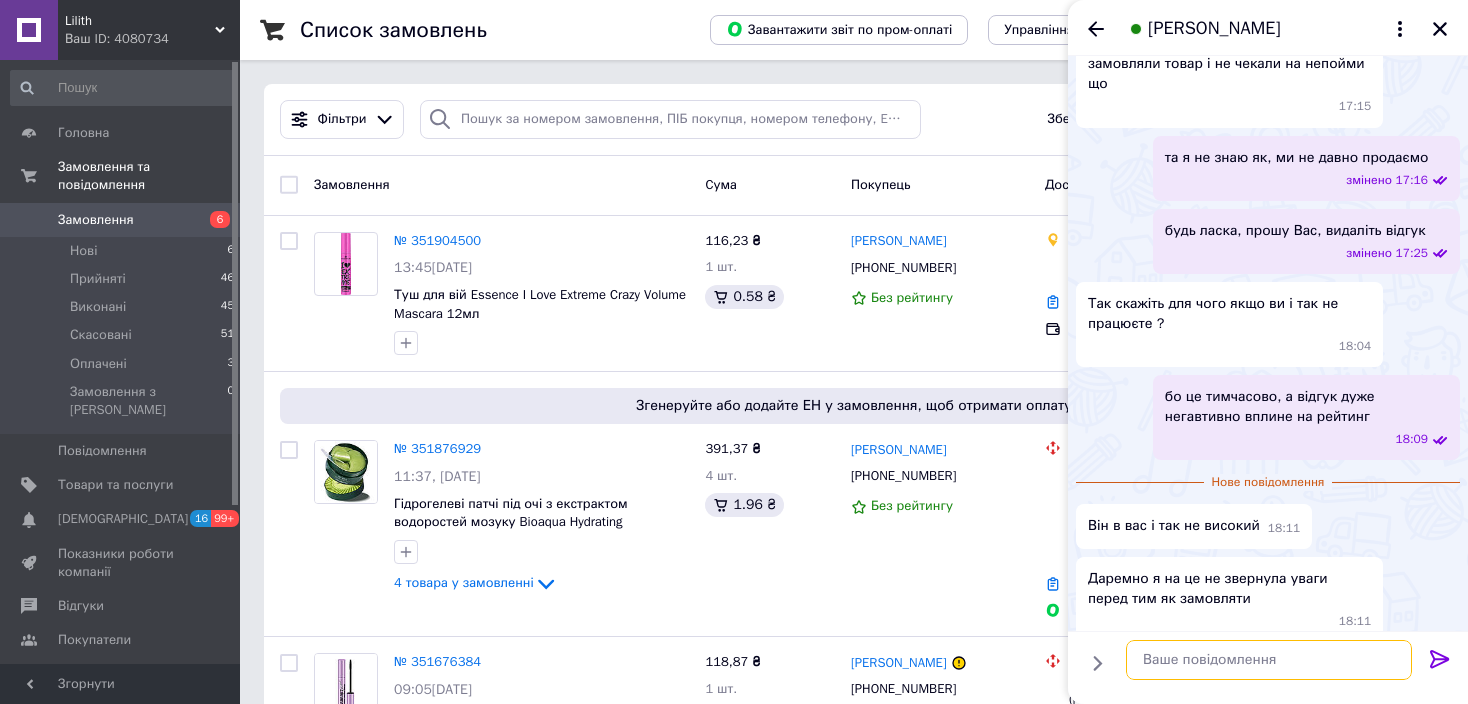 scroll, scrollTop: 1297, scrollLeft: 0, axis: vertical 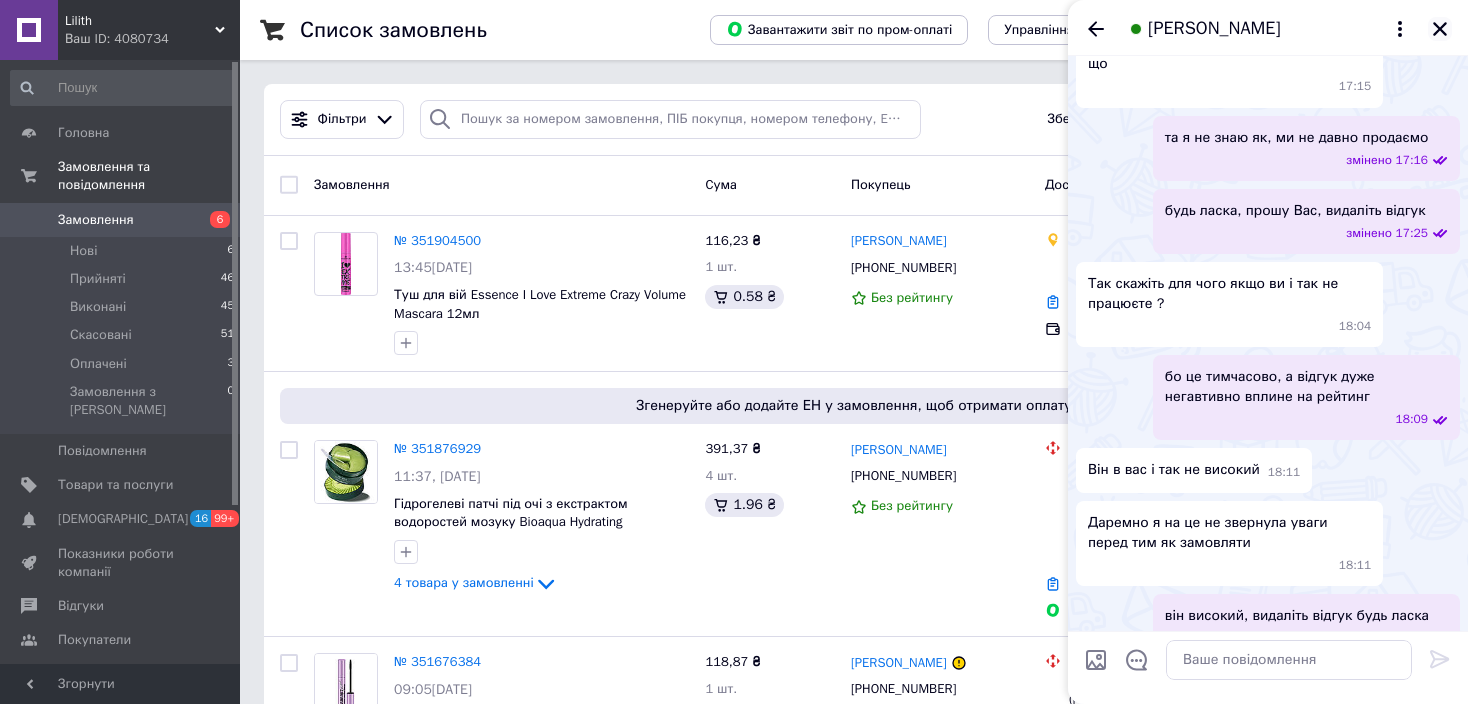 click 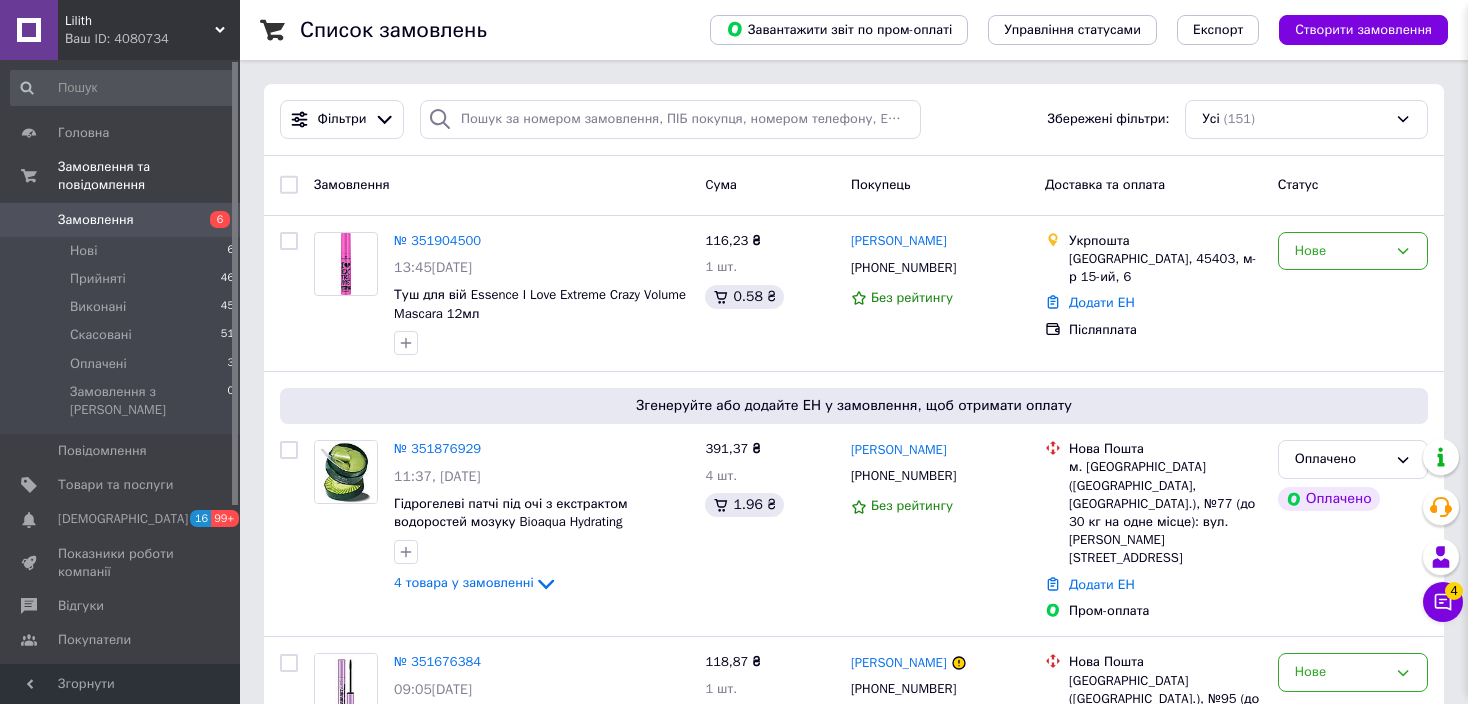 scroll, scrollTop: 1314, scrollLeft: 0, axis: vertical 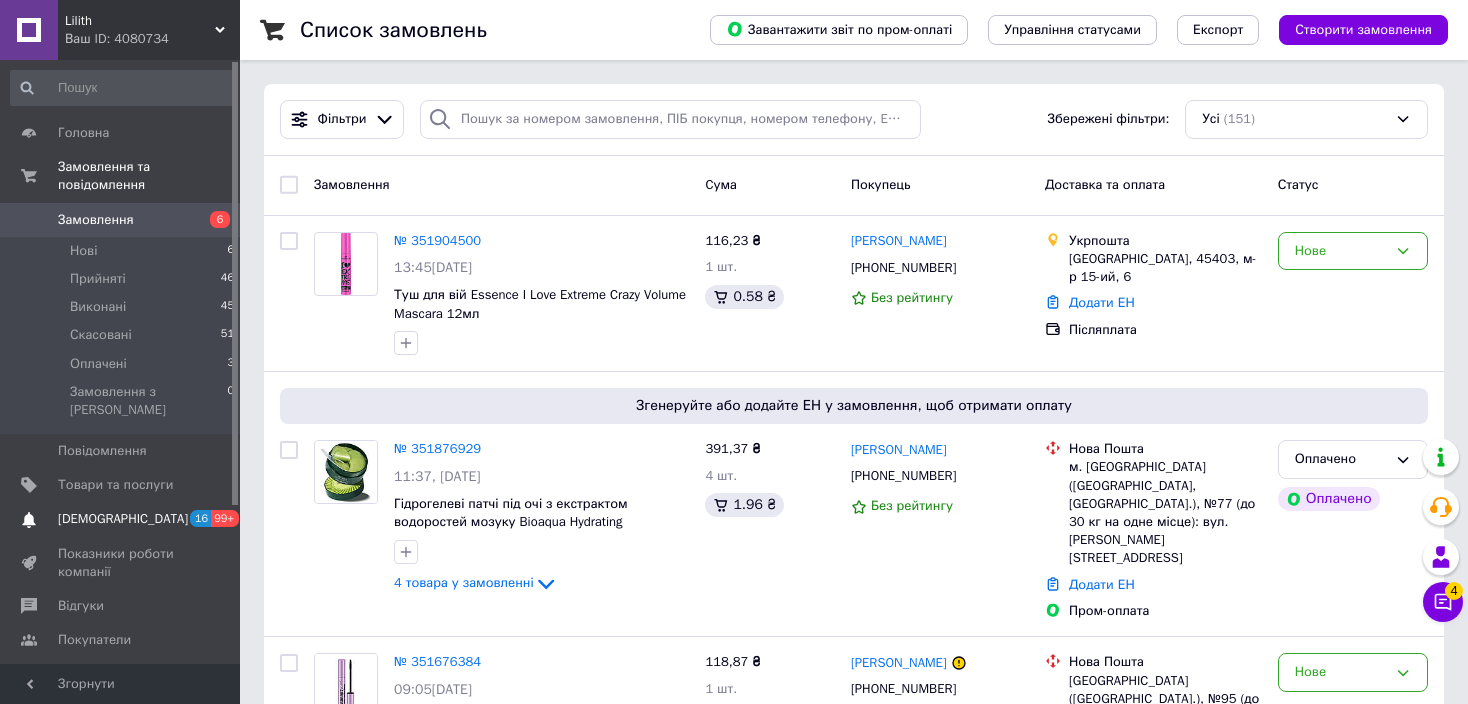 click on "[DEMOGRAPHIC_DATA]" at bounding box center (123, 519) 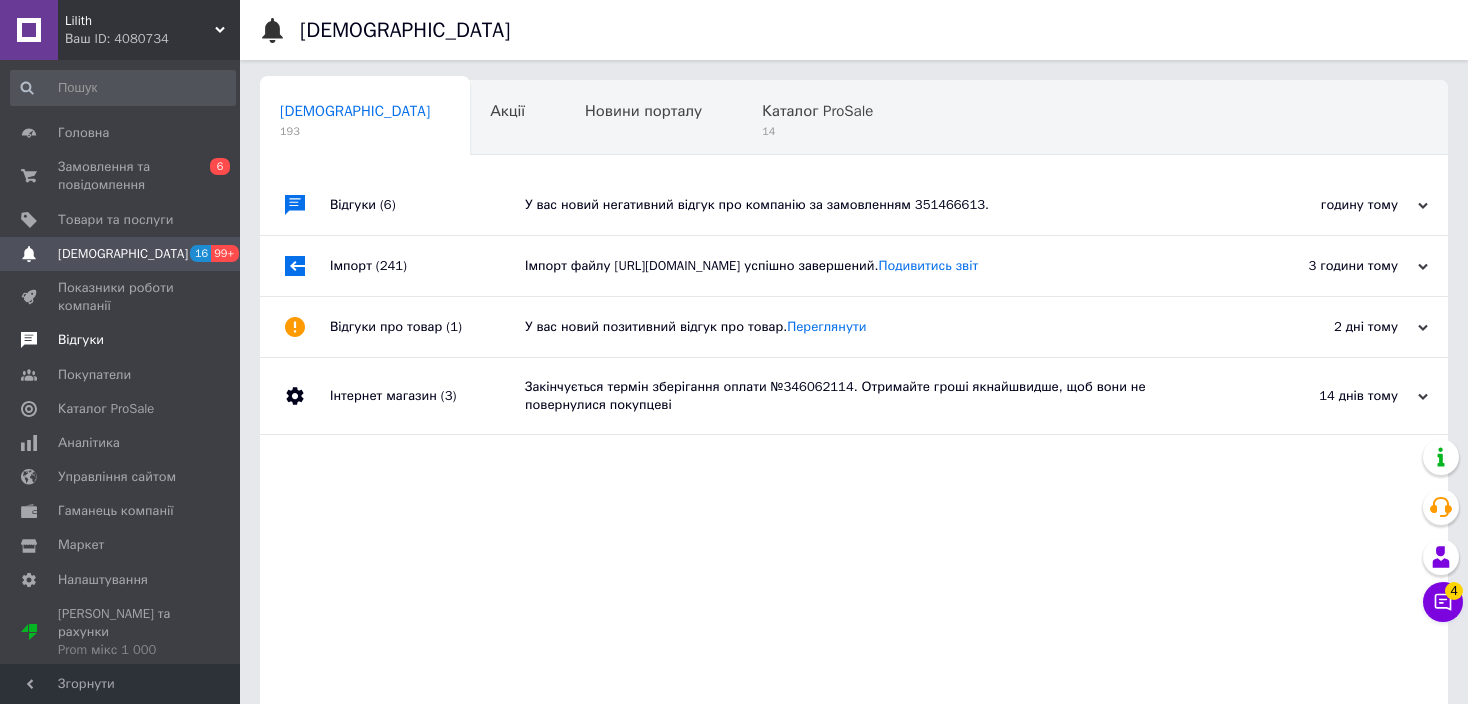 click on "Відгуки" at bounding box center [121, 340] 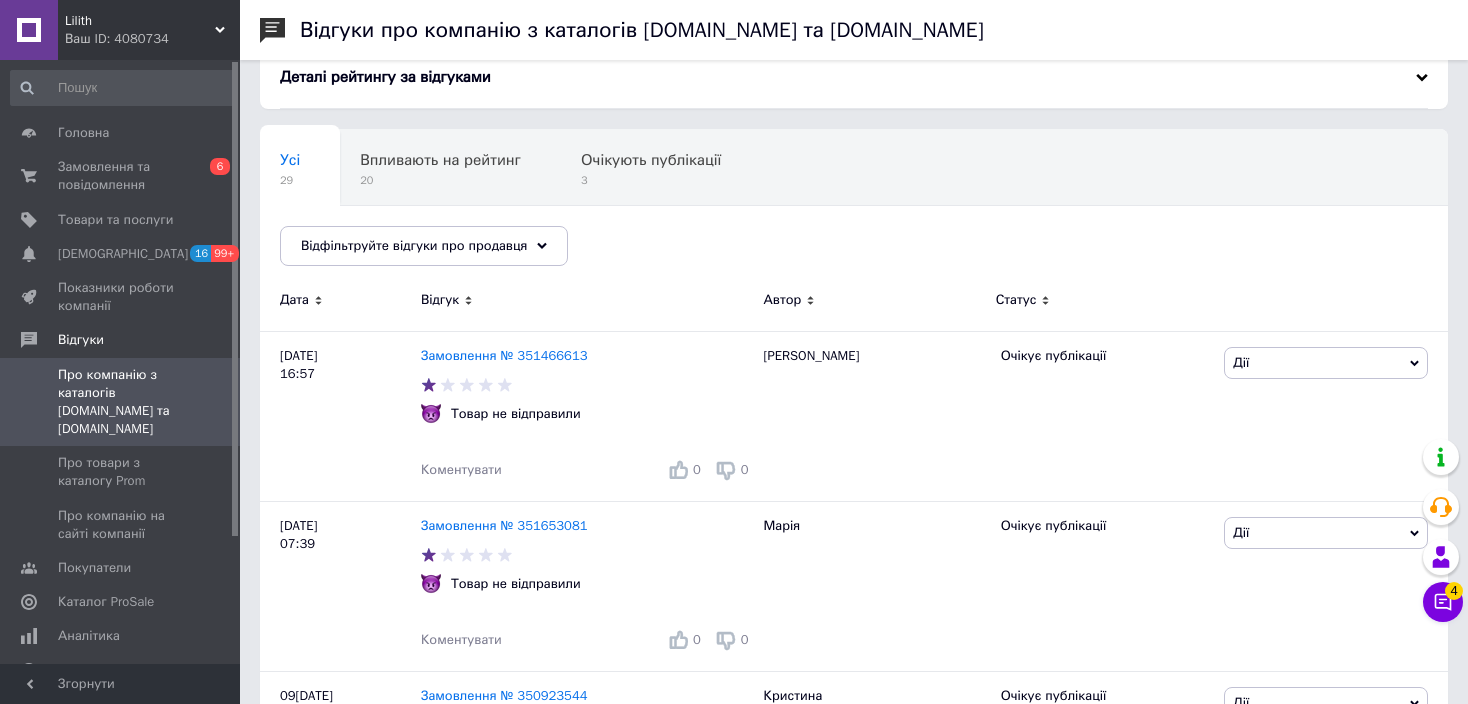 scroll, scrollTop: 0, scrollLeft: 0, axis: both 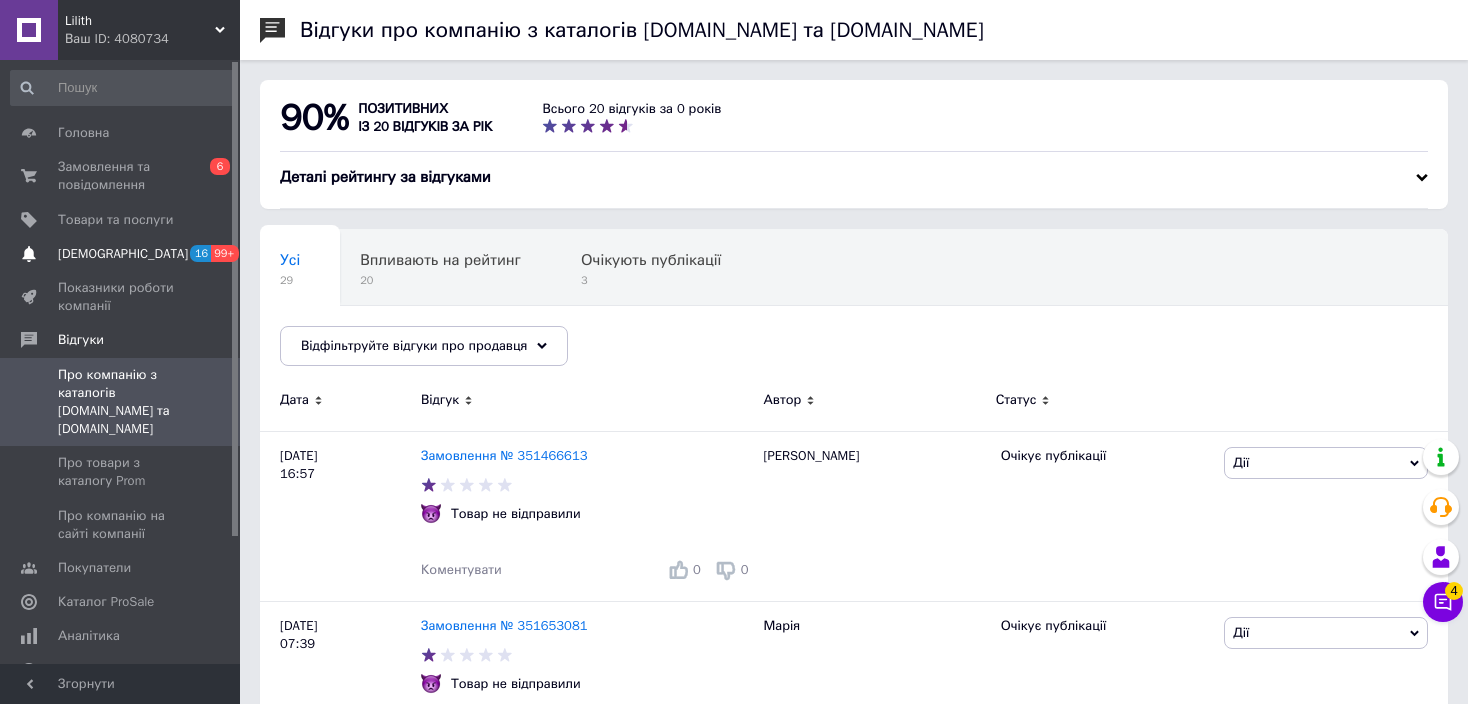 click on "[DEMOGRAPHIC_DATA]" at bounding box center (123, 254) 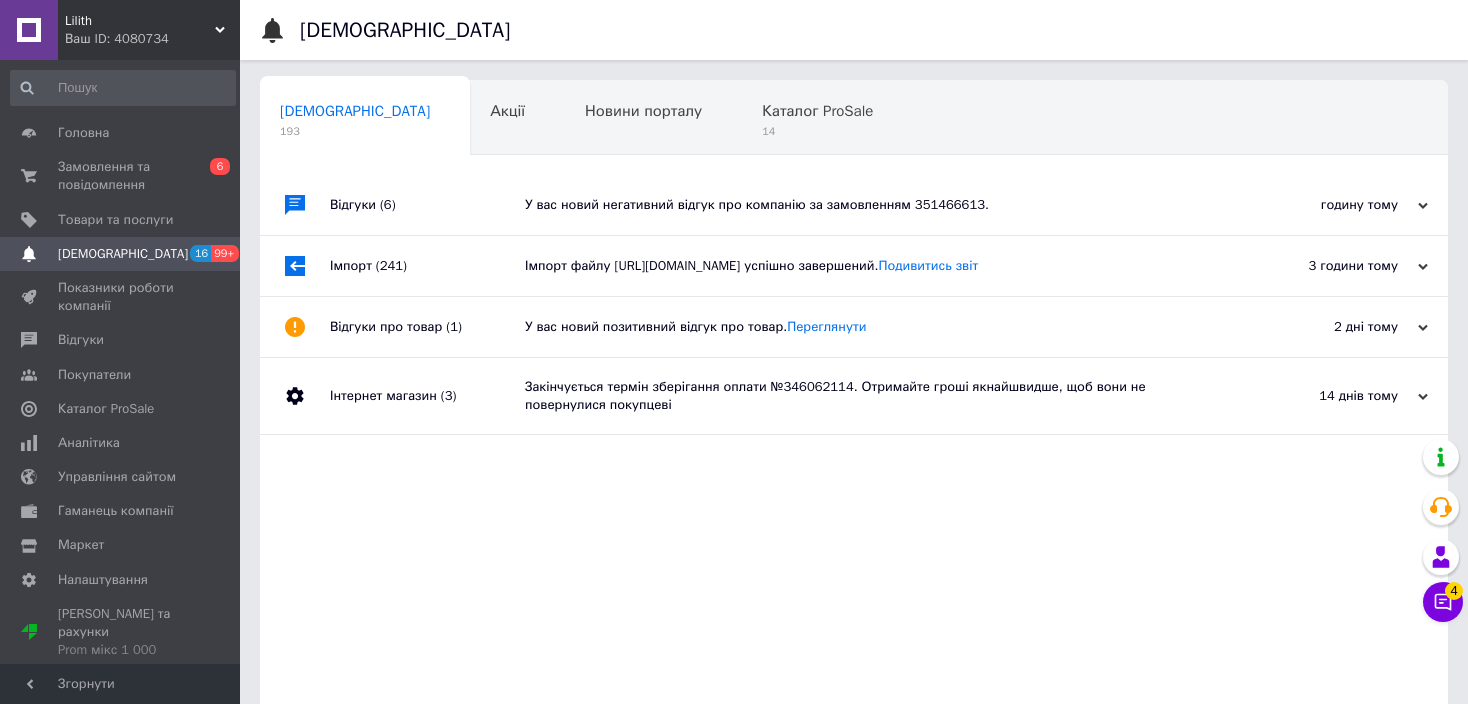 drag, startPoint x: 1464, startPoint y: 595, endPoint x: 1453, endPoint y: 595, distance: 11 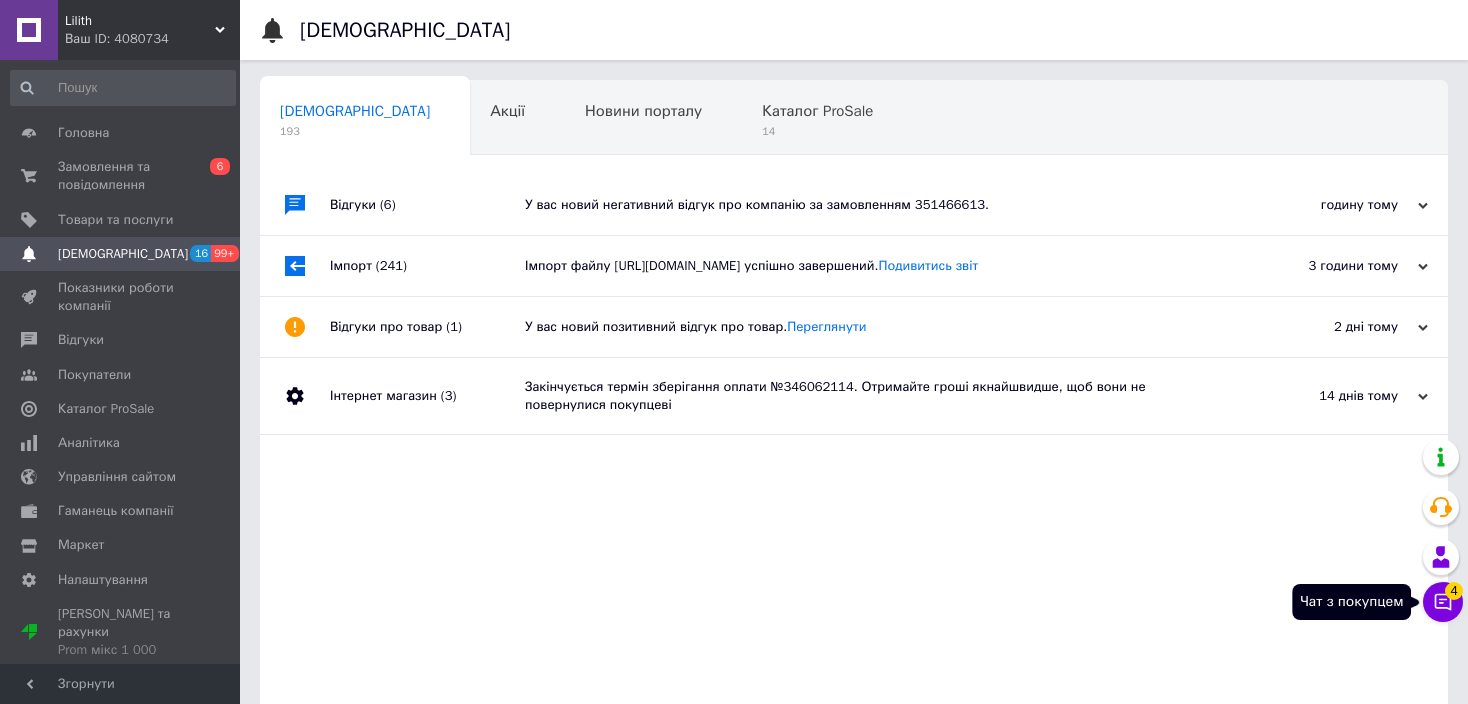 click 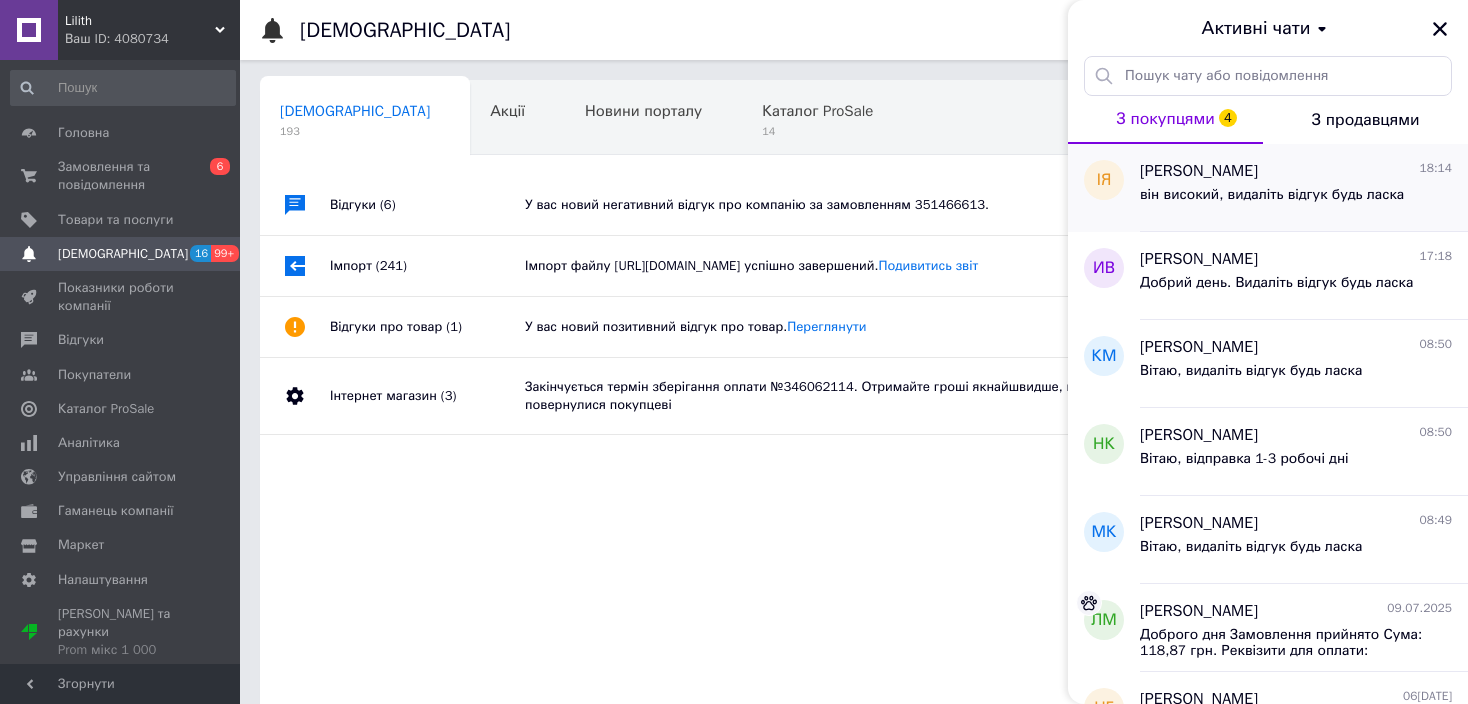 click on "[PERSON_NAME]" at bounding box center (1199, 171) 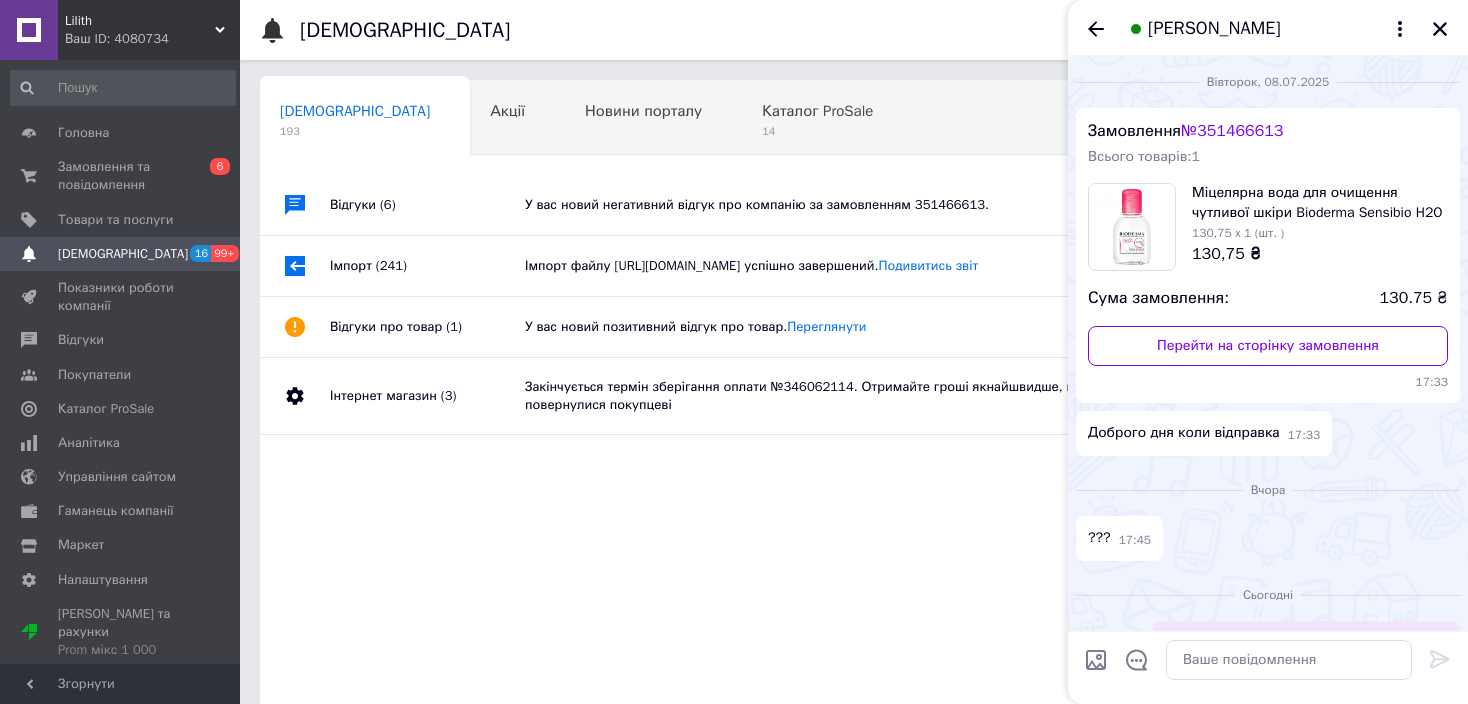 scroll, scrollTop: 1314, scrollLeft: 0, axis: vertical 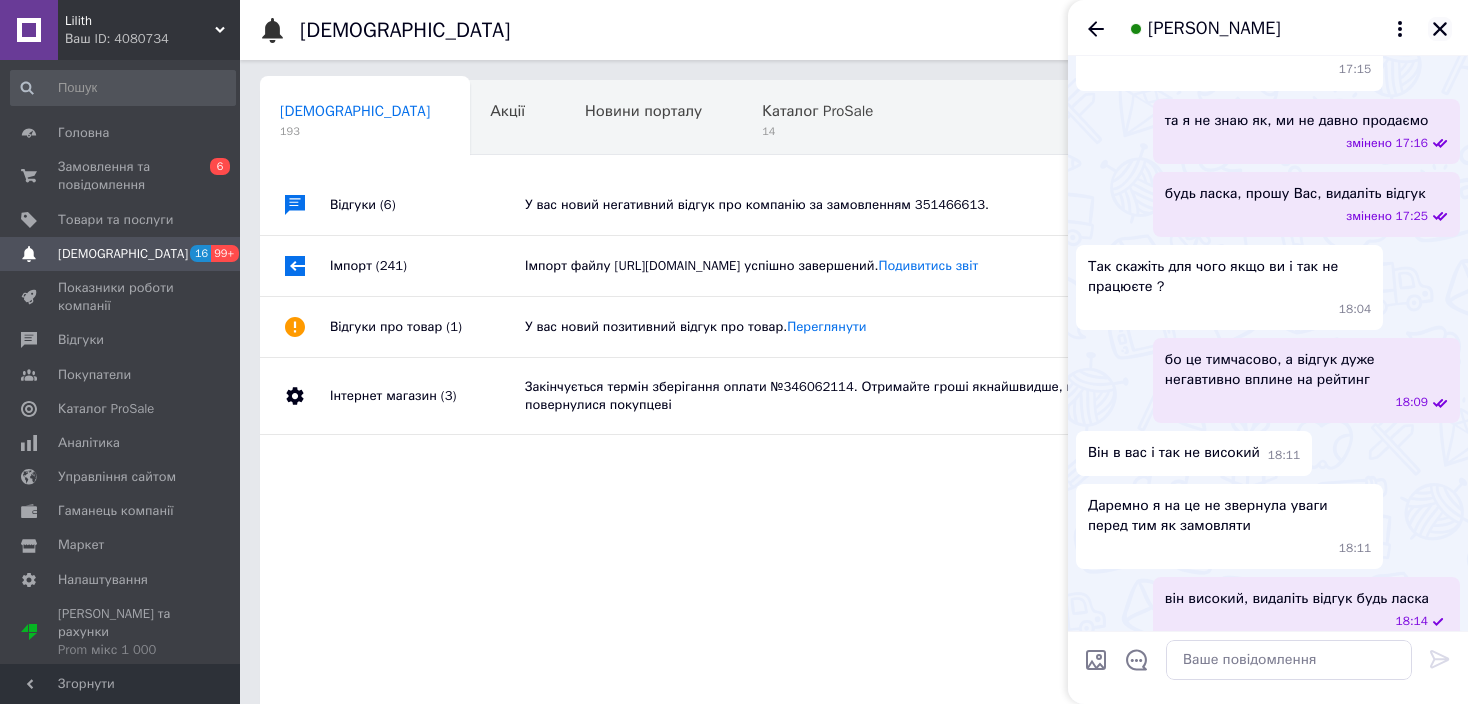 click 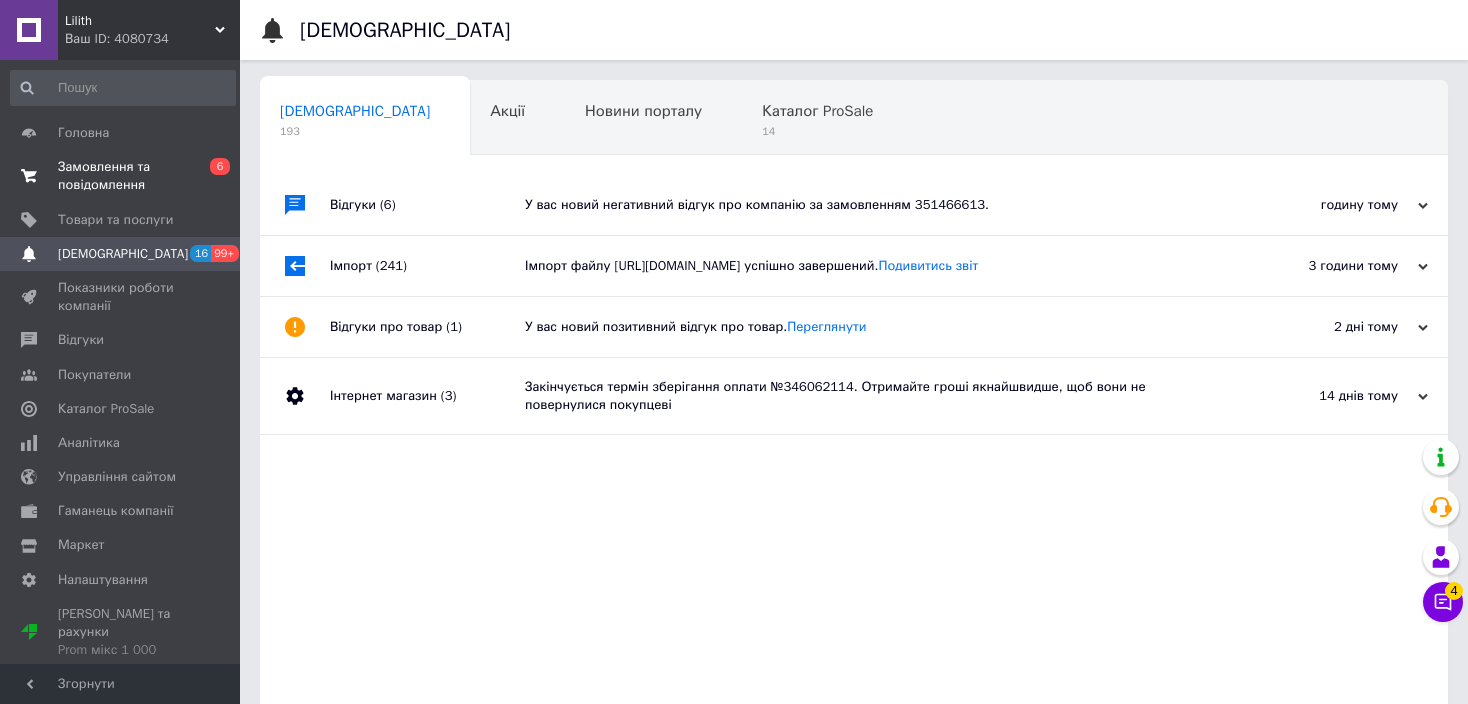 click on "Замовлення та повідомлення" at bounding box center [121, 176] 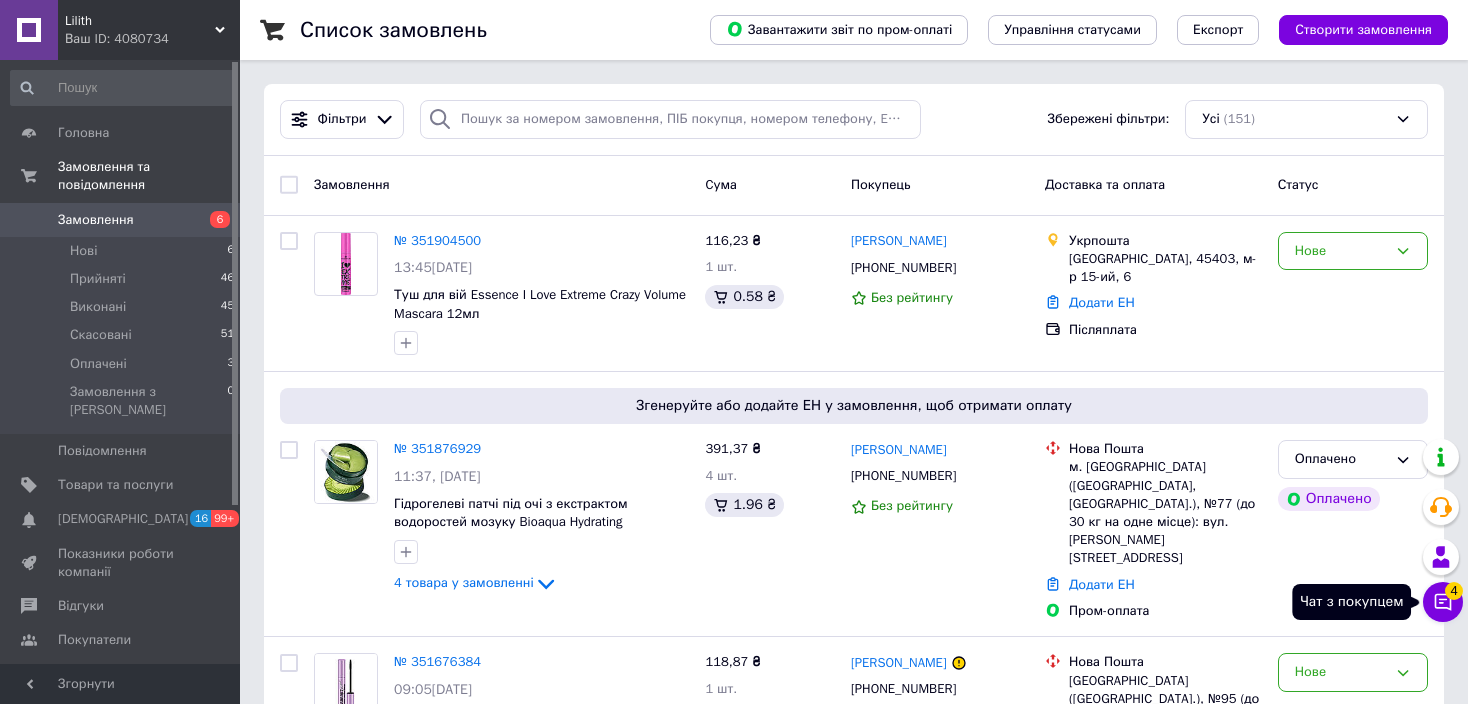click 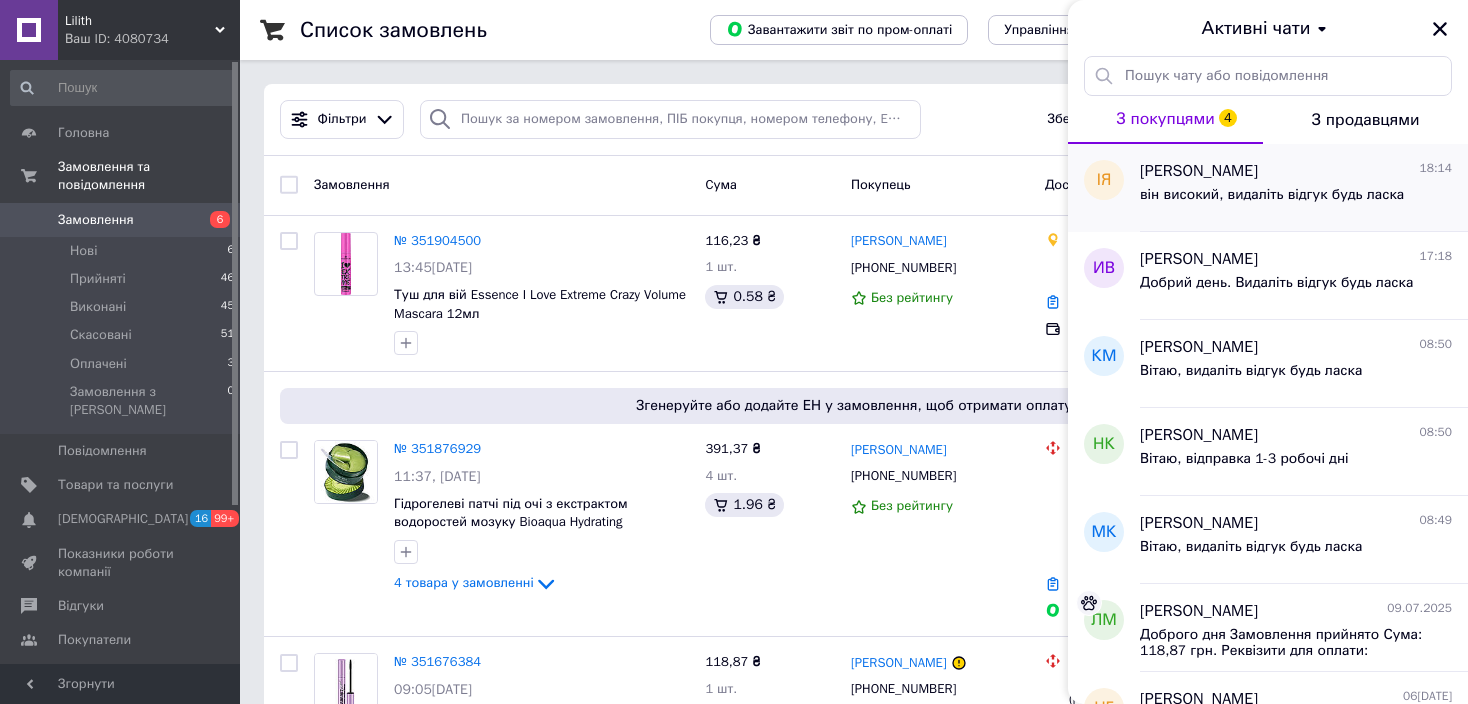 click on "він високий, видаліть відгук будь ласка" at bounding box center (1272, 195) 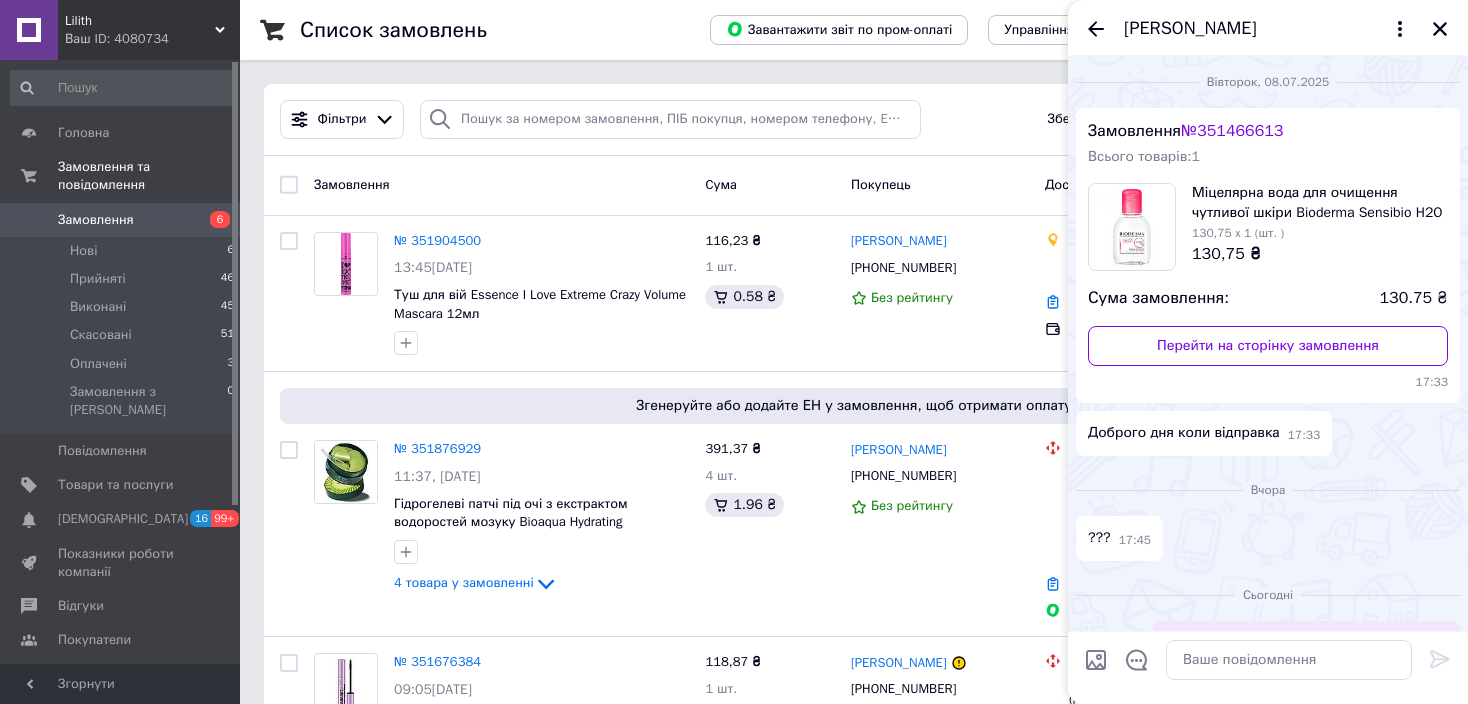 scroll, scrollTop: 1314, scrollLeft: 0, axis: vertical 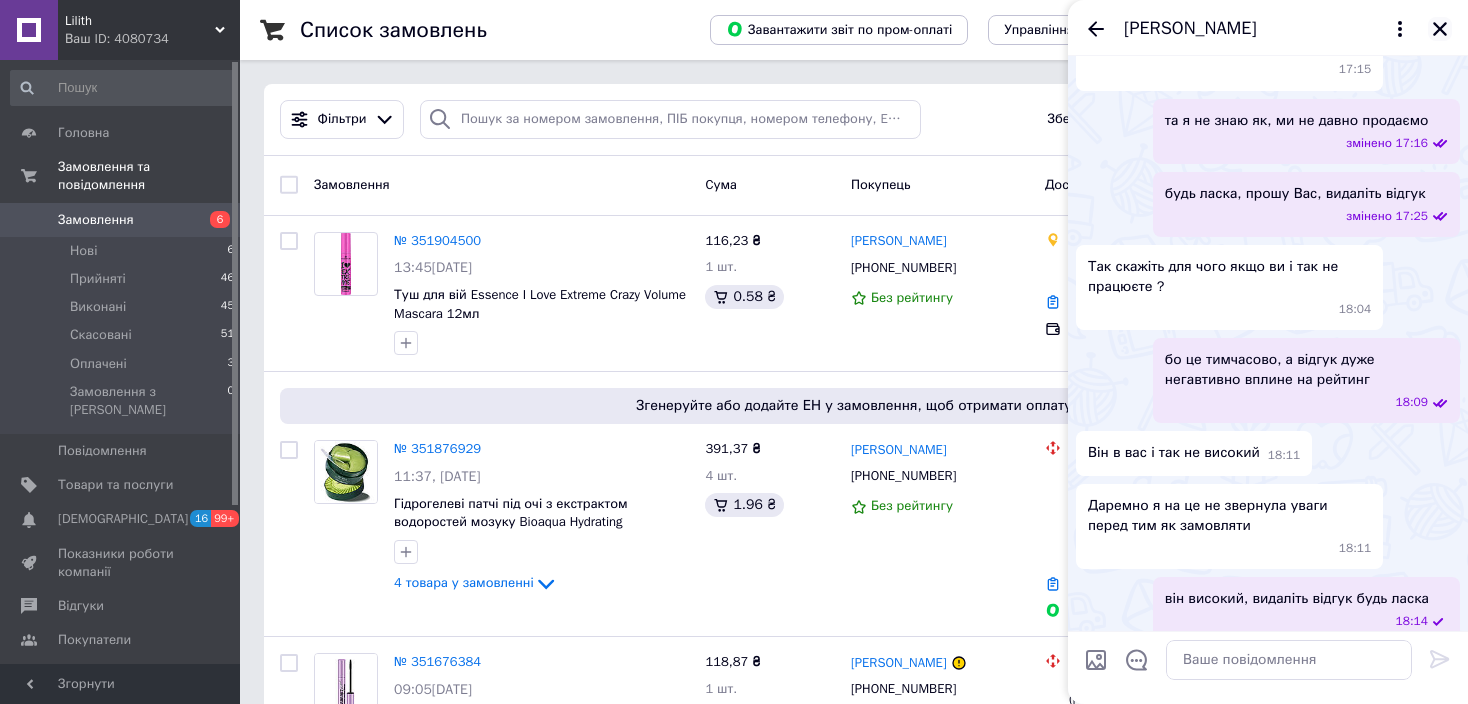click 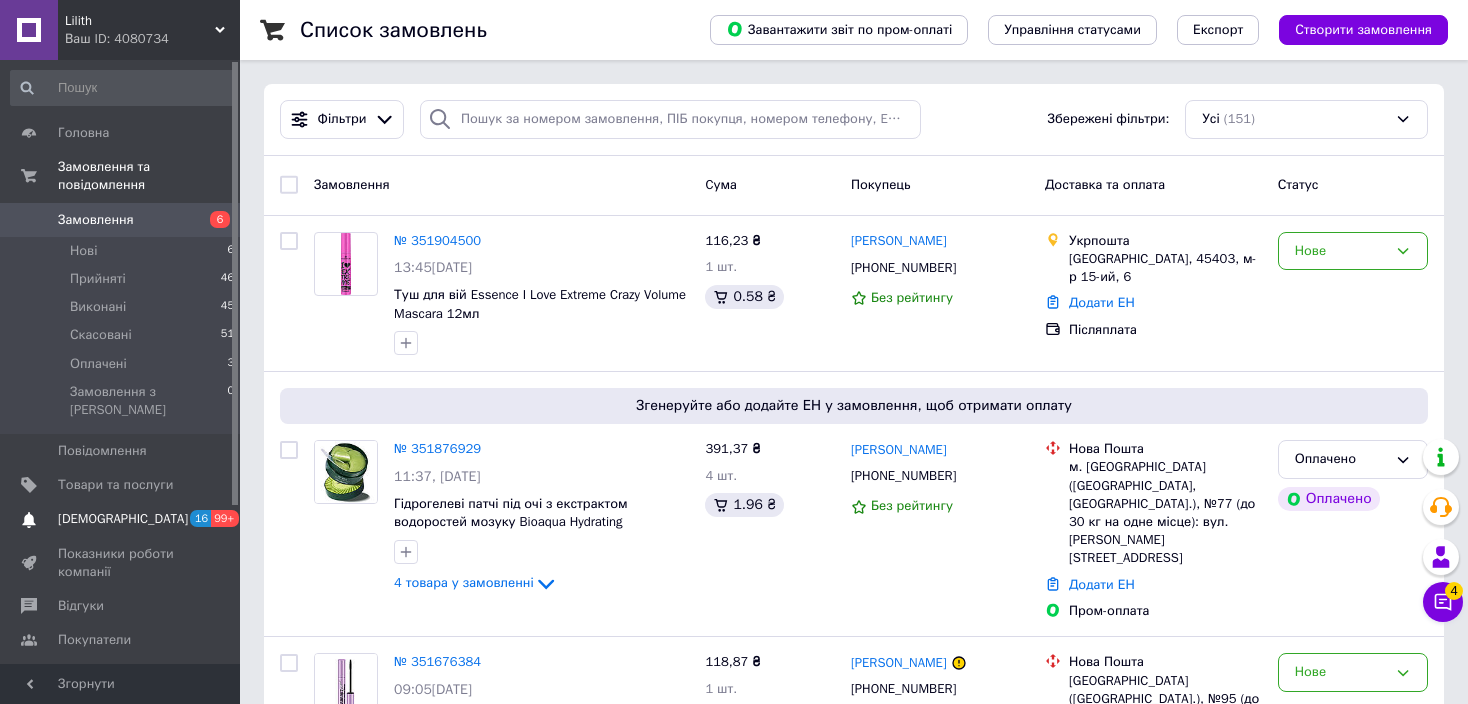 click on "[DEMOGRAPHIC_DATA]" at bounding box center (121, 519) 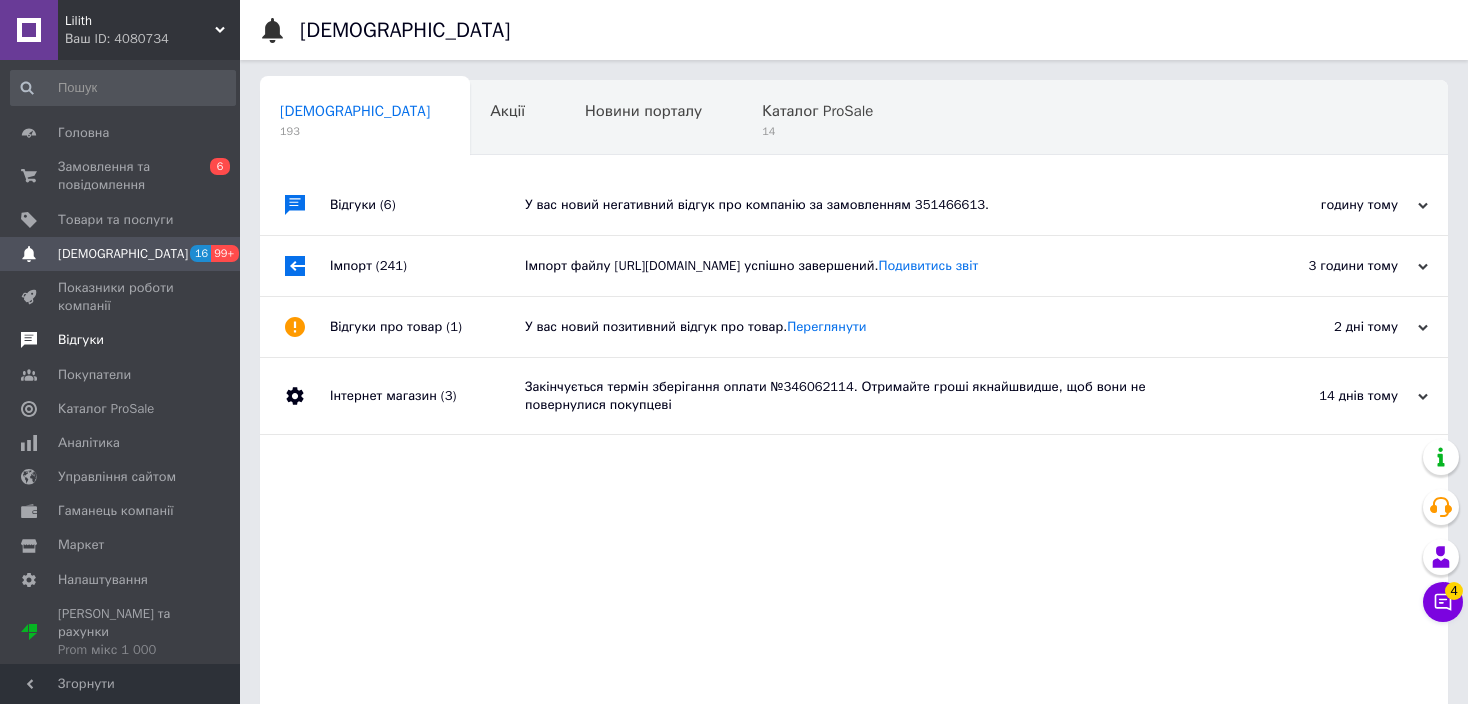 click on "Відгуки" at bounding box center [121, 340] 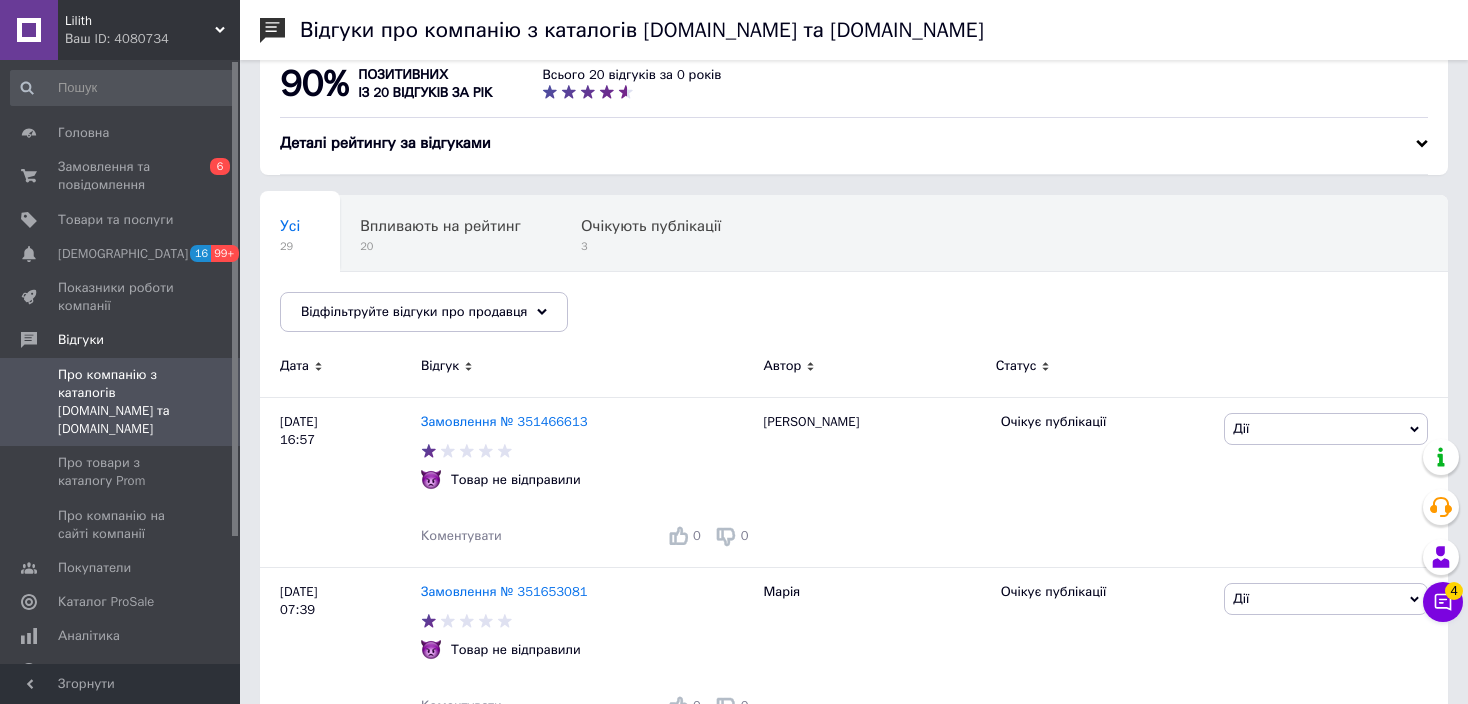 scroll, scrollTop: 0, scrollLeft: 0, axis: both 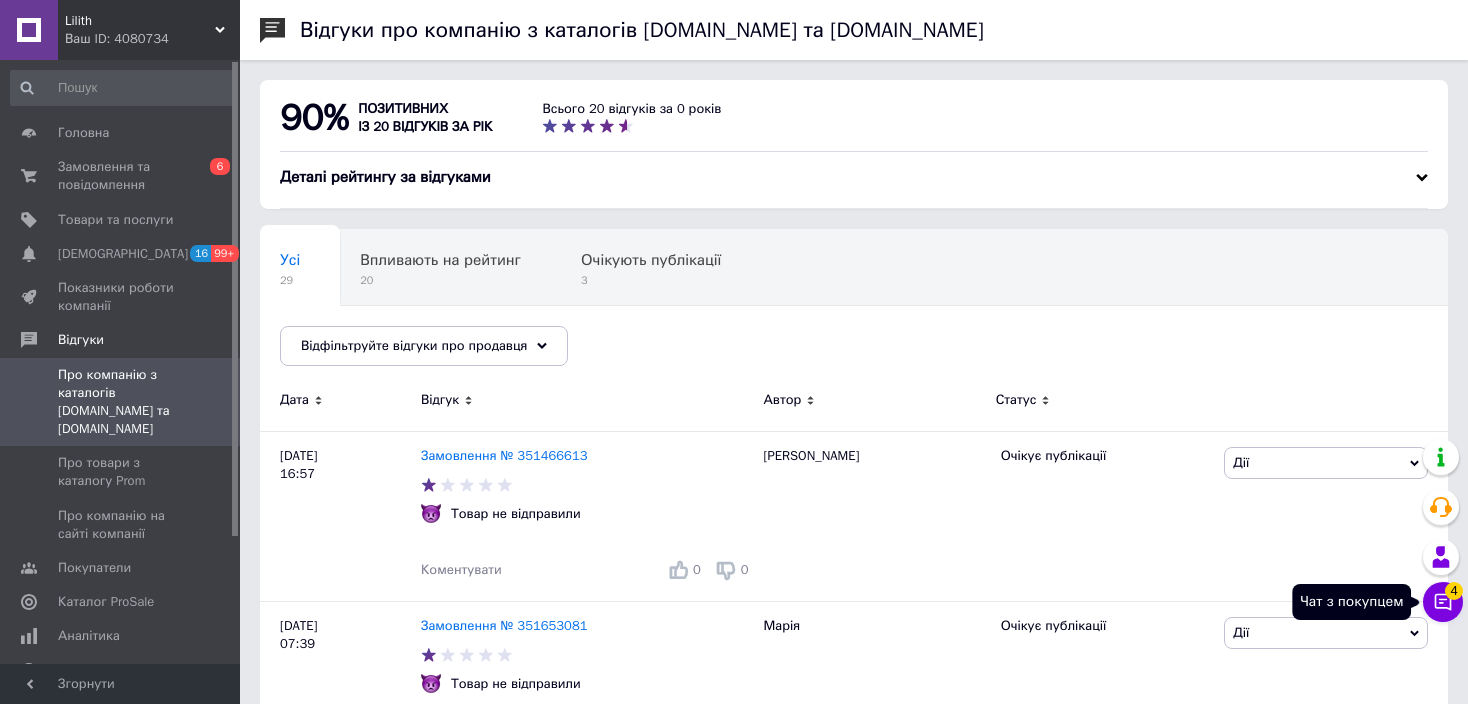 click on "Чат з покупцем 4" at bounding box center (1443, 602) 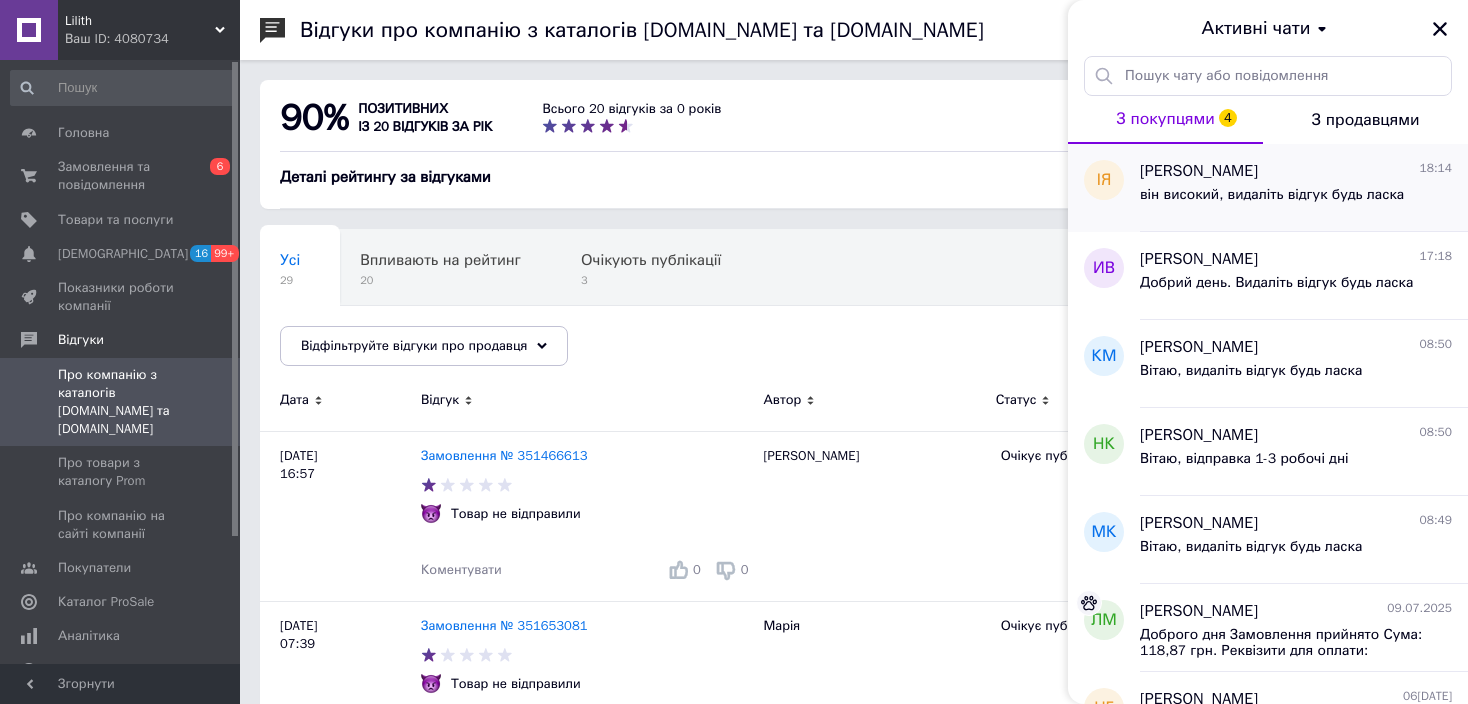 click on "він високий, видаліть відгук будь ласка" at bounding box center [1272, 201] 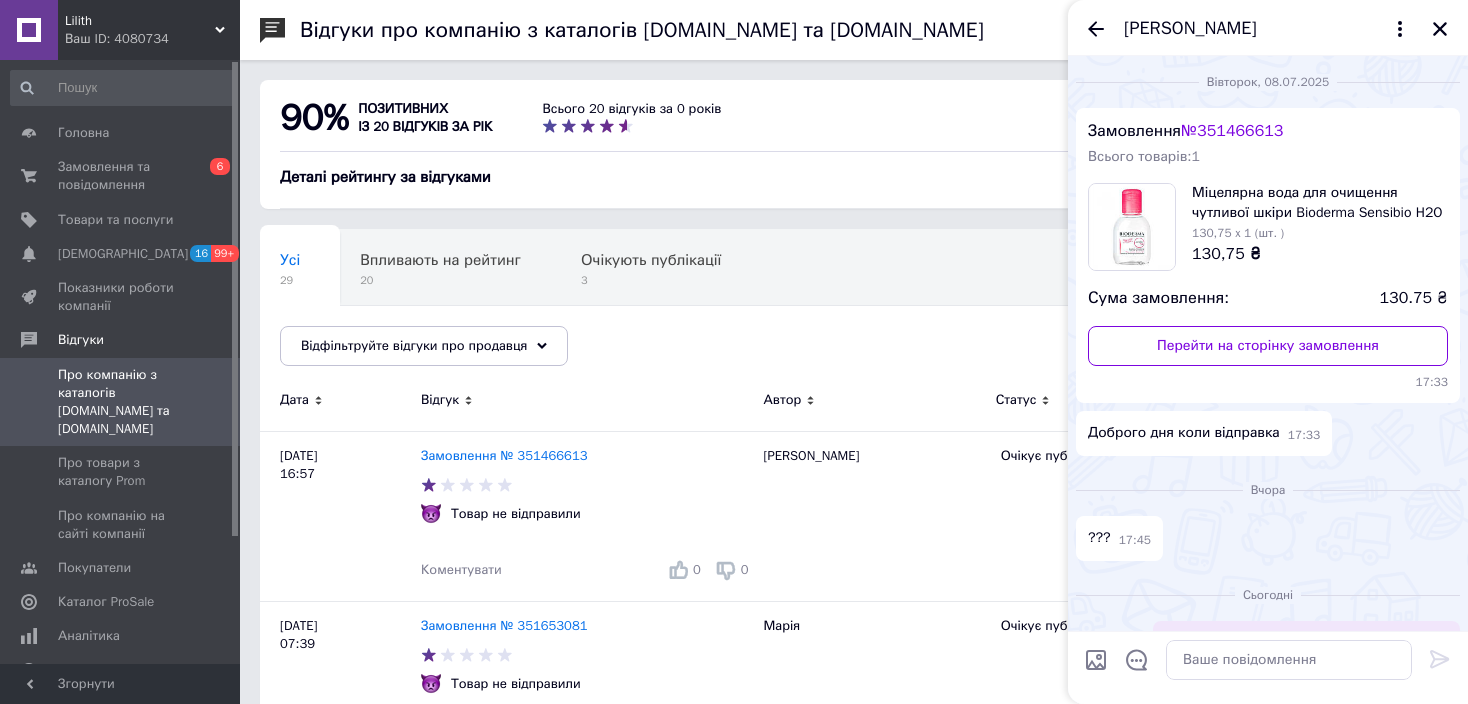 scroll, scrollTop: 1314, scrollLeft: 0, axis: vertical 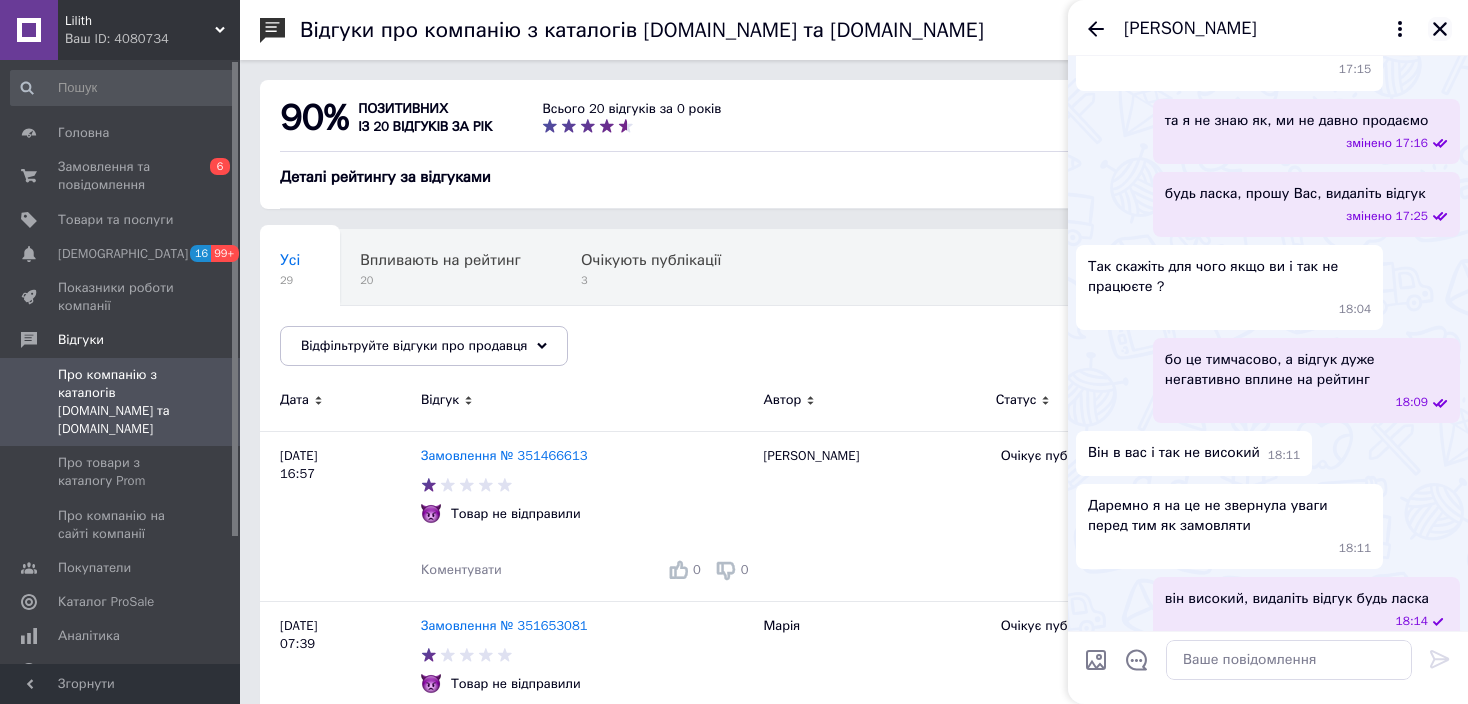 click 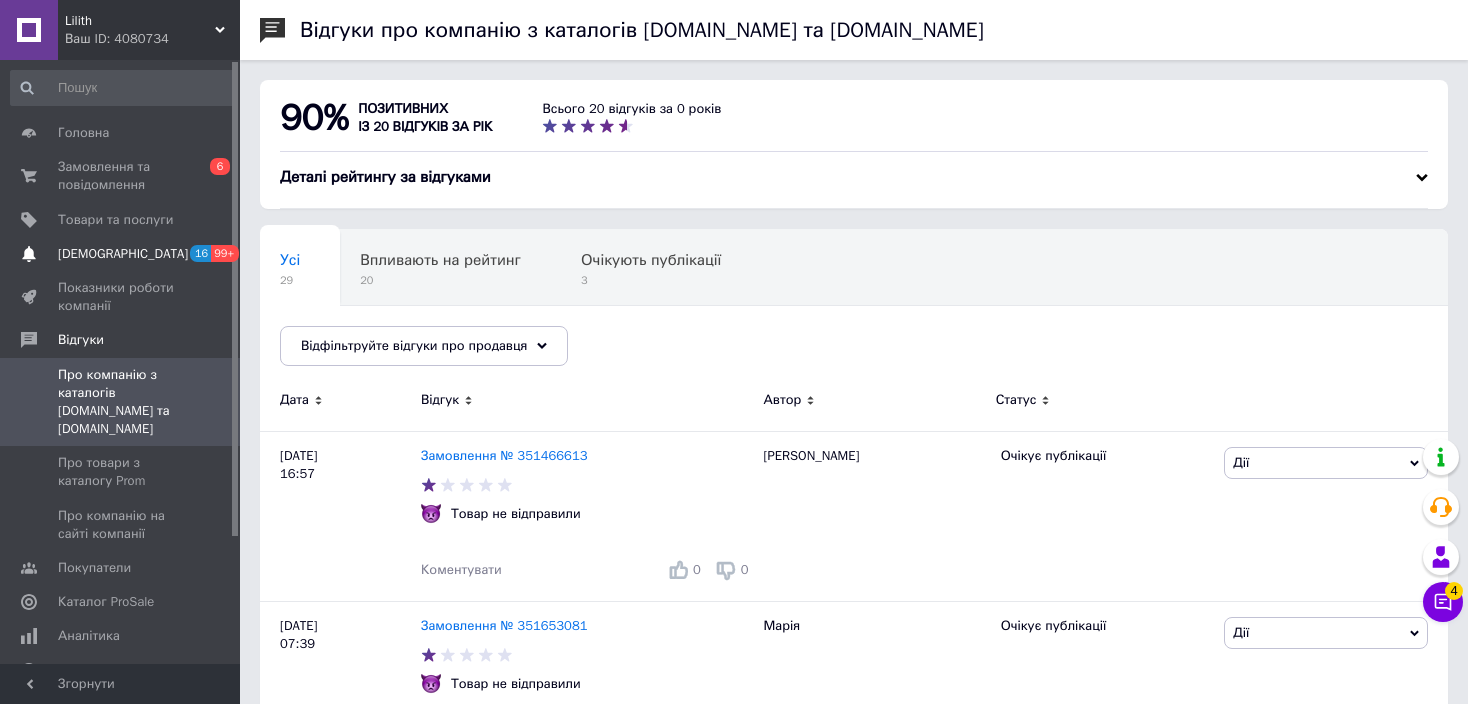 click on "[DEMOGRAPHIC_DATA]" at bounding box center (123, 254) 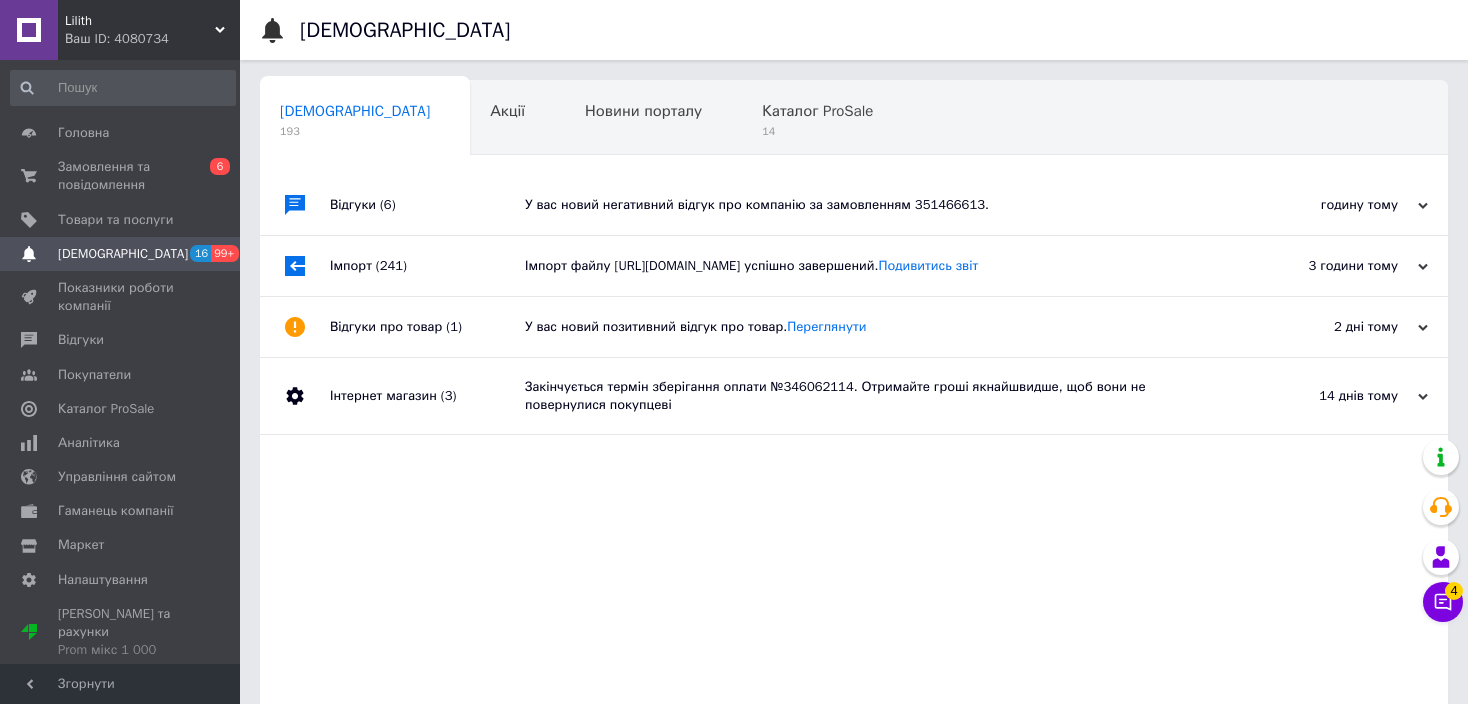 click on "У вас новий негативний відгук про компанію  за замовленням 351466613." at bounding box center [876, 205] 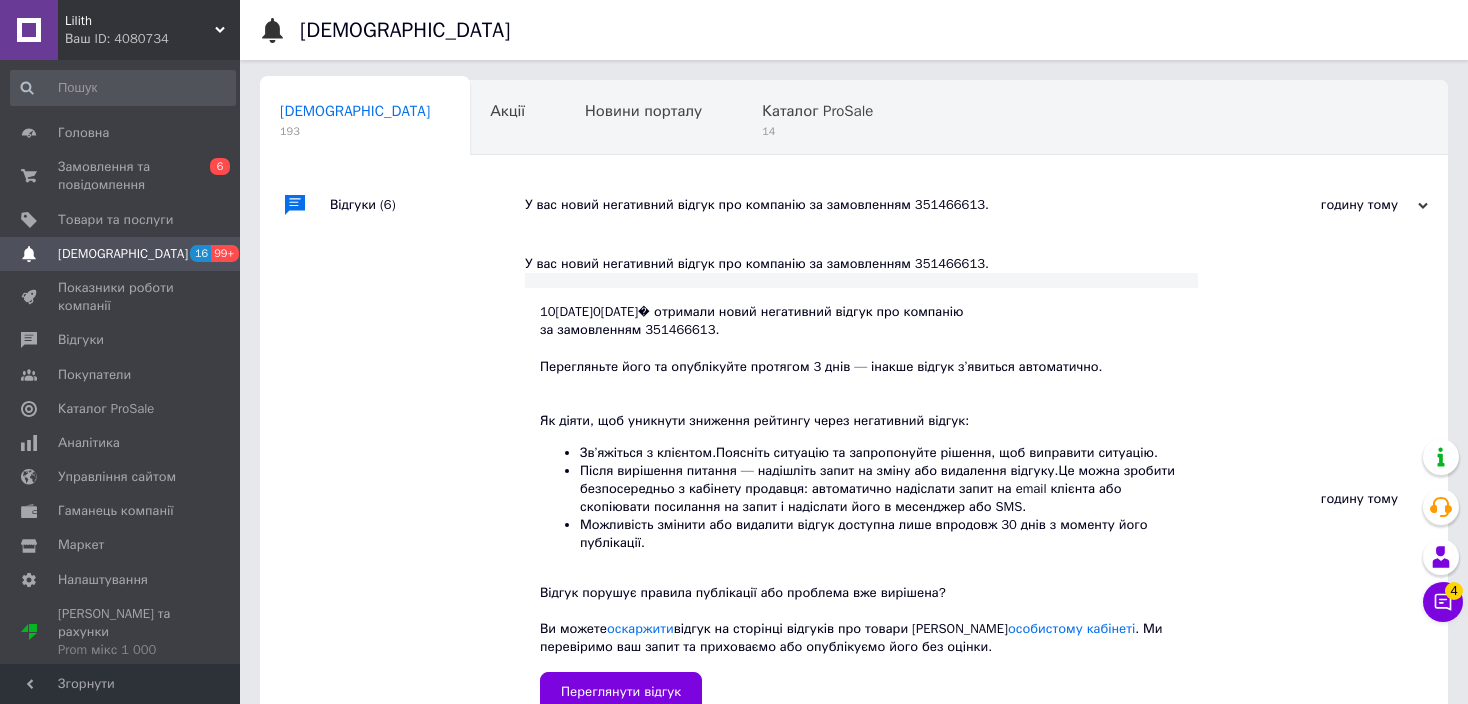 drag, startPoint x: 73, startPoint y: 332, endPoint x: 251, endPoint y: 254, distance: 194.3399 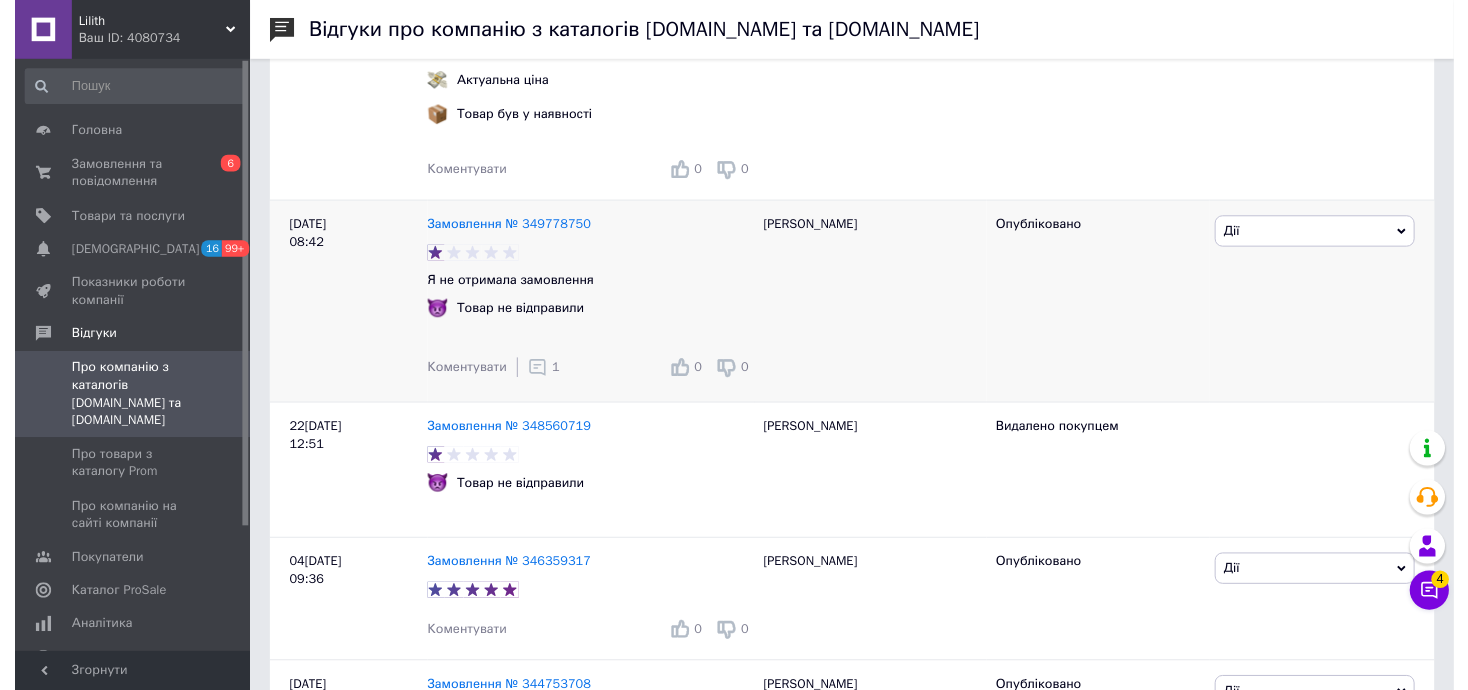 scroll, scrollTop: 900, scrollLeft: 0, axis: vertical 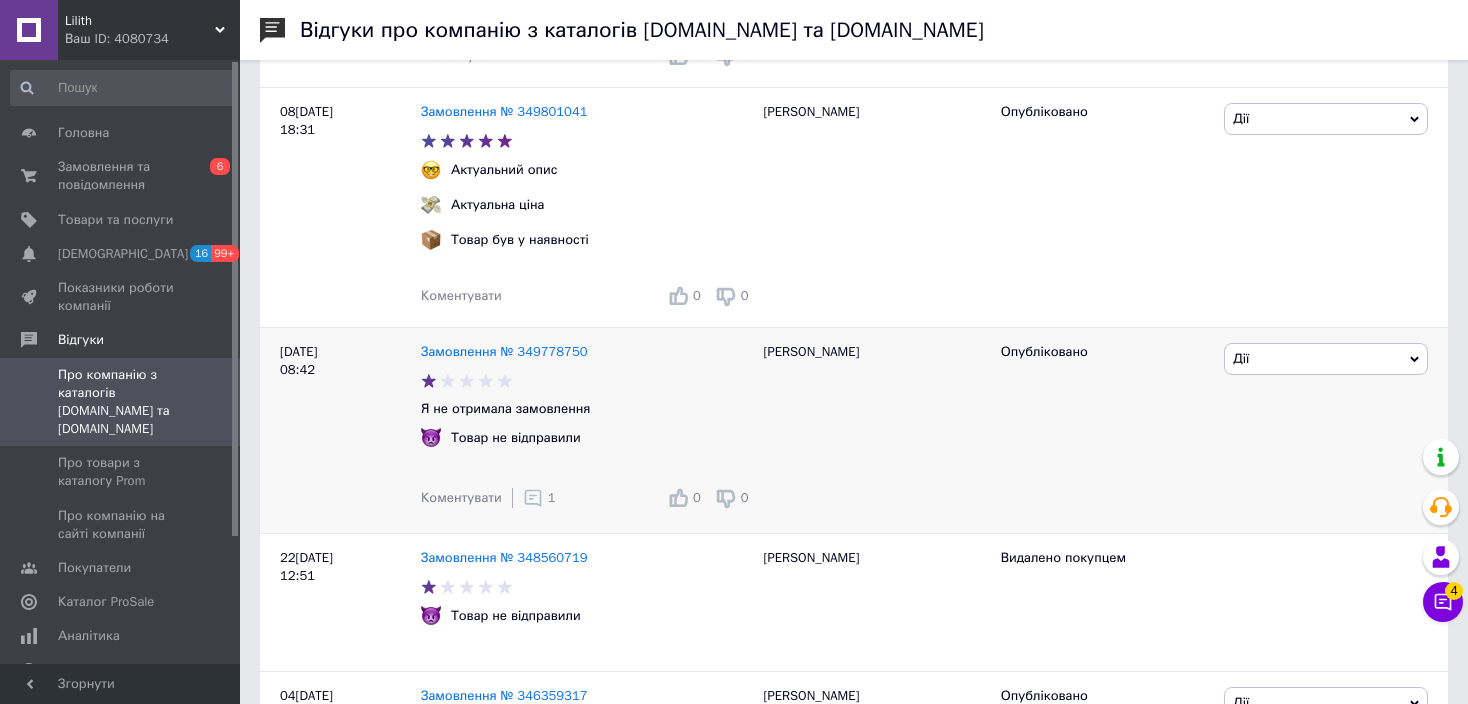 click 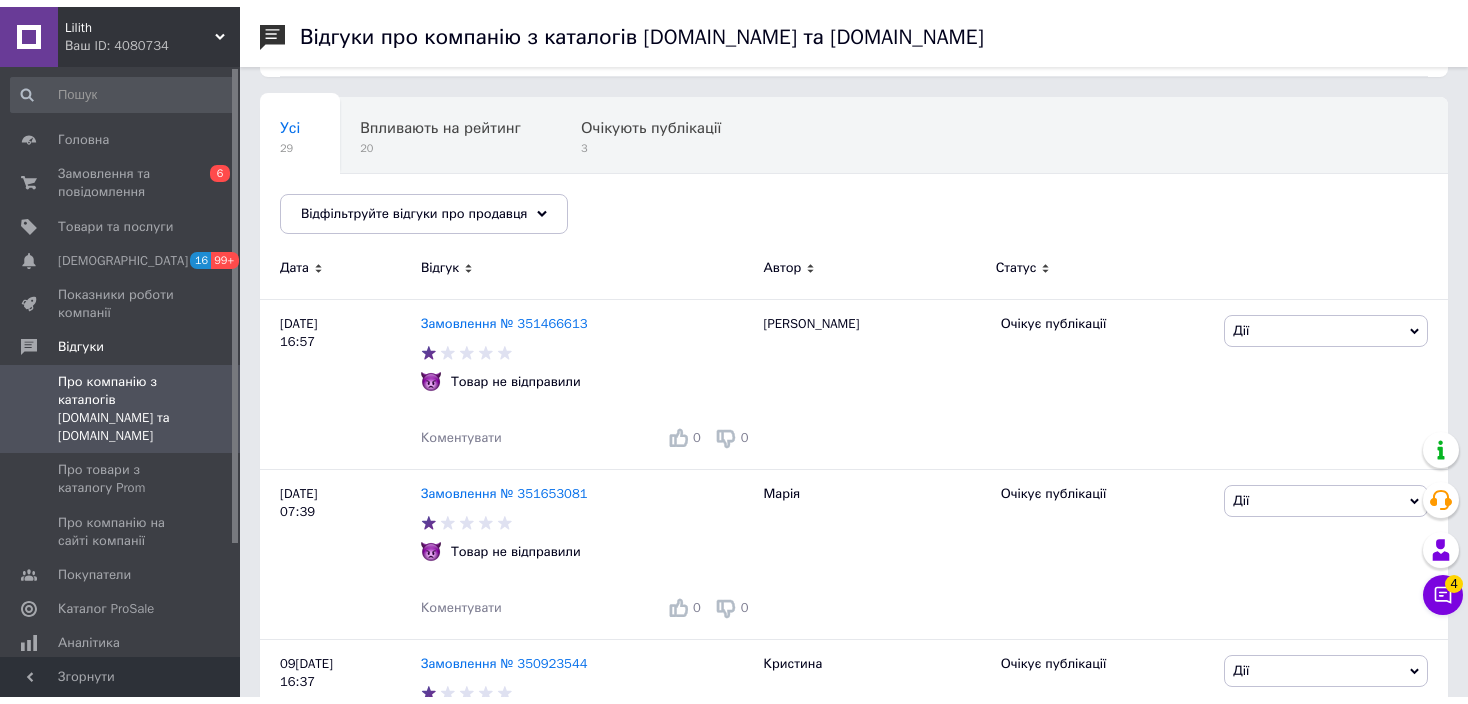 scroll, scrollTop: 0, scrollLeft: 0, axis: both 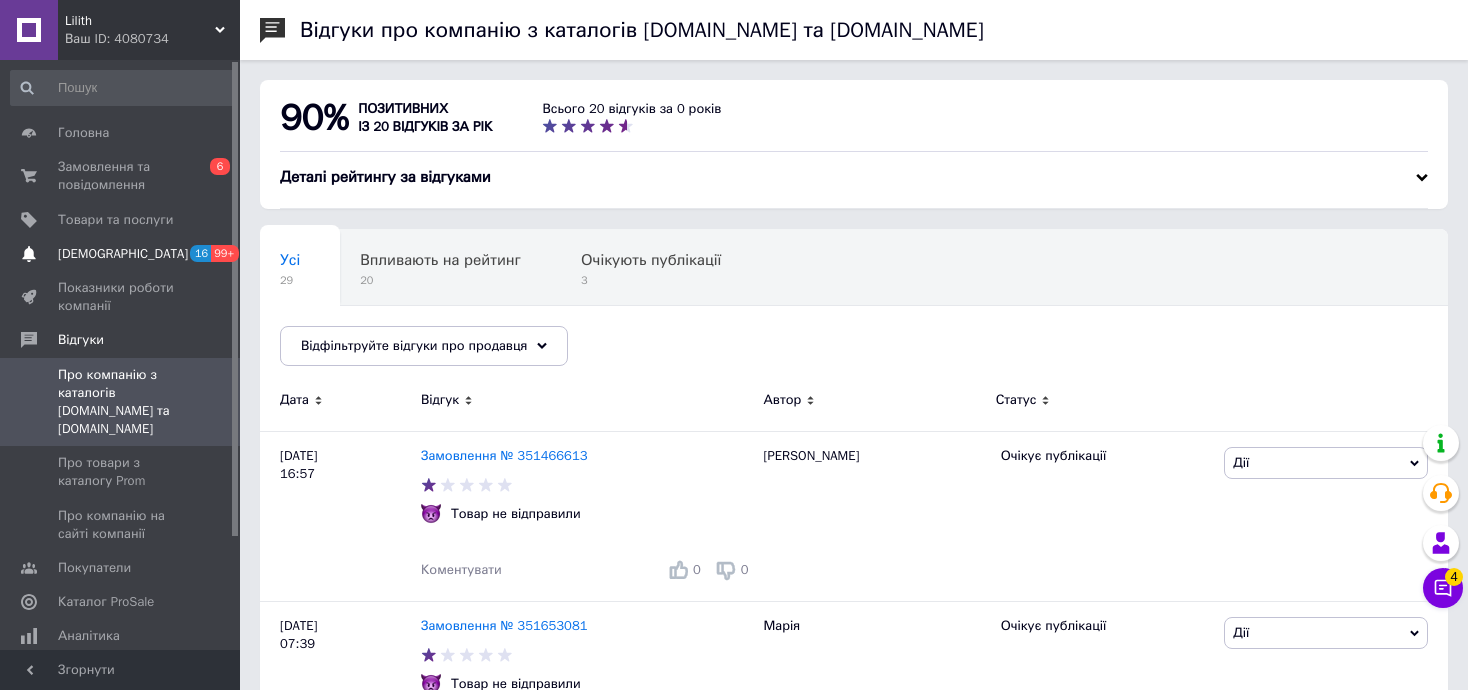 click on "[DEMOGRAPHIC_DATA]" at bounding box center [121, 254] 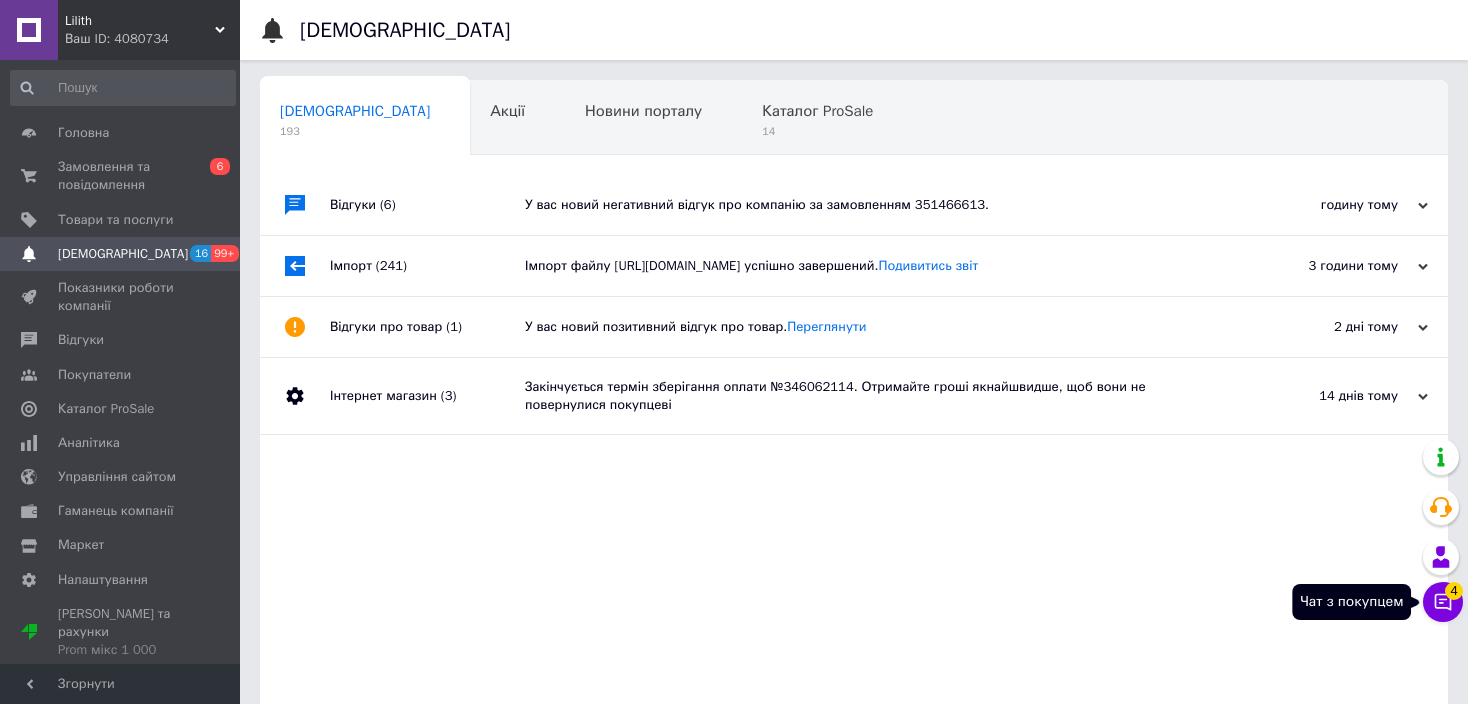click 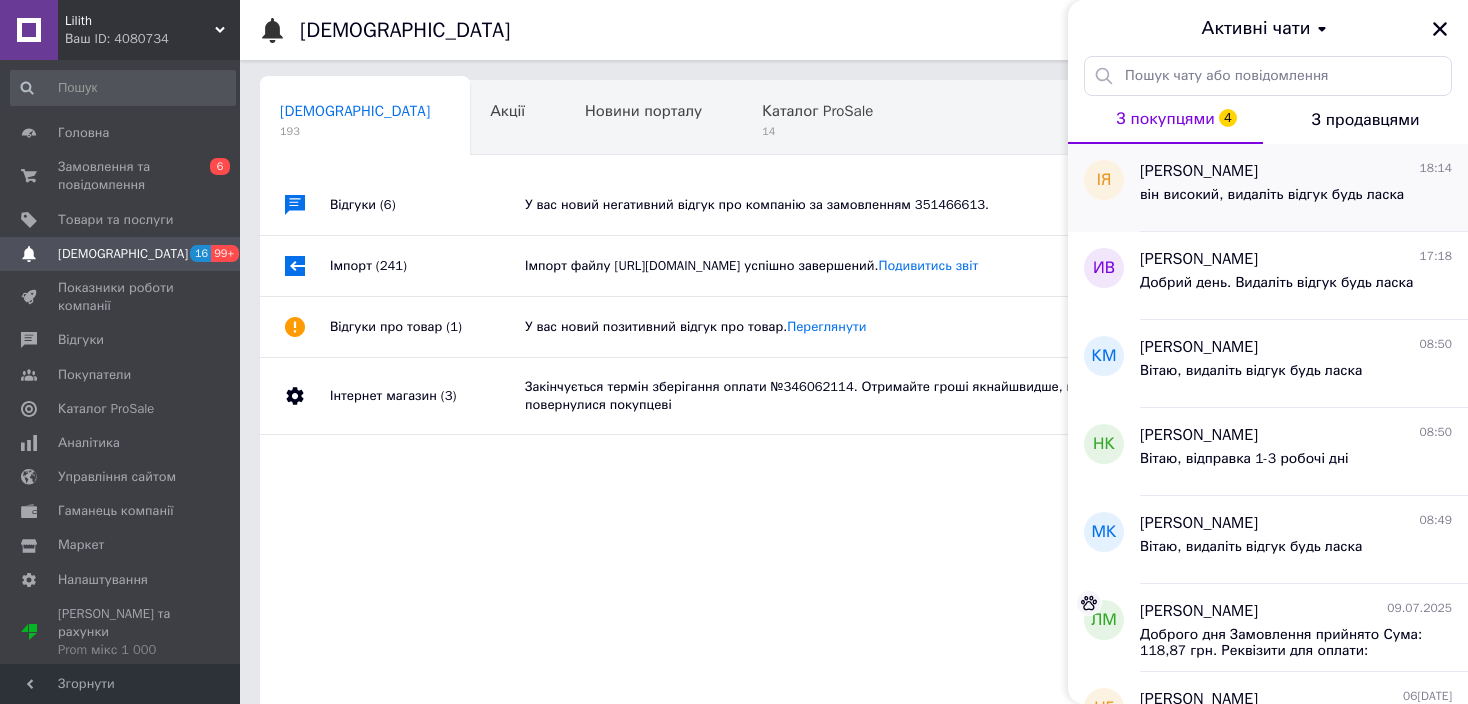 click on "він високий, видаліть відгук будь ласка" at bounding box center [1272, 195] 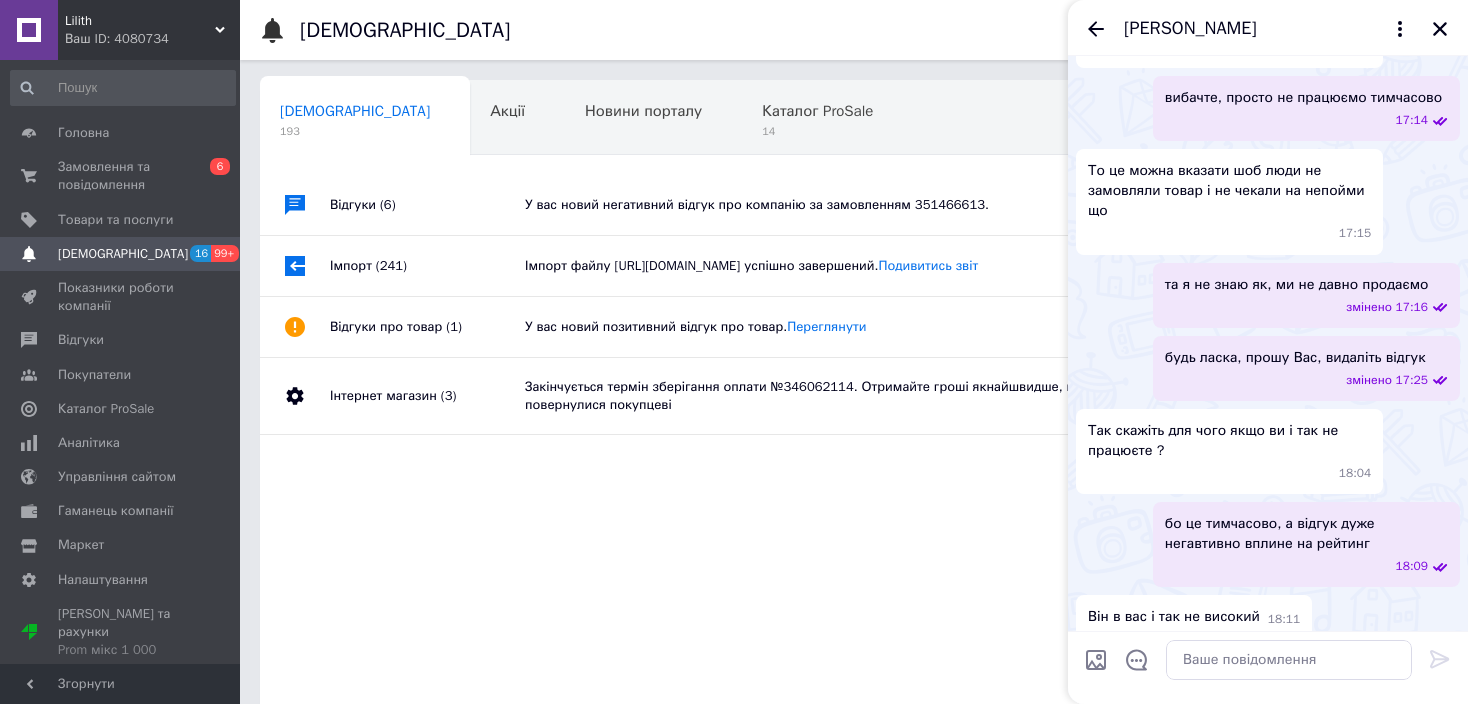 scroll, scrollTop: 1314, scrollLeft: 0, axis: vertical 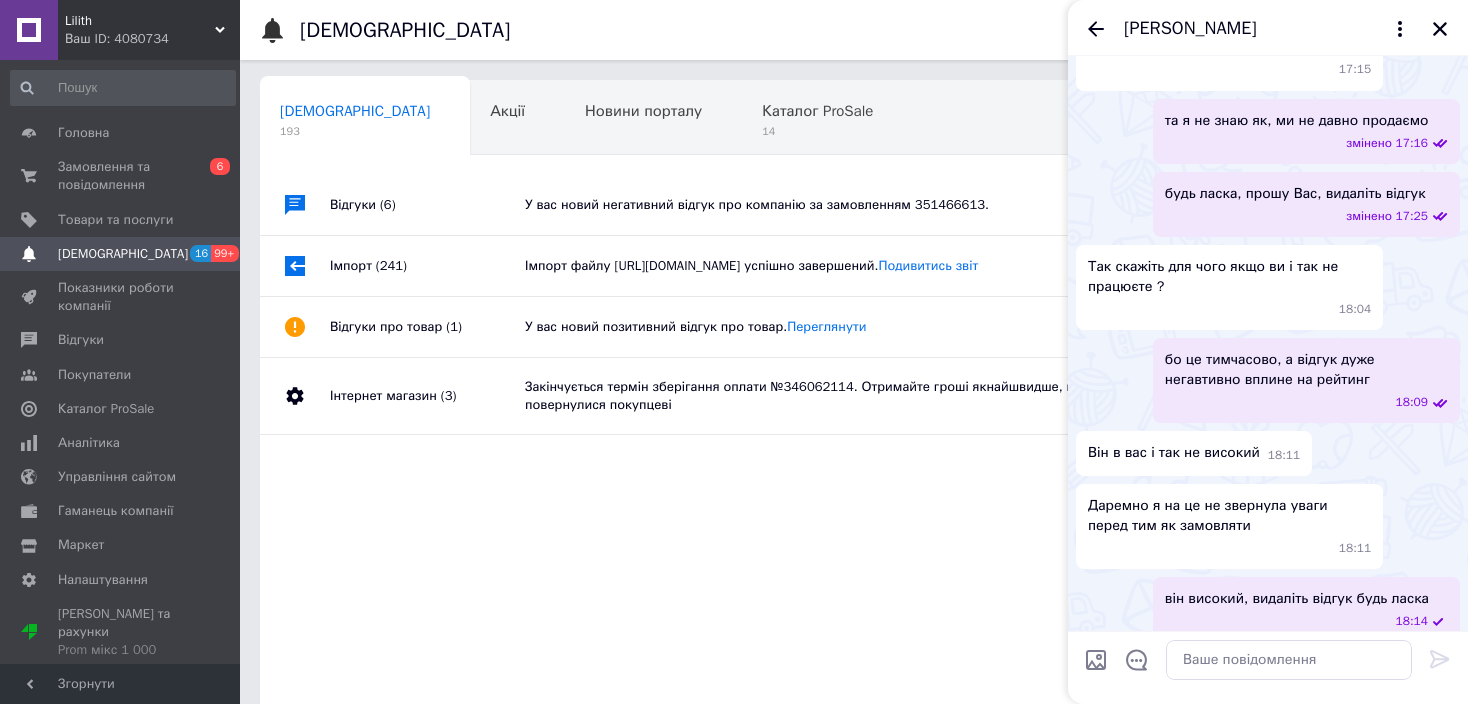 click on "бо це тимчасово, а відгук дуже негавтивно вплине на рейтинг 18:09" at bounding box center [1268, 380] 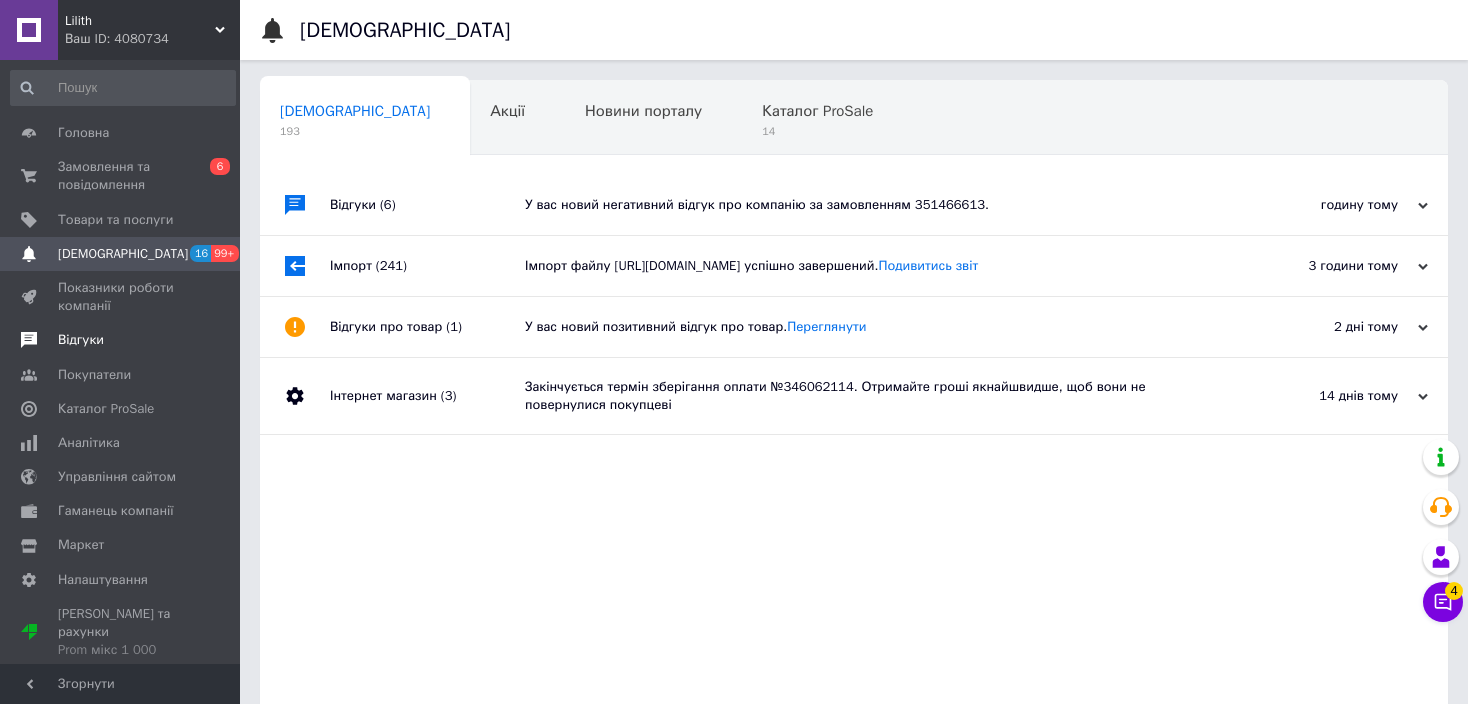 click on "Відгуки" at bounding box center [123, 340] 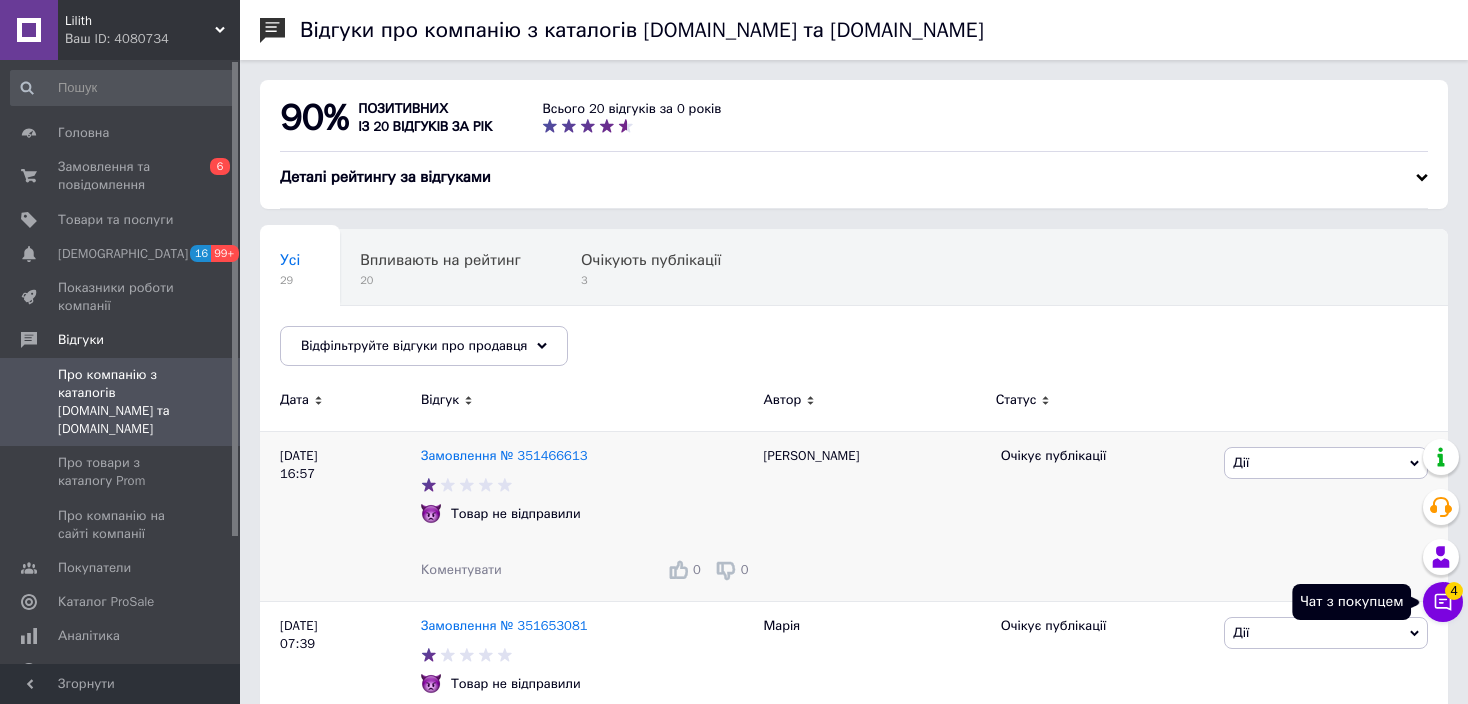 drag, startPoint x: 1439, startPoint y: 597, endPoint x: 1382, endPoint y: 566, distance: 64.884514 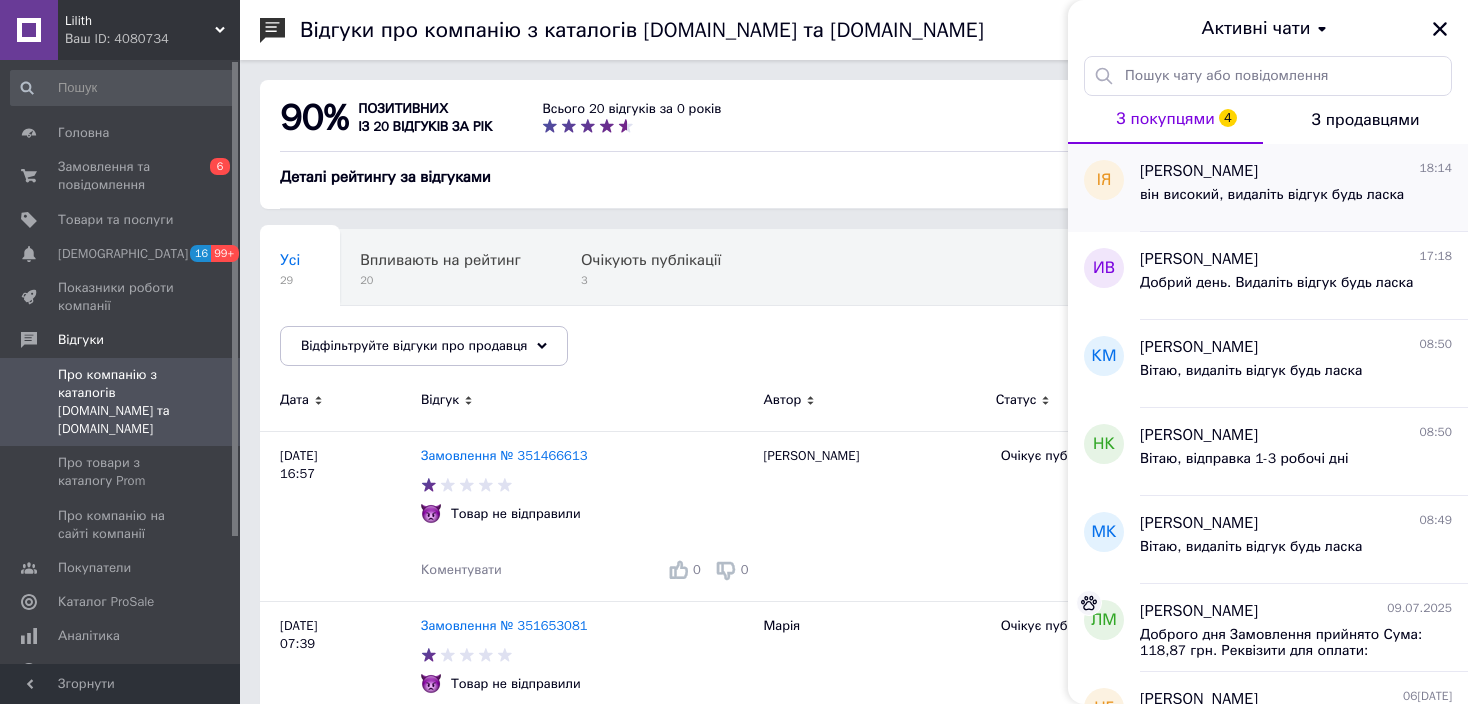 click on "[PERSON_NAME]" at bounding box center [1199, 171] 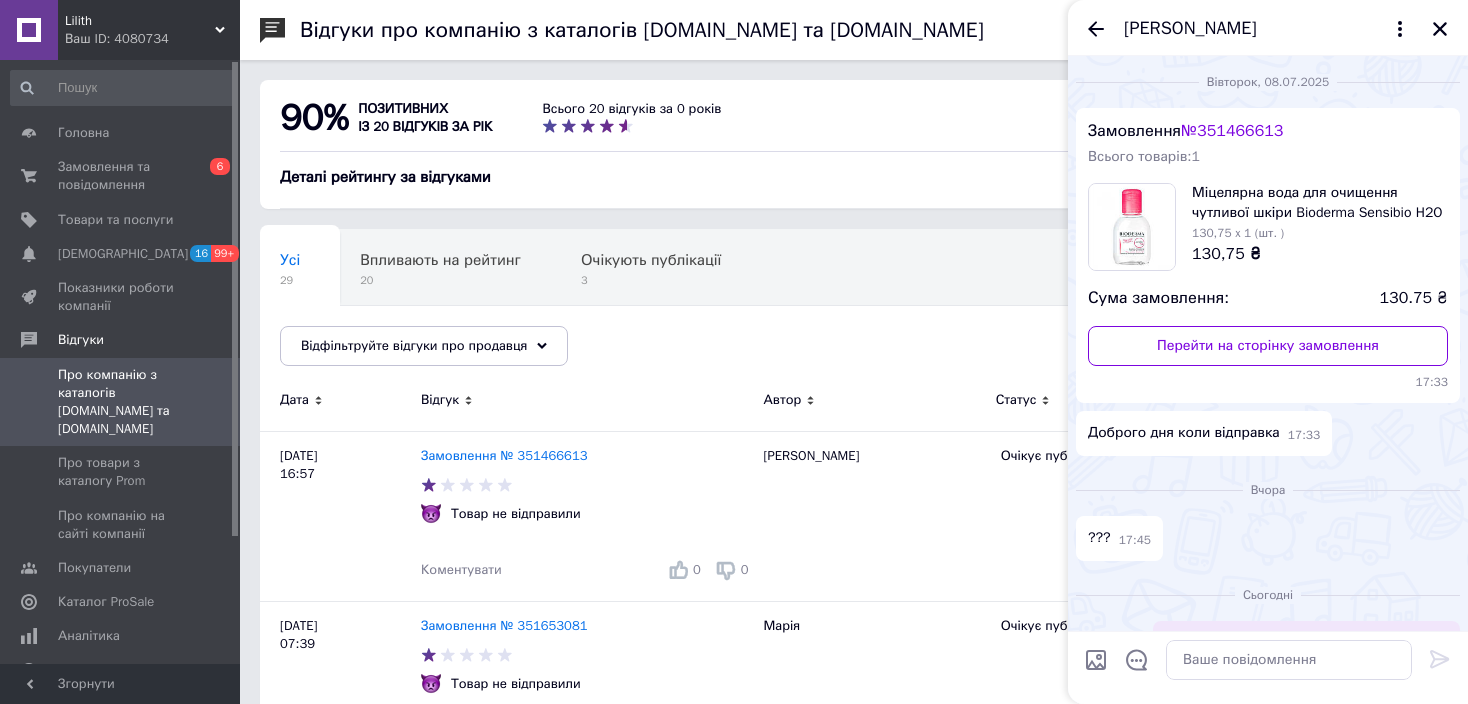 scroll, scrollTop: 1314, scrollLeft: 0, axis: vertical 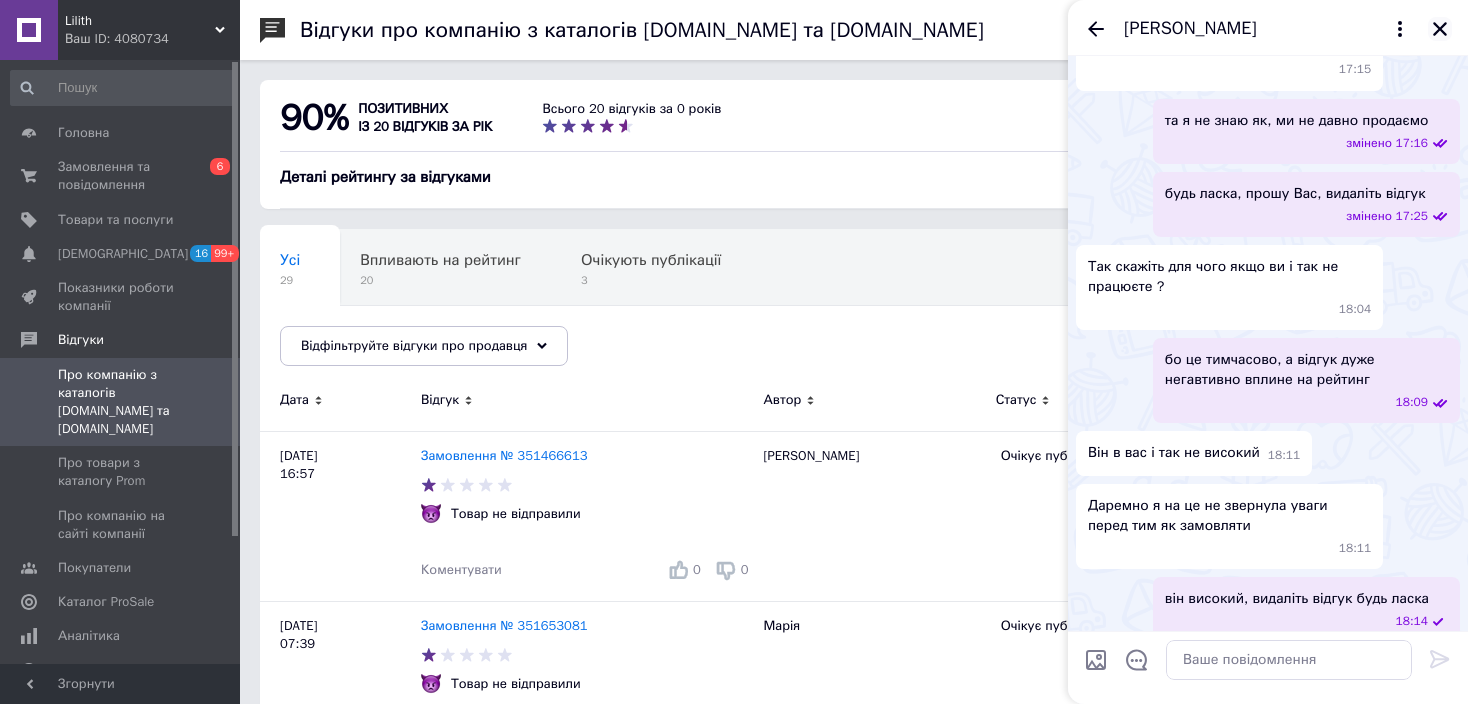 click 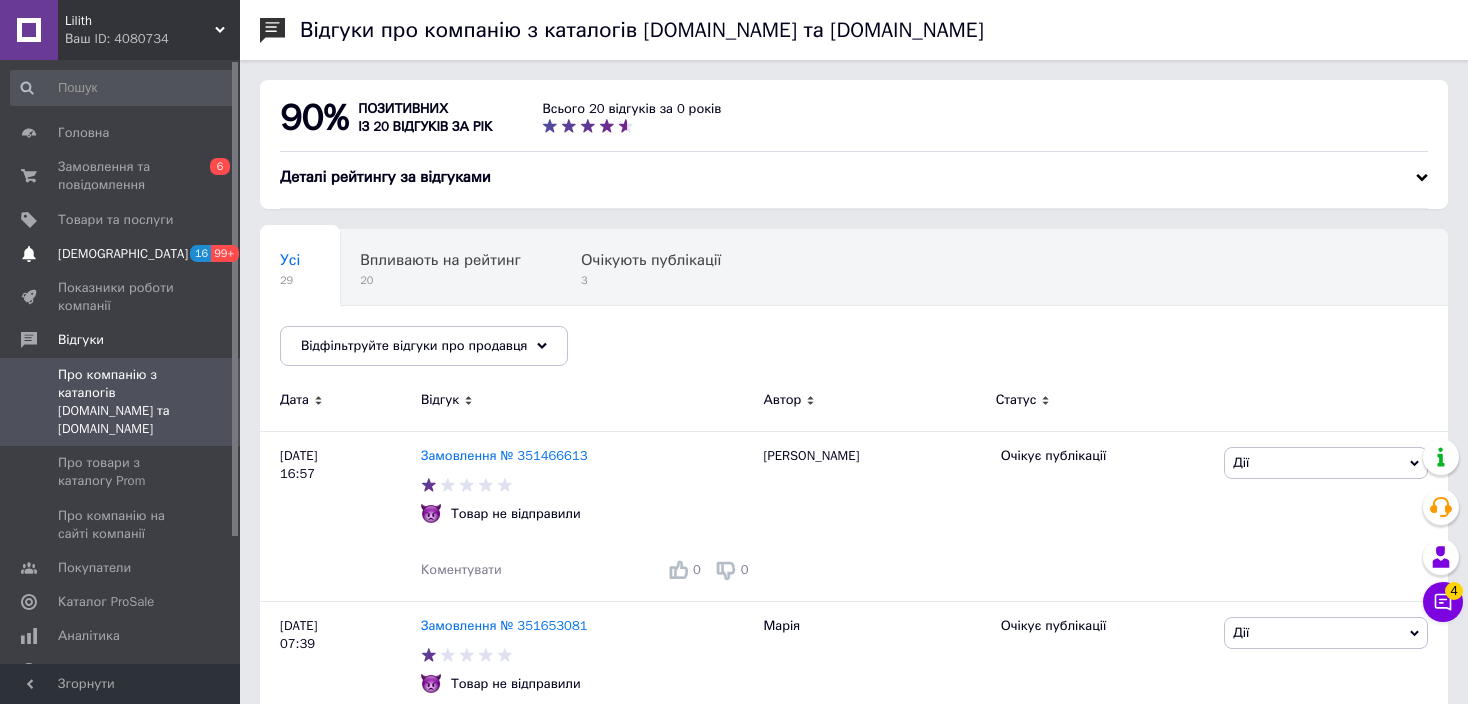 click on "[DEMOGRAPHIC_DATA]" at bounding box center [121, 254] 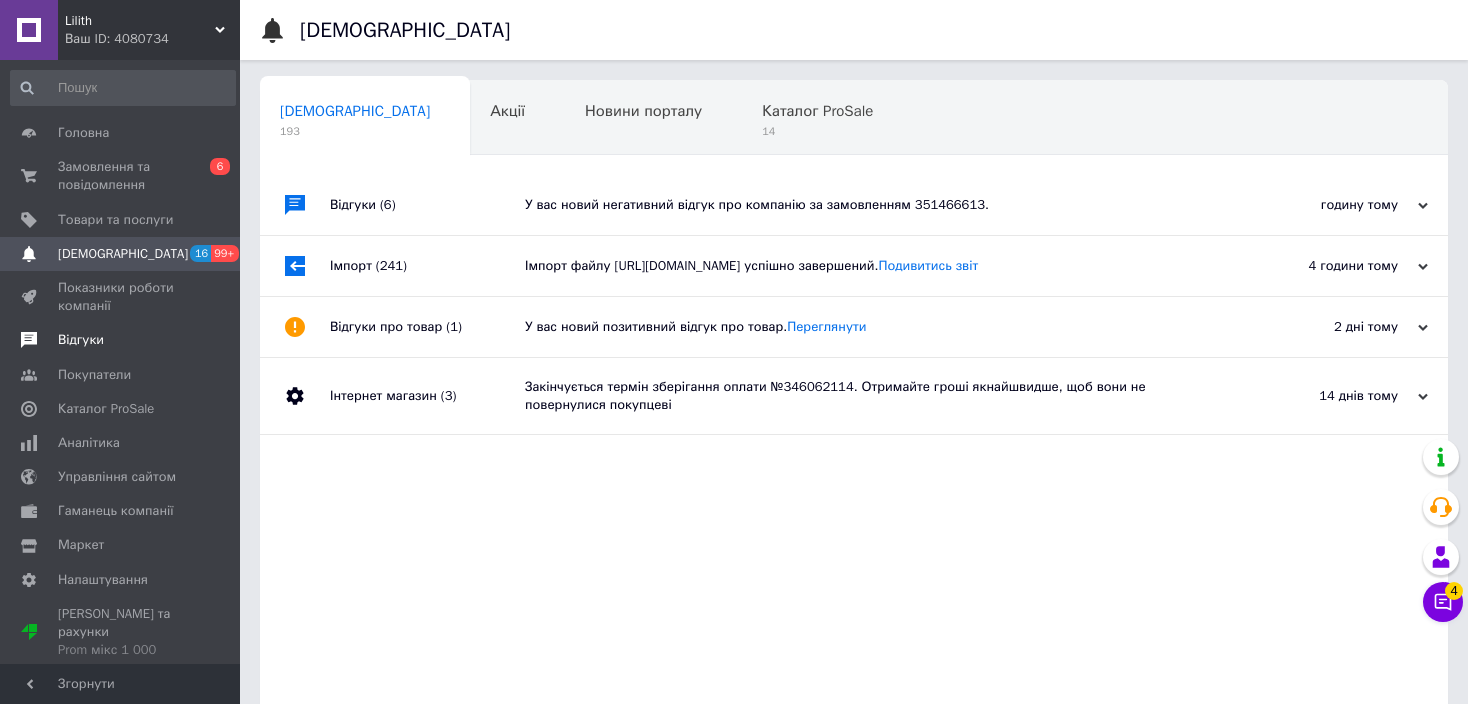 click on "Відгуки" at bounding box center (121, 340) 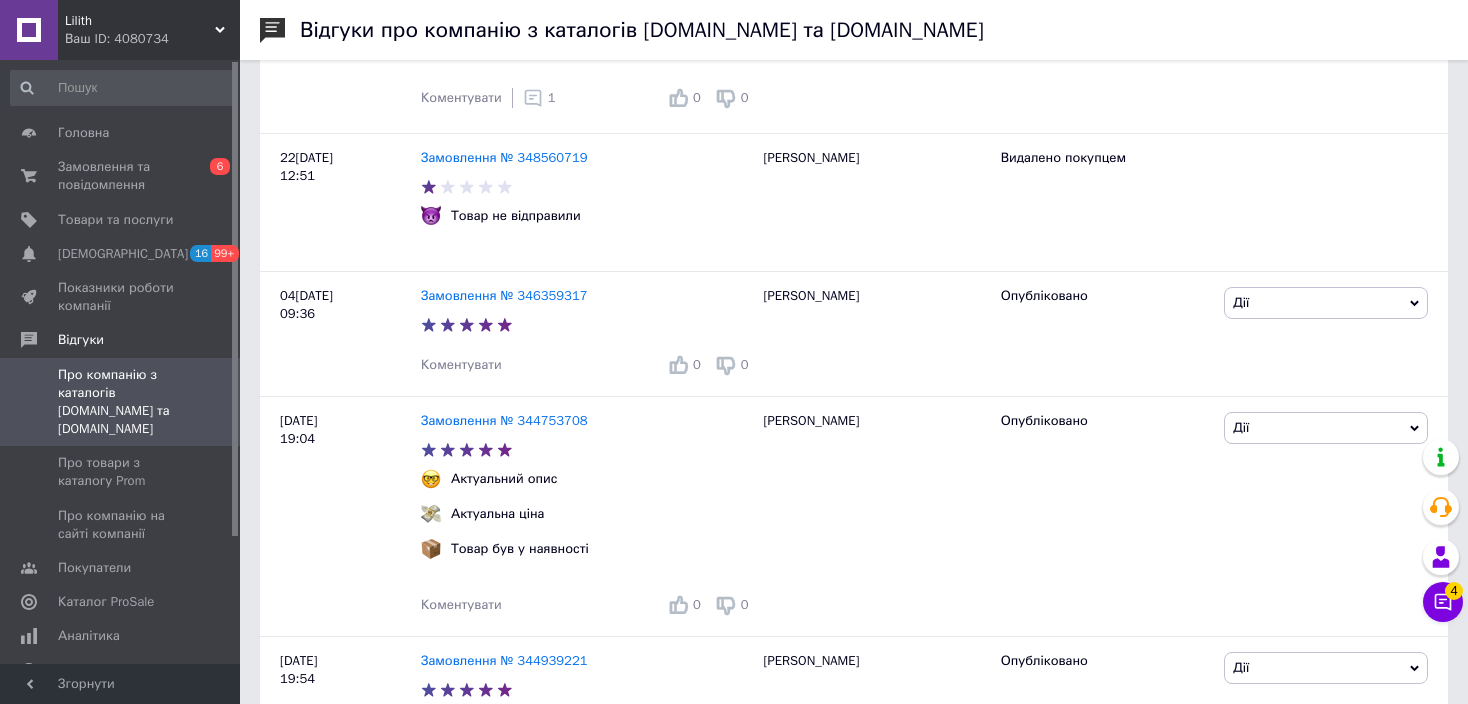 scroll, scrollTop: 1100, scrollLeft: 0, axis: vertical 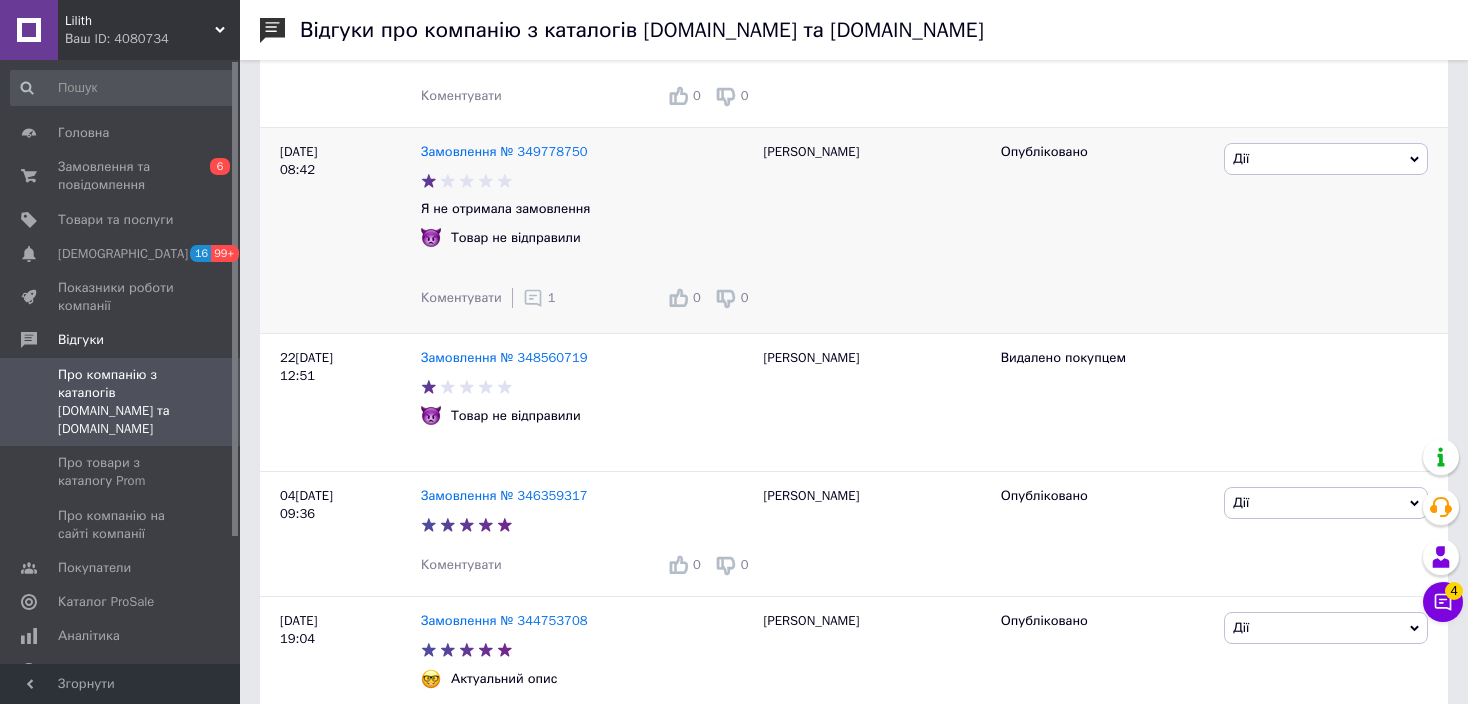 click on "1" at bounding box center (552, 297) 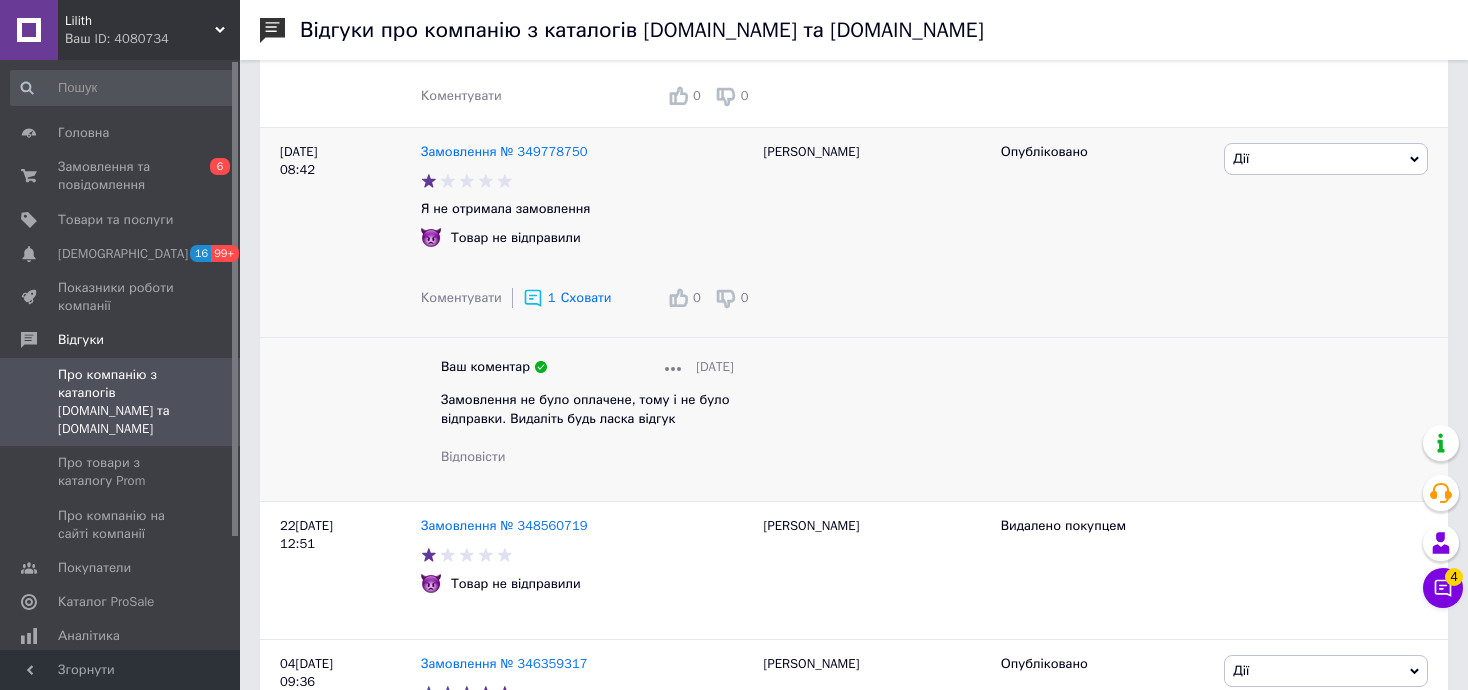 click on "1 Сховати" at bounding box center [567, 298] 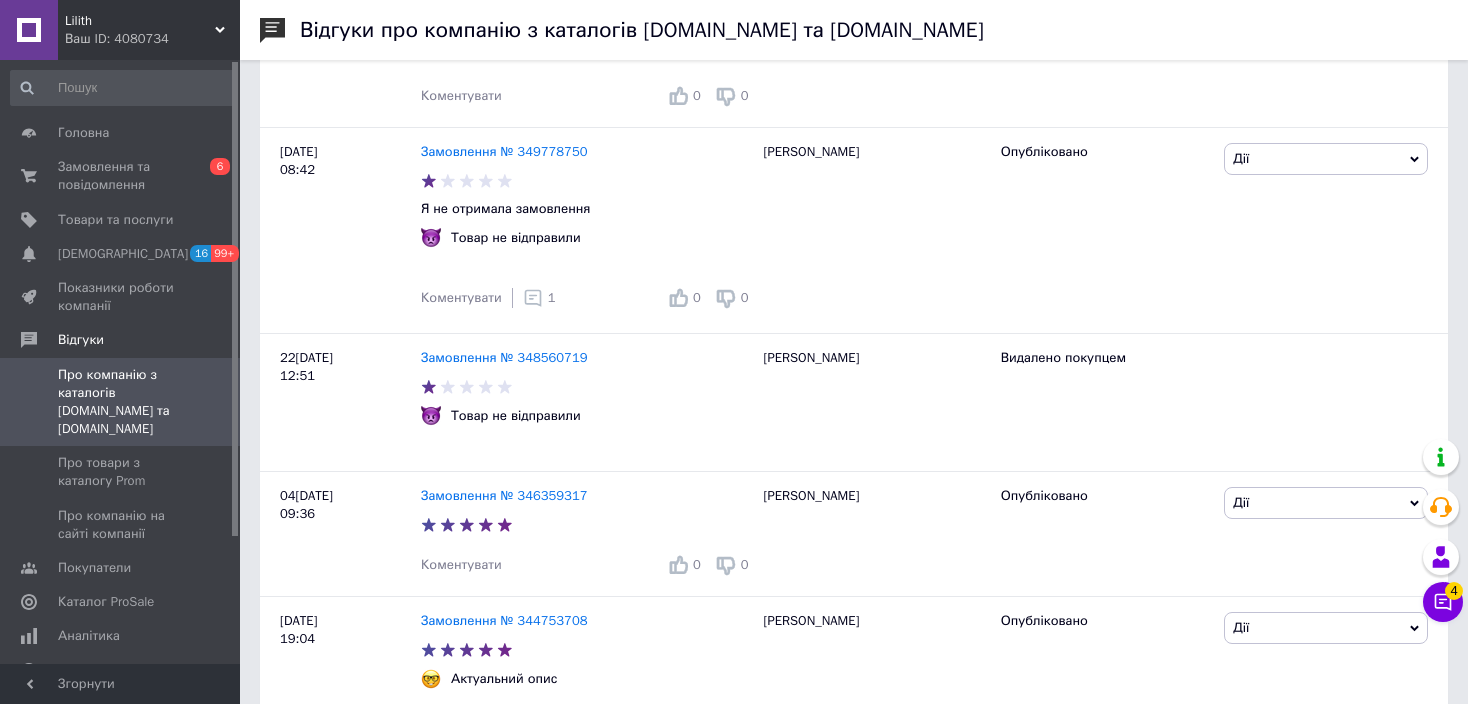click on "Відгуки про компанію з каталогів [DOMAIN_NAME] та [DOMAIN_NAME] 90% позитивних із 20 відгуків за рік Всього 20 відгуків за 0 років Деталі рейтингу за відгуками Усі 29 Впливають на рейтинг 20 Очікують публікації 3 Опубліковані без комен... 20 Ok Відфільтровано...  Зберегти Нічого не знайдено Можливо, помилка у слові  або немає відповідностей за вашим запитом. Усі 29 Впливають на рейтинг 20 Очікують публікації 3 Опубліковані без комен... 20 Відфільтруйте відгуки про продавця [PERSON_NAME] Автор Статус [DATE] 16:57 Замовлення № 351466613 Товар не відправили Коментувати 0 0 [PERSON_NAME] публікації 07:39" at bounding box center [854, 1396] 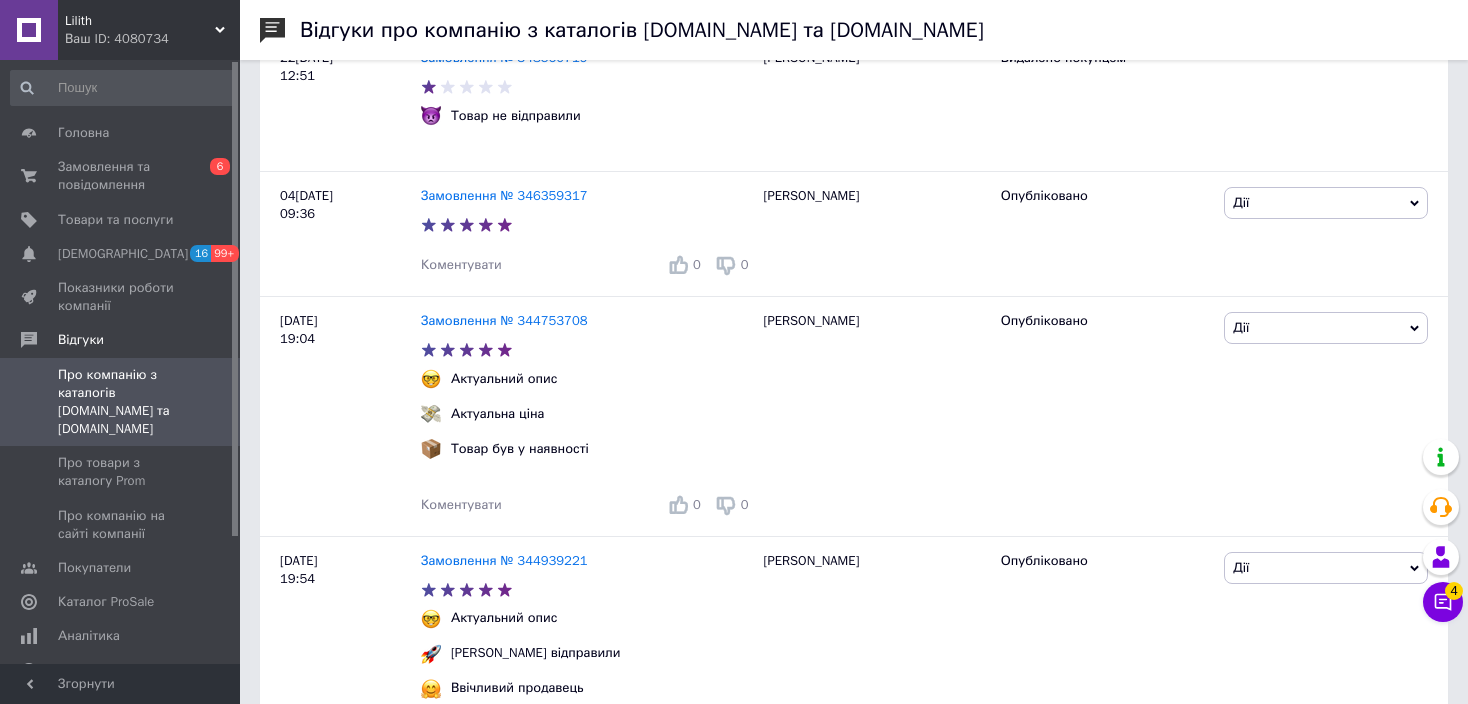 scroll, scrollTop: 900, scrollLeft: 0, axis: vertical 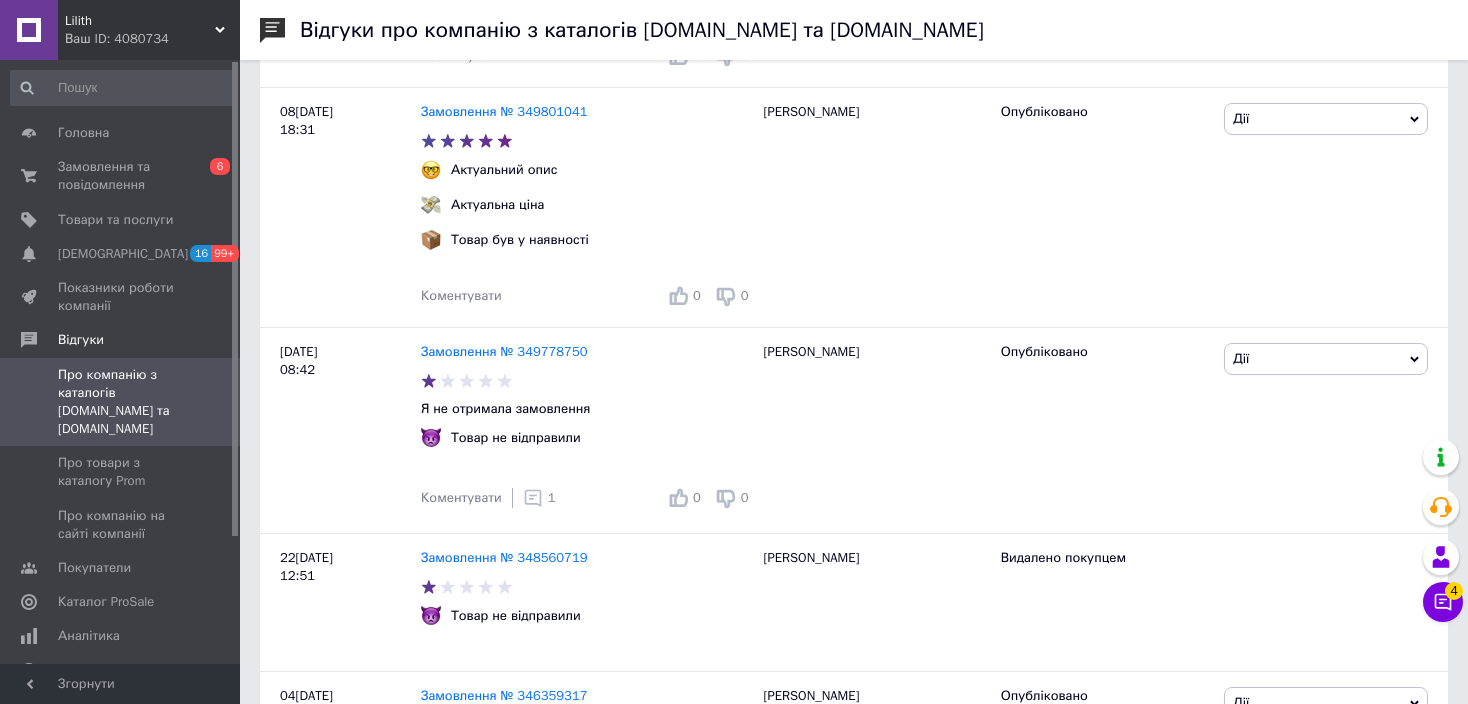 drag, startPoint x: 153, startPoint y: 176, endPoint x: 290, endPoint y: 200, distance: 139.0863 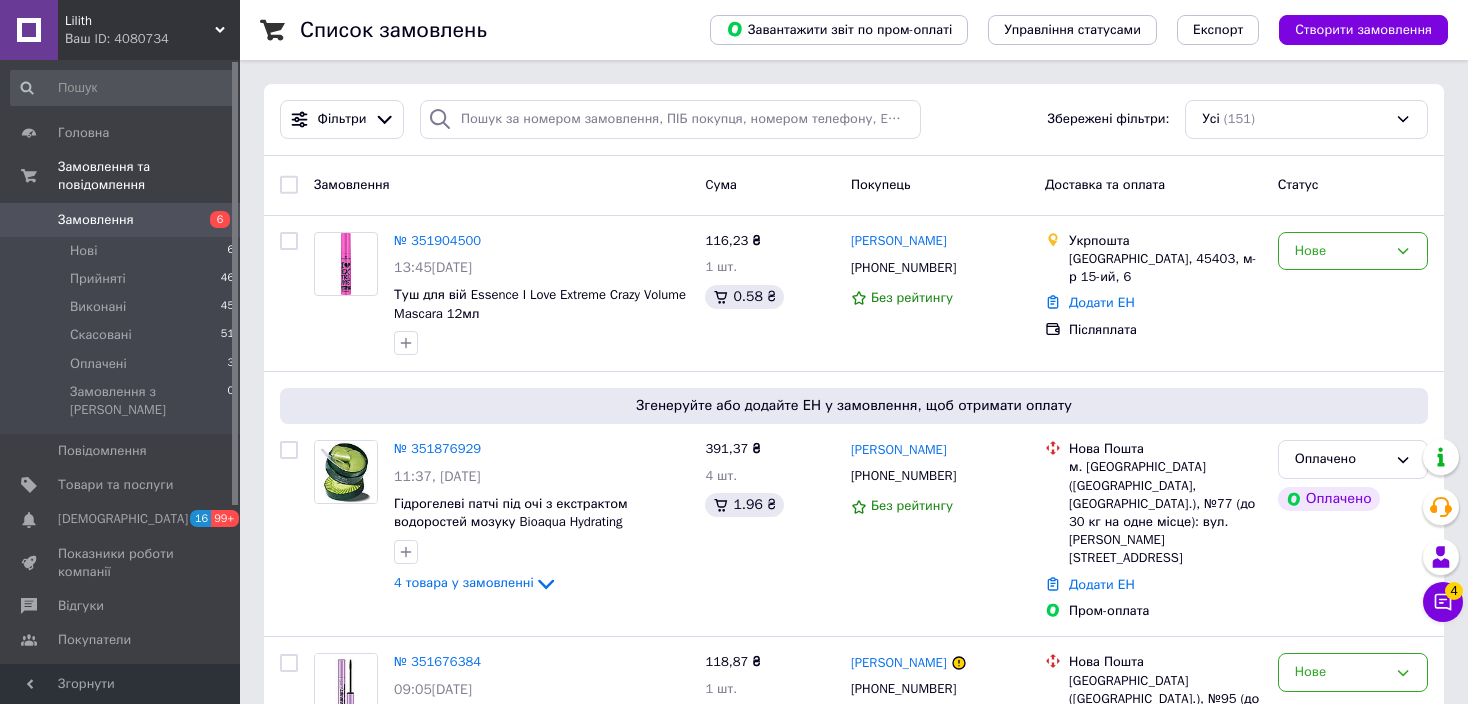 drag, startPoint x: 1445, startPoint y: 330, endPoint x: 1455, endPoint y: 329, distance: 10.049875 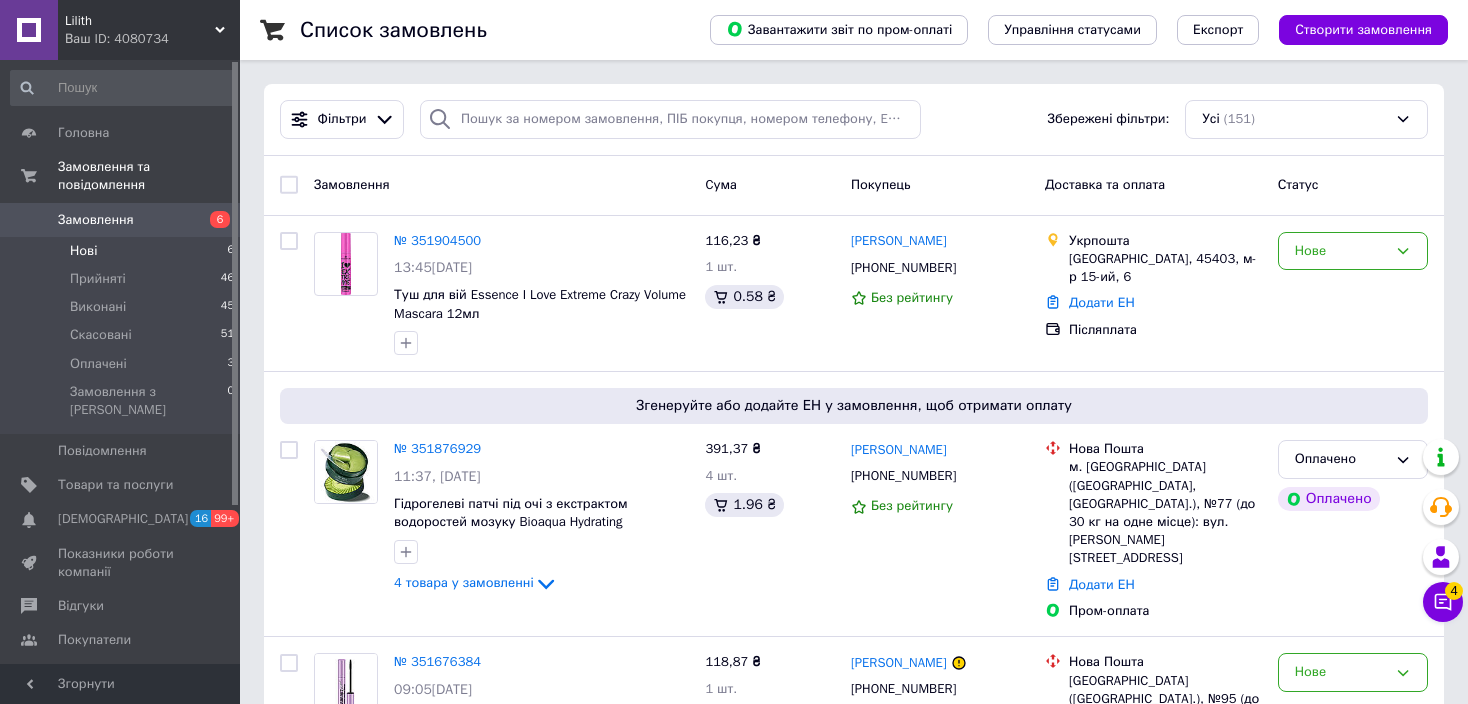 click on "Нові 6" at bounding box center [123, 251] 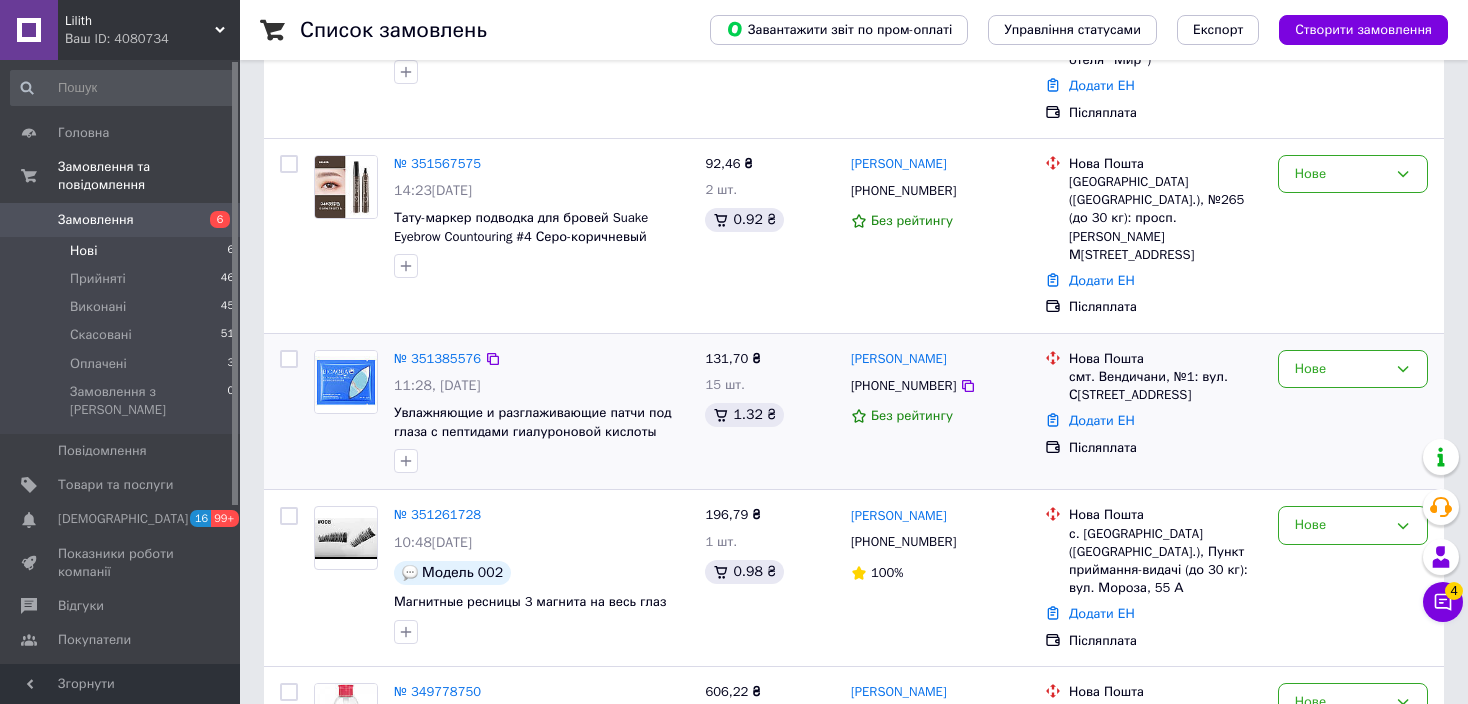 scroll, scrollTop: 588, scrollLeft: 0, axis: vertical 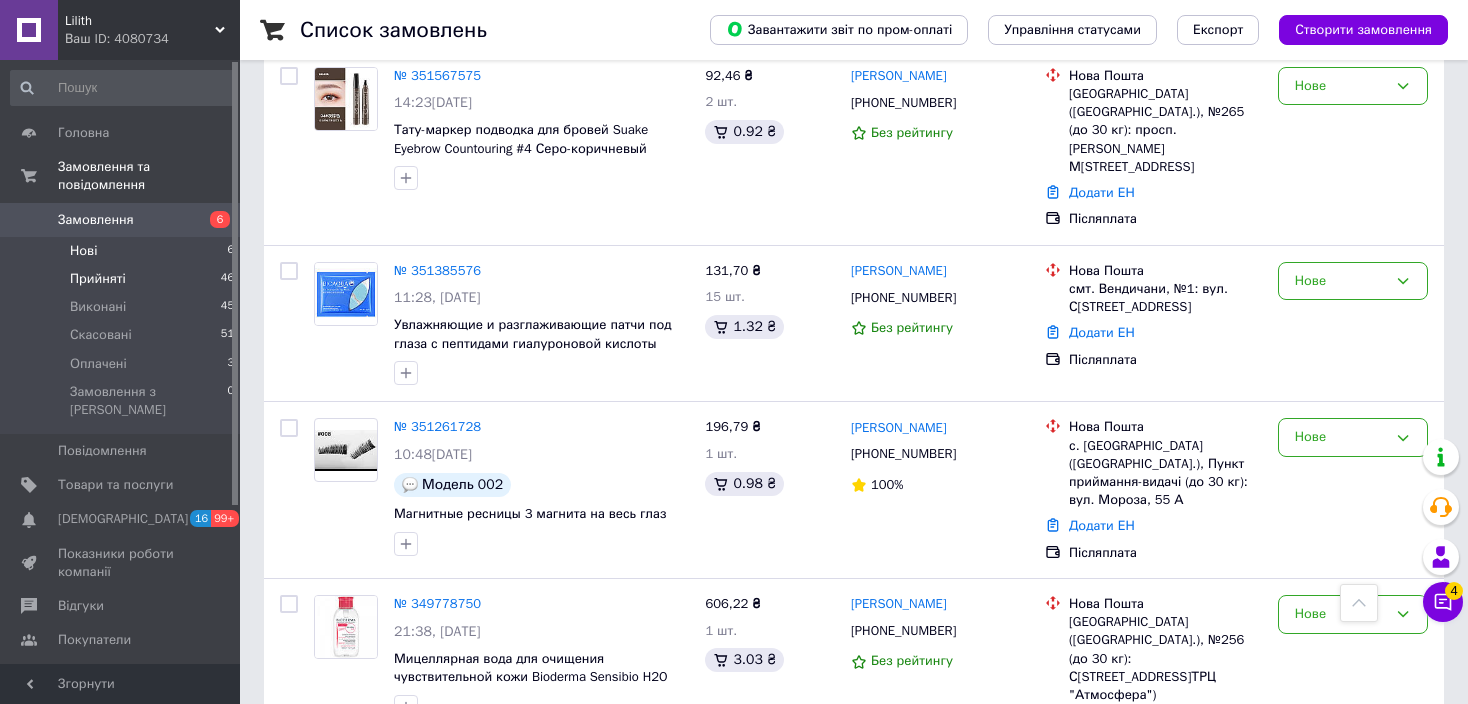 click on "Прийняті" at bounding box center [98, 279] 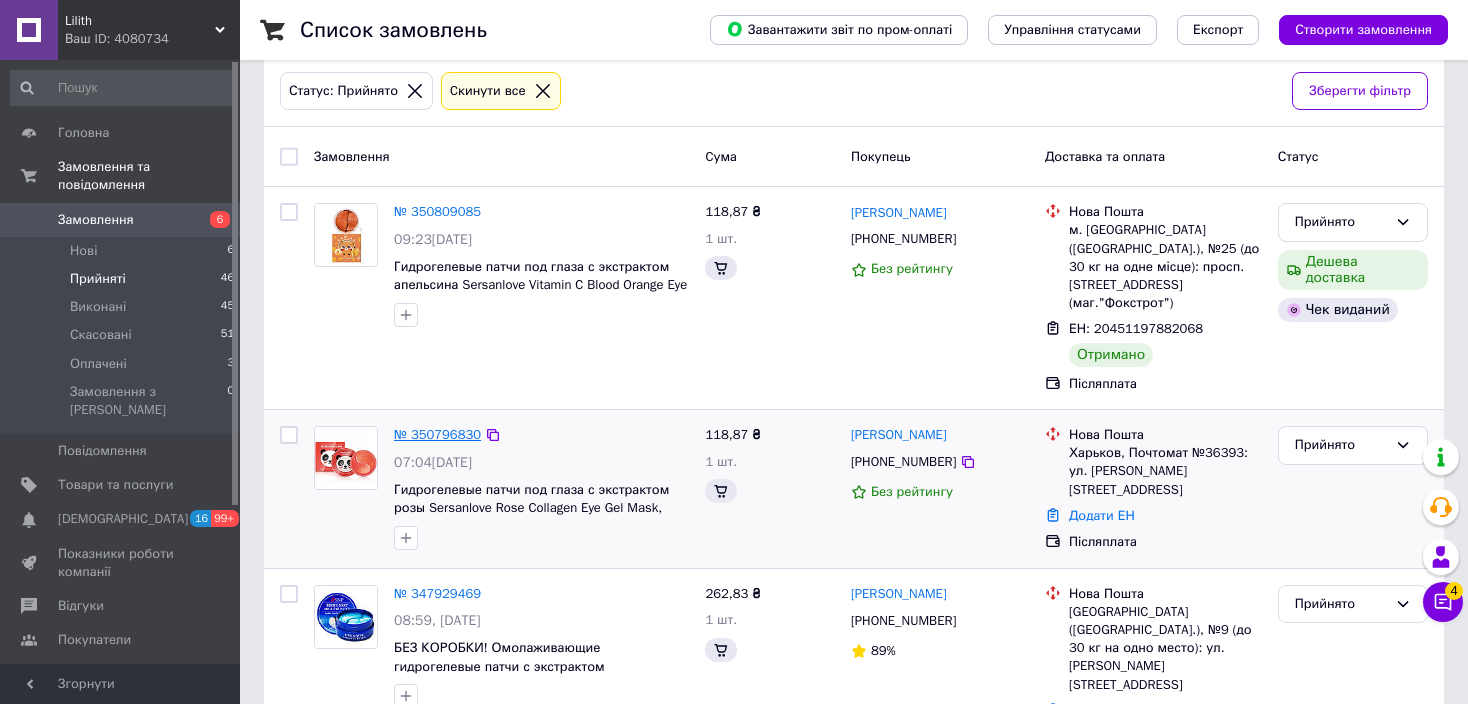 scroll, scrollTop: 0, scrollLeft: 0, axis: both 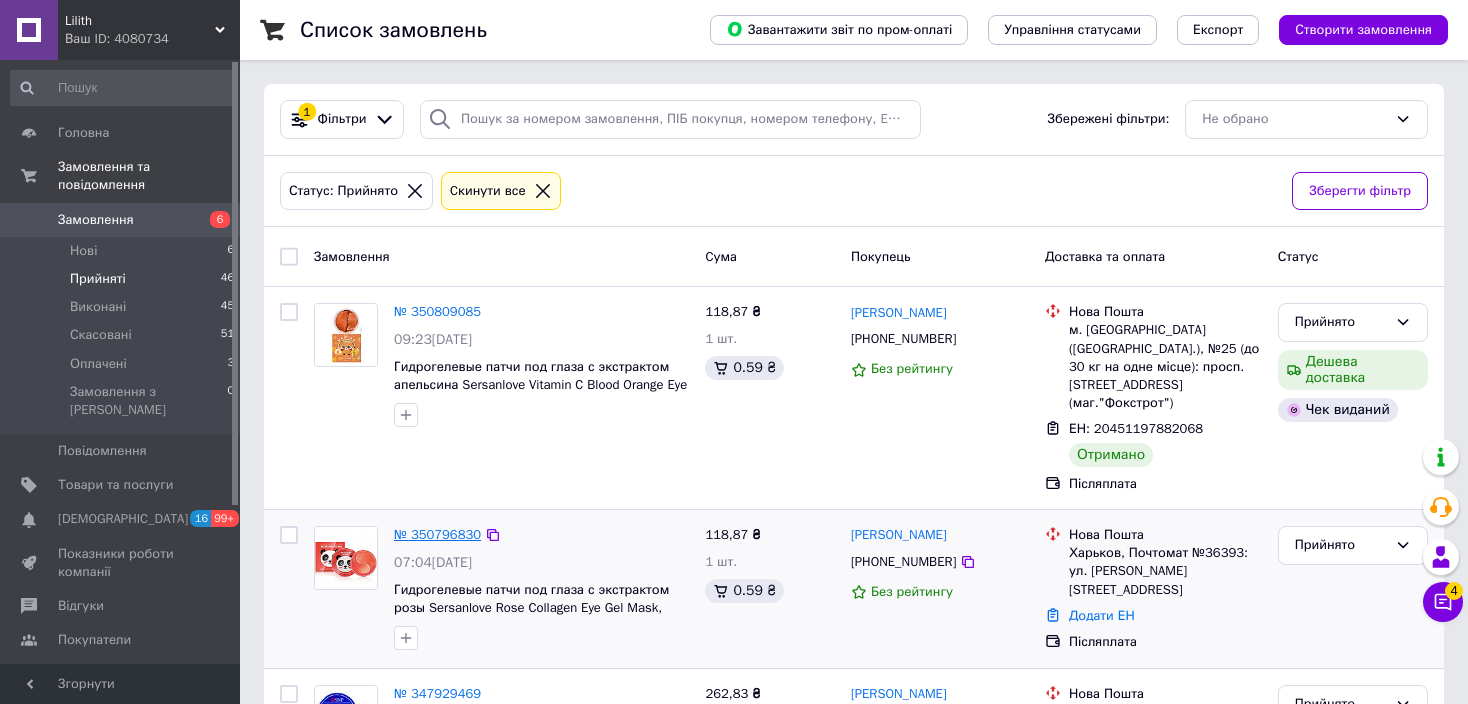 click on "№ 350796830" at bounding box center [437, 534] 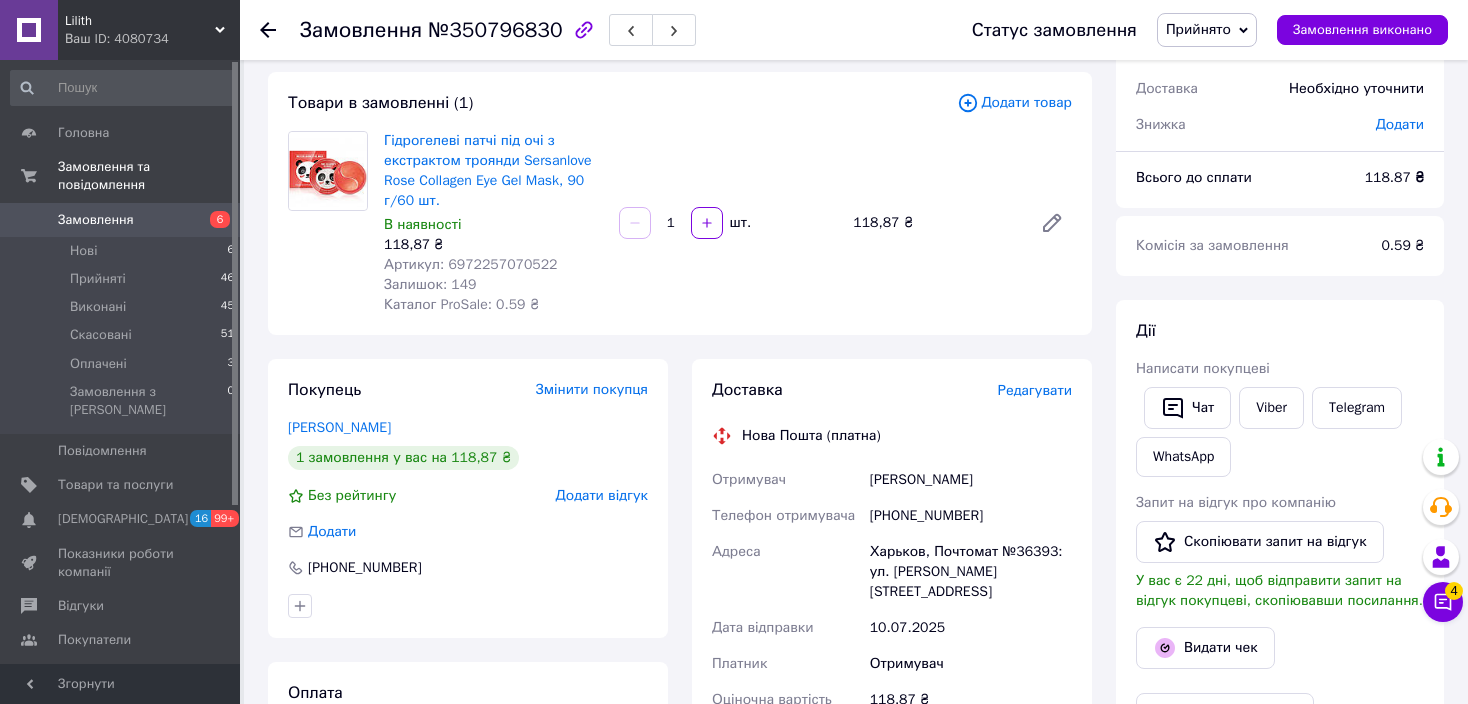 scroll, scrollTop: 200, scrollLeft: 0, axis: vertical 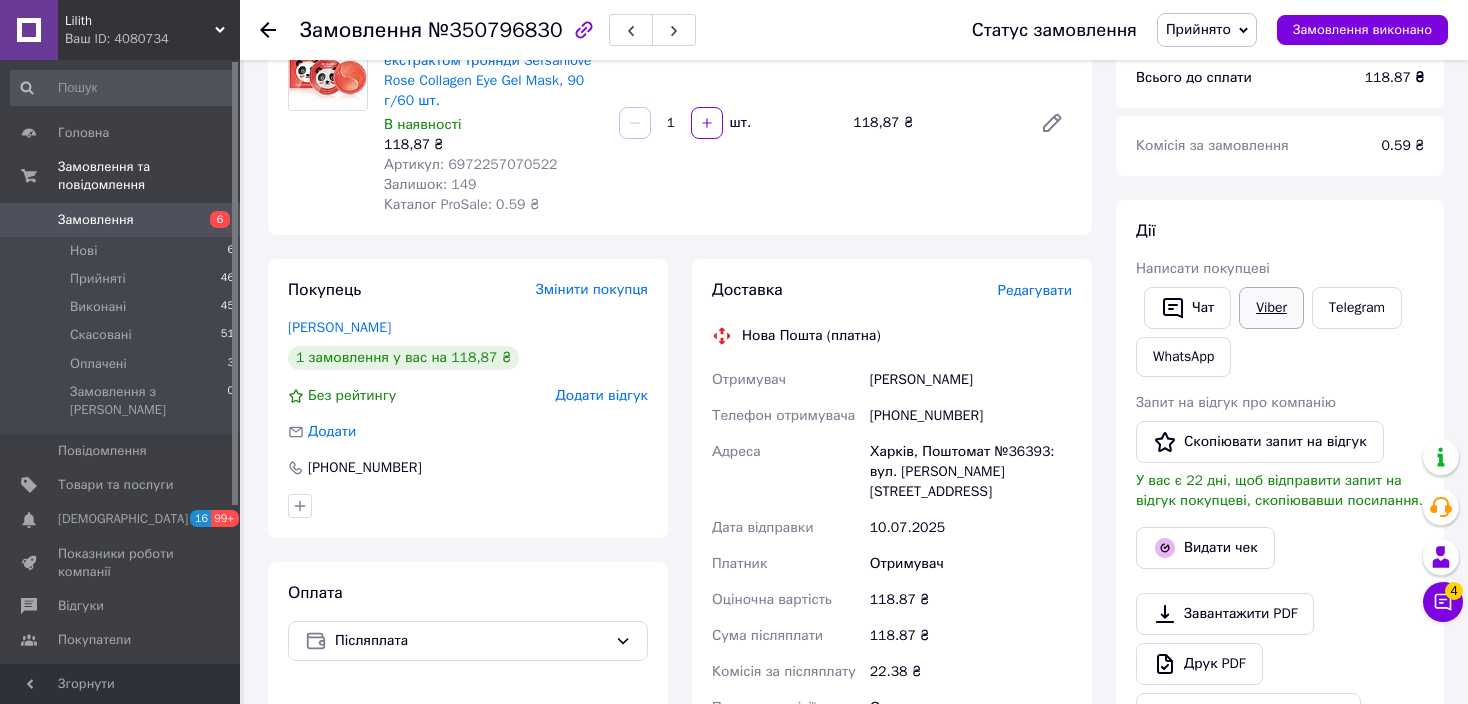 click on "Viber" at bounding box center (1271, 308) 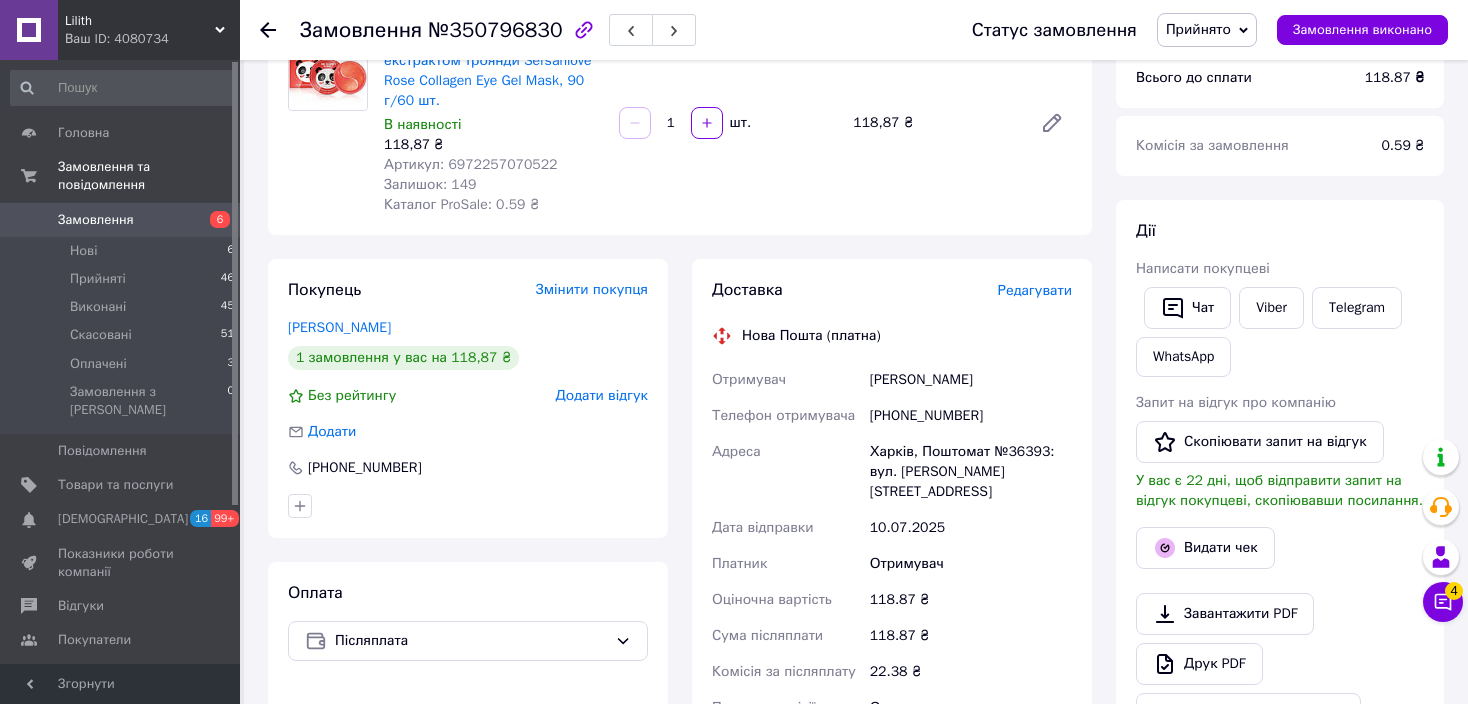 drag, startPoint x: 1447, startPoint y: 281, endPoint x: 1309, endPoint y: 300, distance: 139.30183 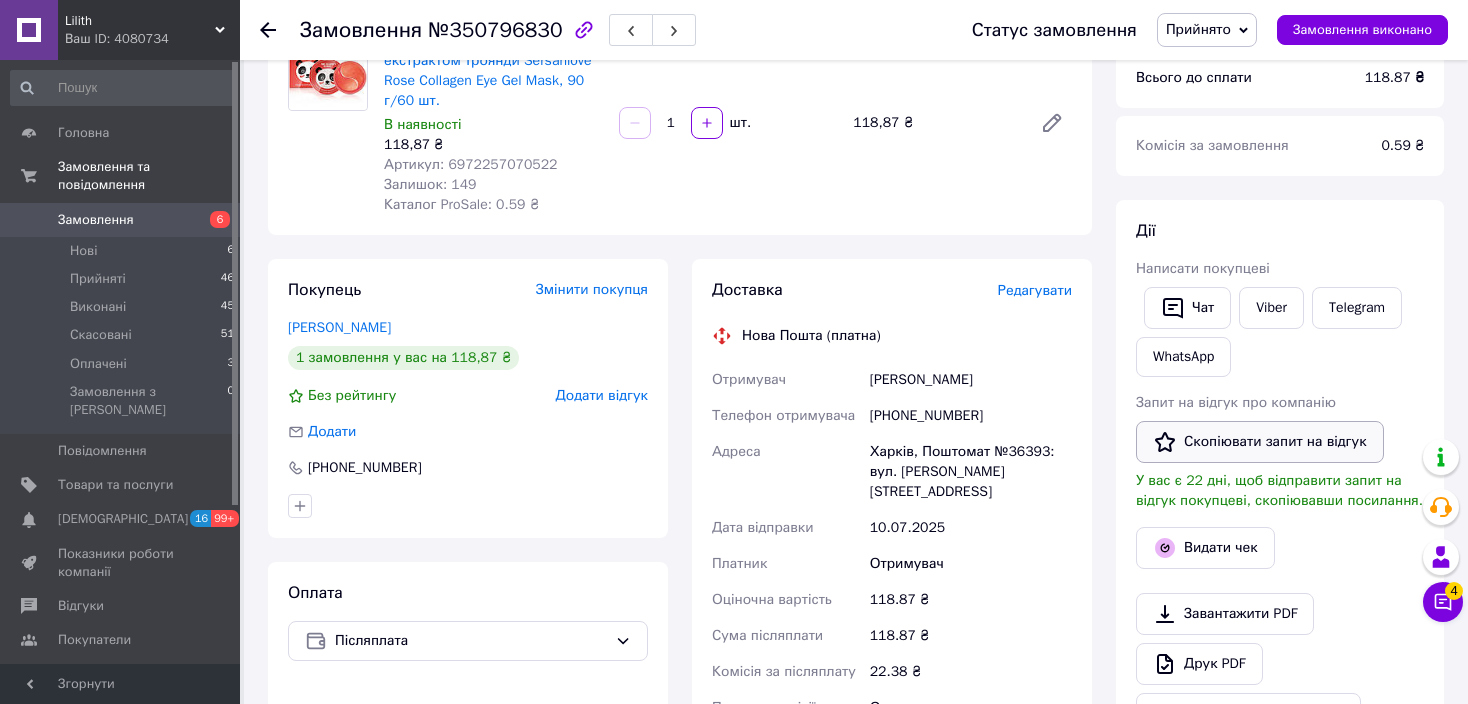 click on "Скопіювати запит на відгук" at bounding box center [1260, 442] 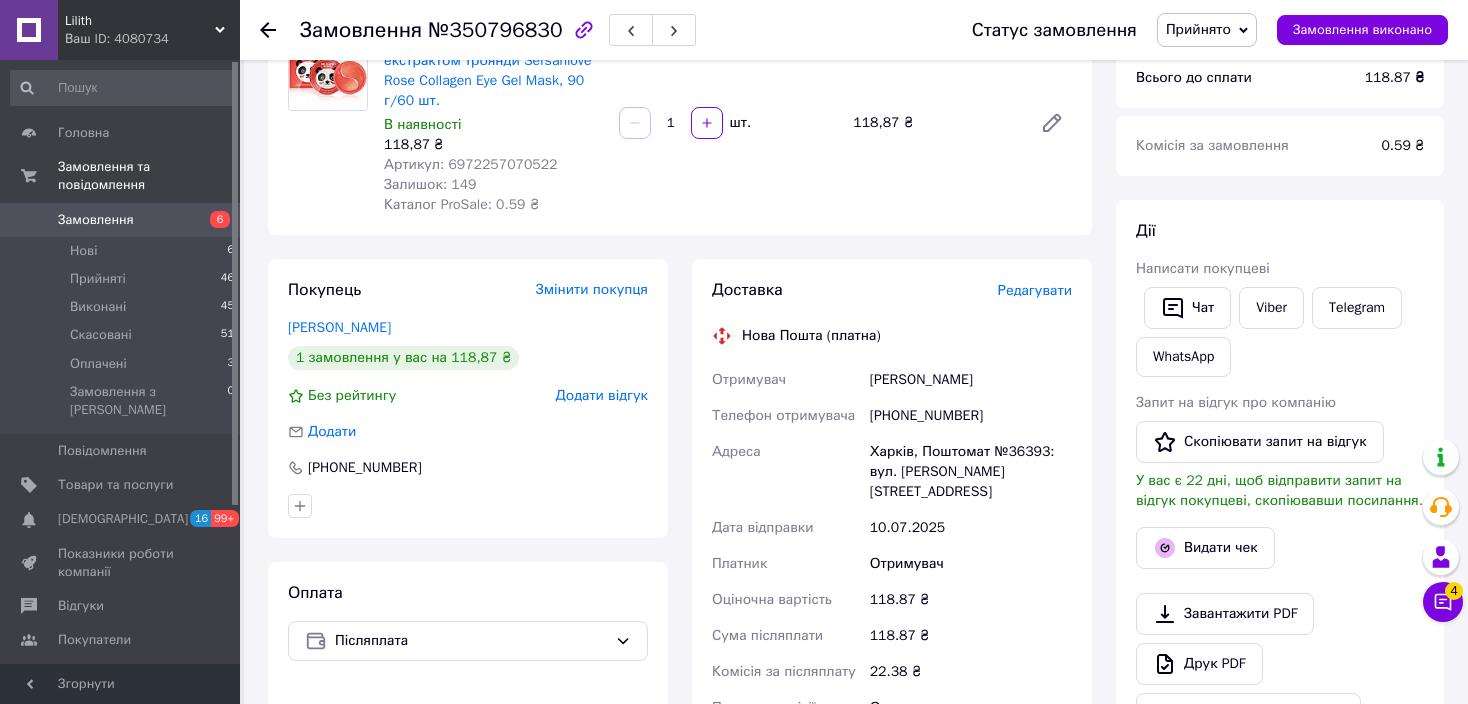 drag, startPoint x: 1448, startPoint y: 243, endPoint x: 1149, endPoint y: 284, distance: 301.79794 